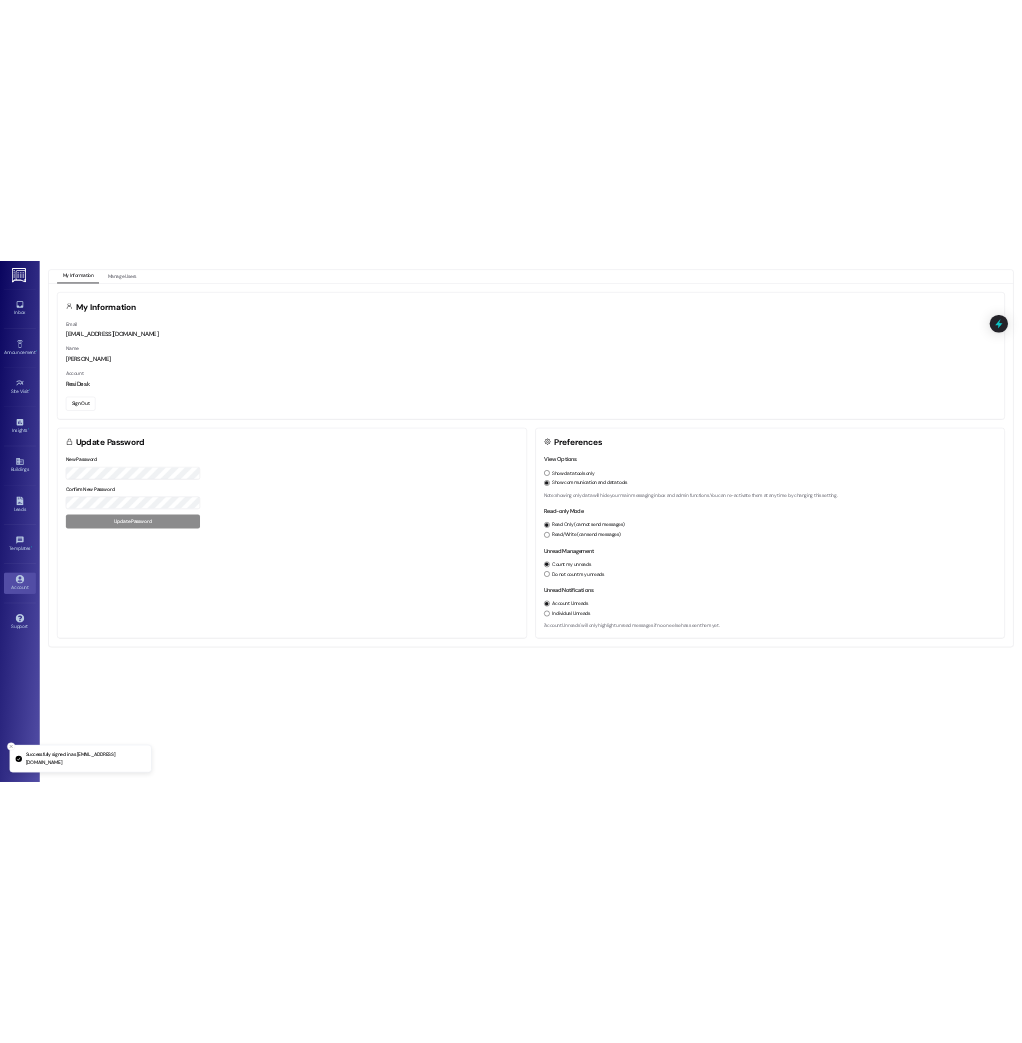 scroll, scrollTop: 0, scrollLeft: 0, axis: both 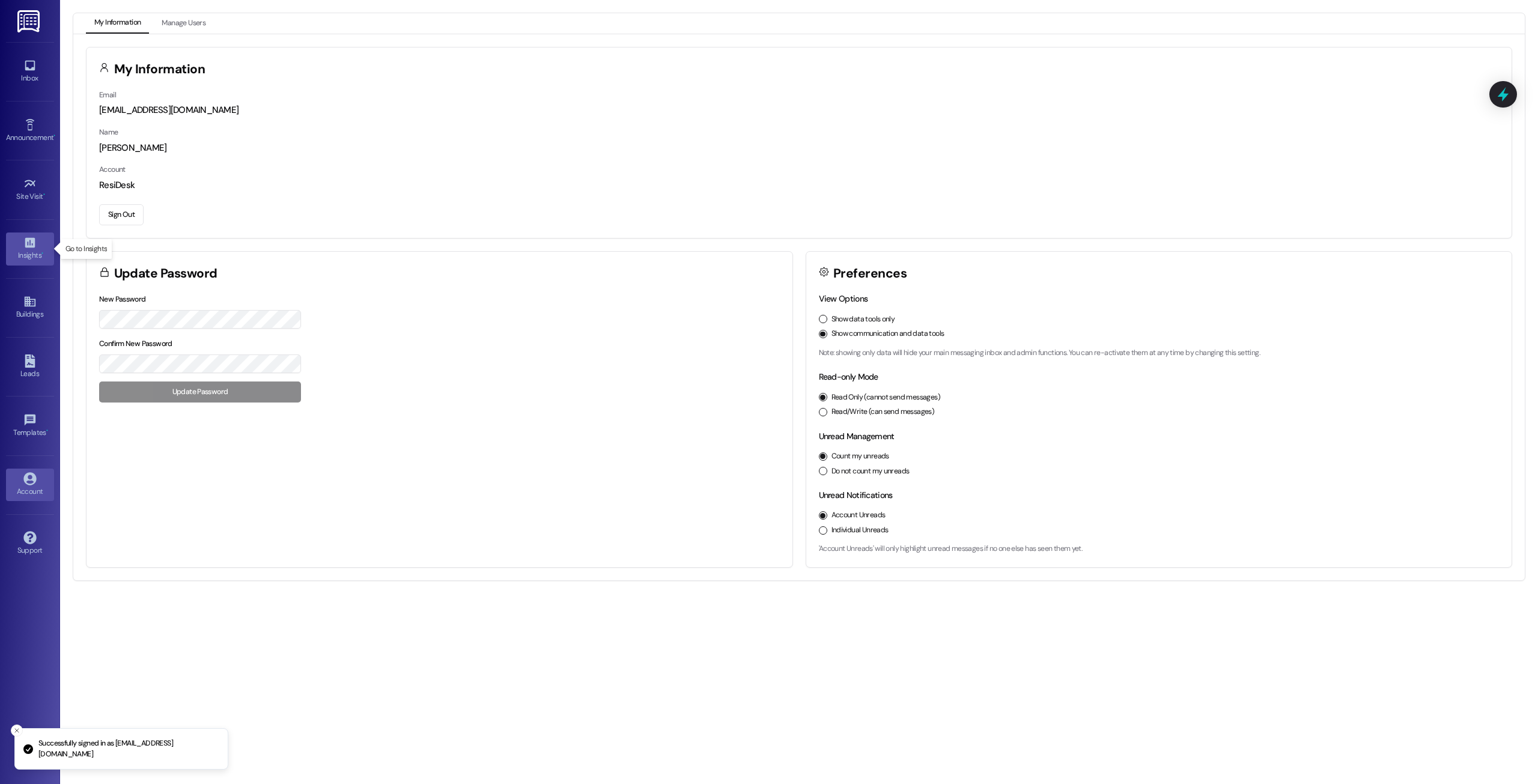 click on "Insights   •" at bounding box center [30, 255] 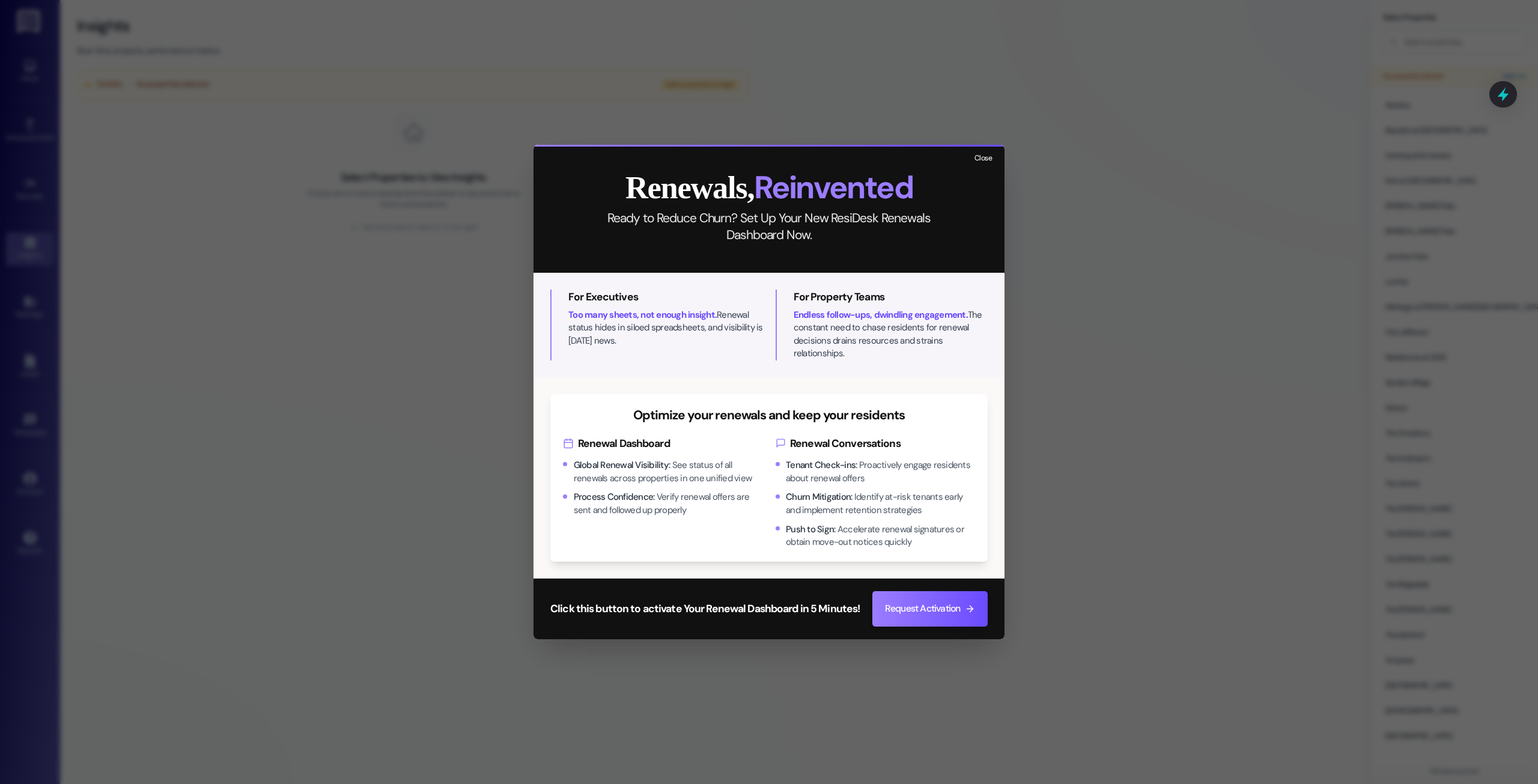 click on "Close" at bounding box center [983, 158] 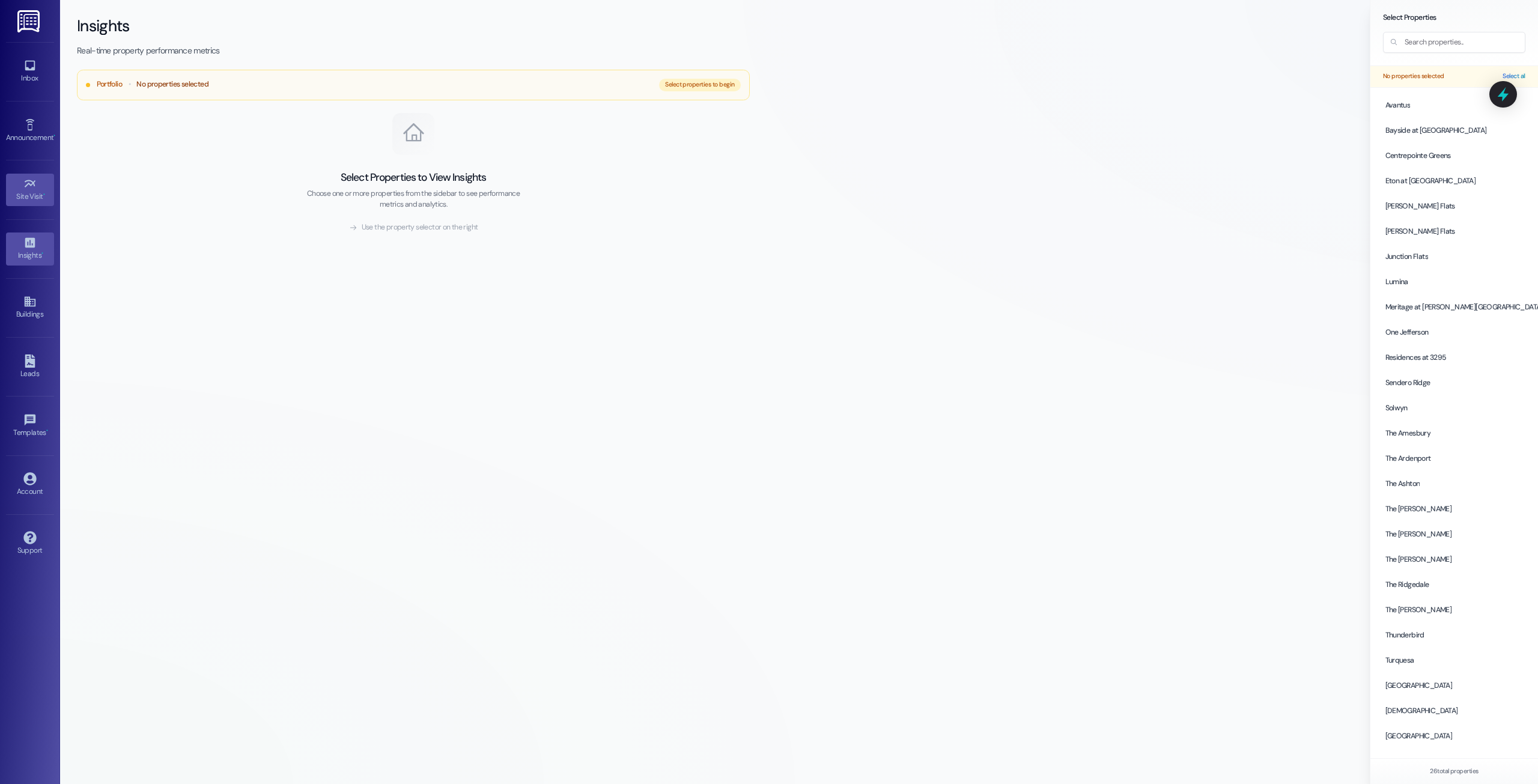 click on "Site Visit   •" at bounding box center [30, 190] 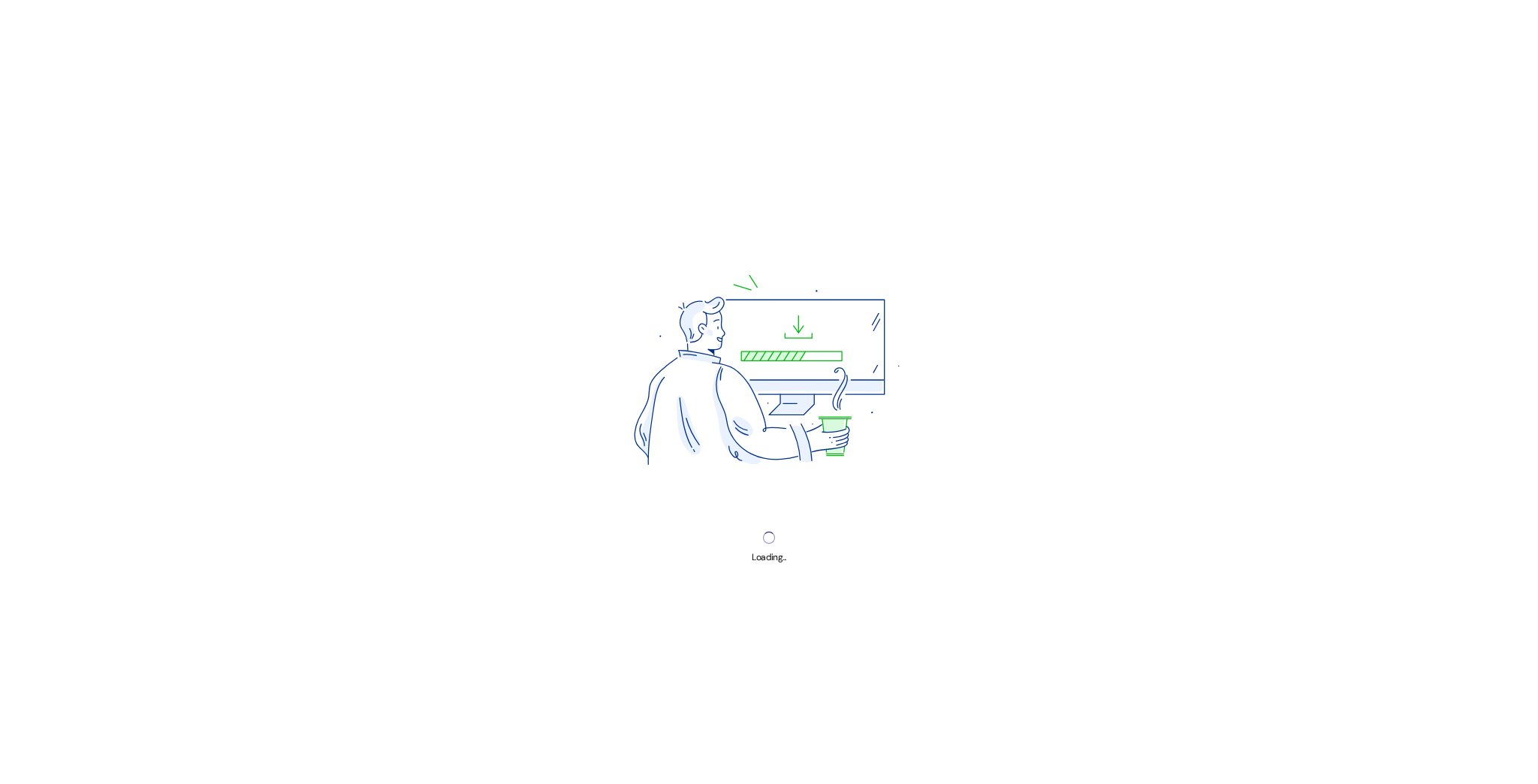 scroll, scrollTop: 0, scrollLeft: 0, axis: both 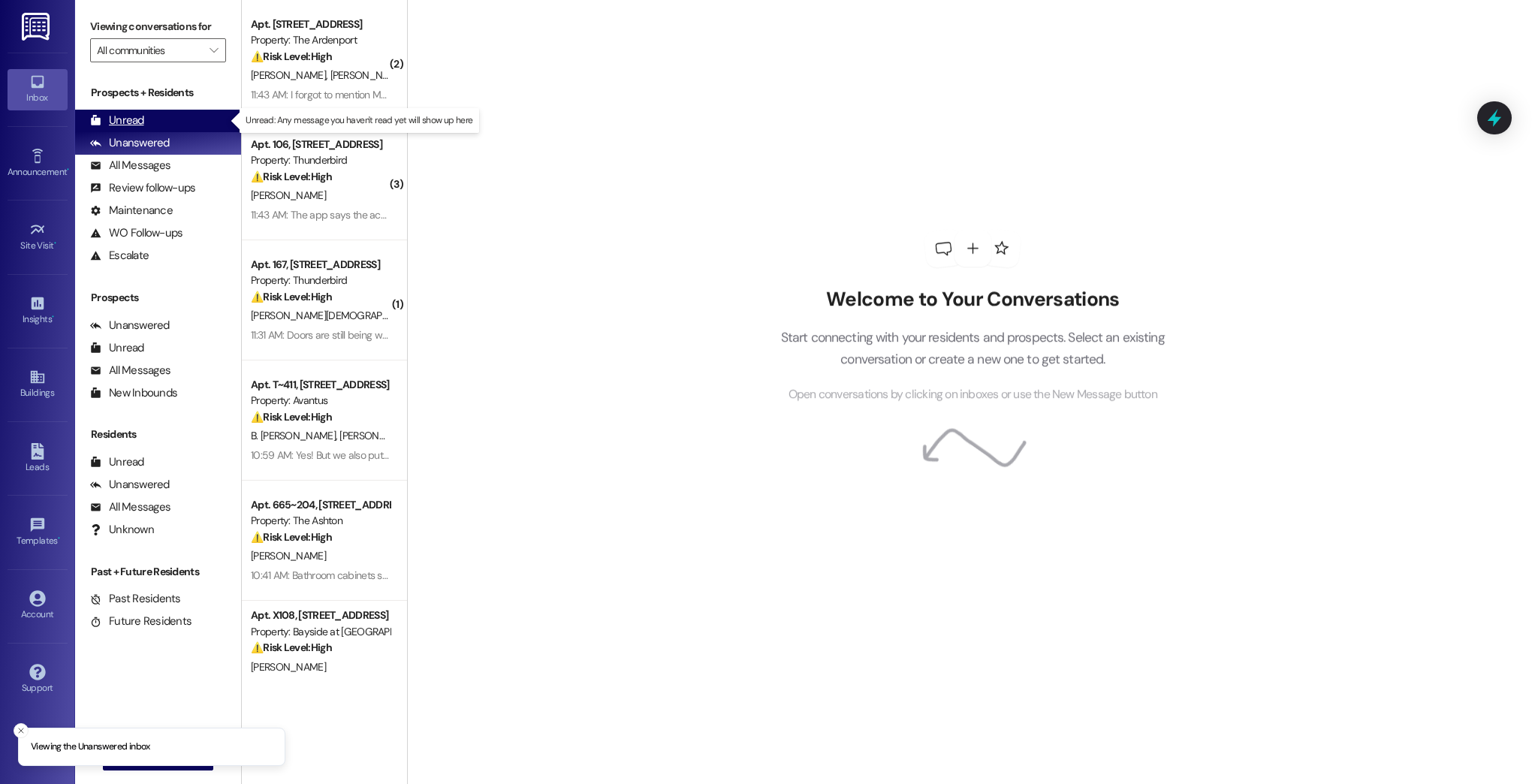 click on "Unread (0)" at bounding box center [158, 121] 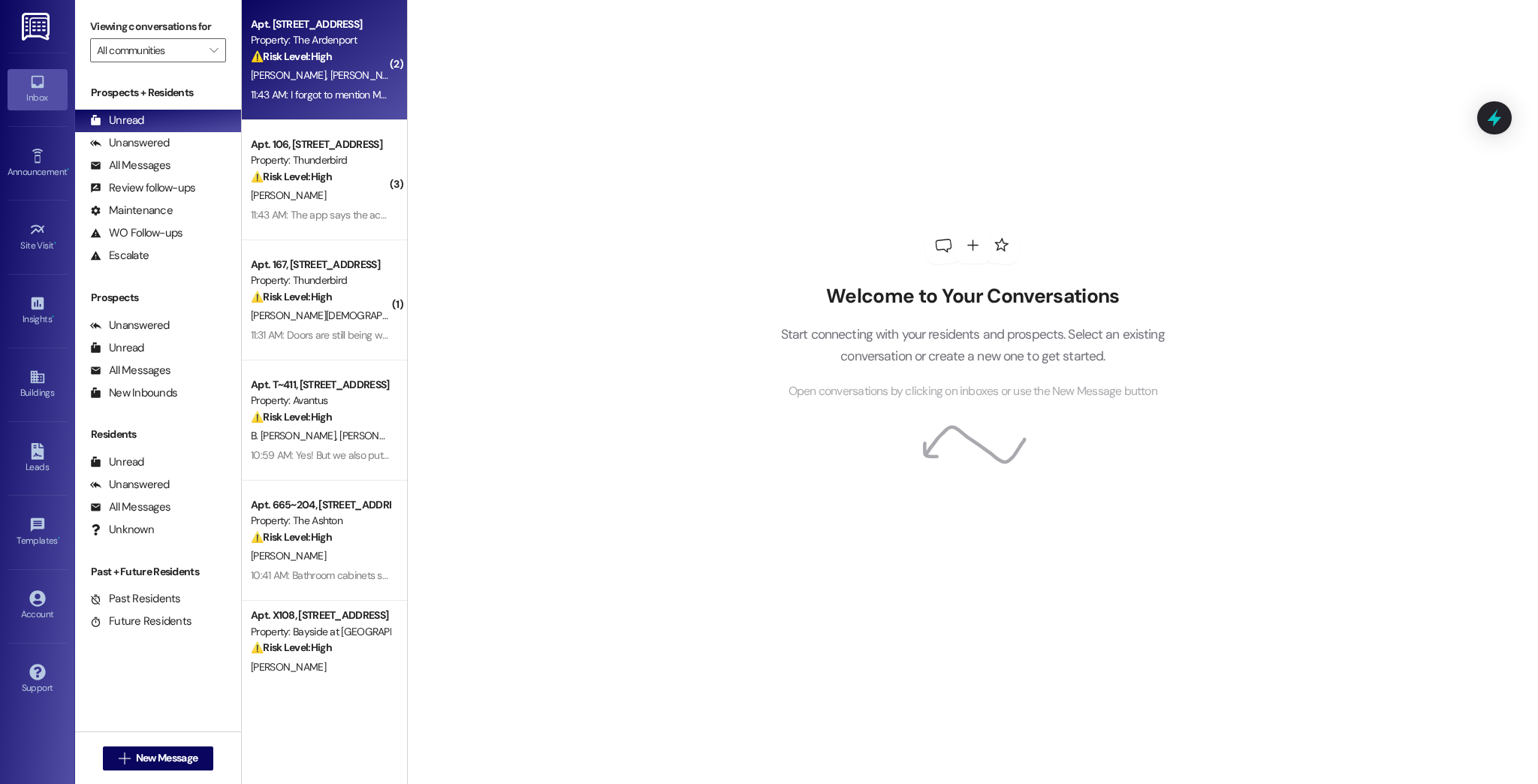click on "Apt. [STREET_ADDRESS] Property: The Ardenport ⚠️  Risk Level:  High The resident reports that a window was replaced without a screen, allowing insects to enter the apartment. This poses a health and safety concern, as insects can be a nuisance and potentially carry diseases. It also indicates the work order was not completed correctly." at bounding box center [320, 41] 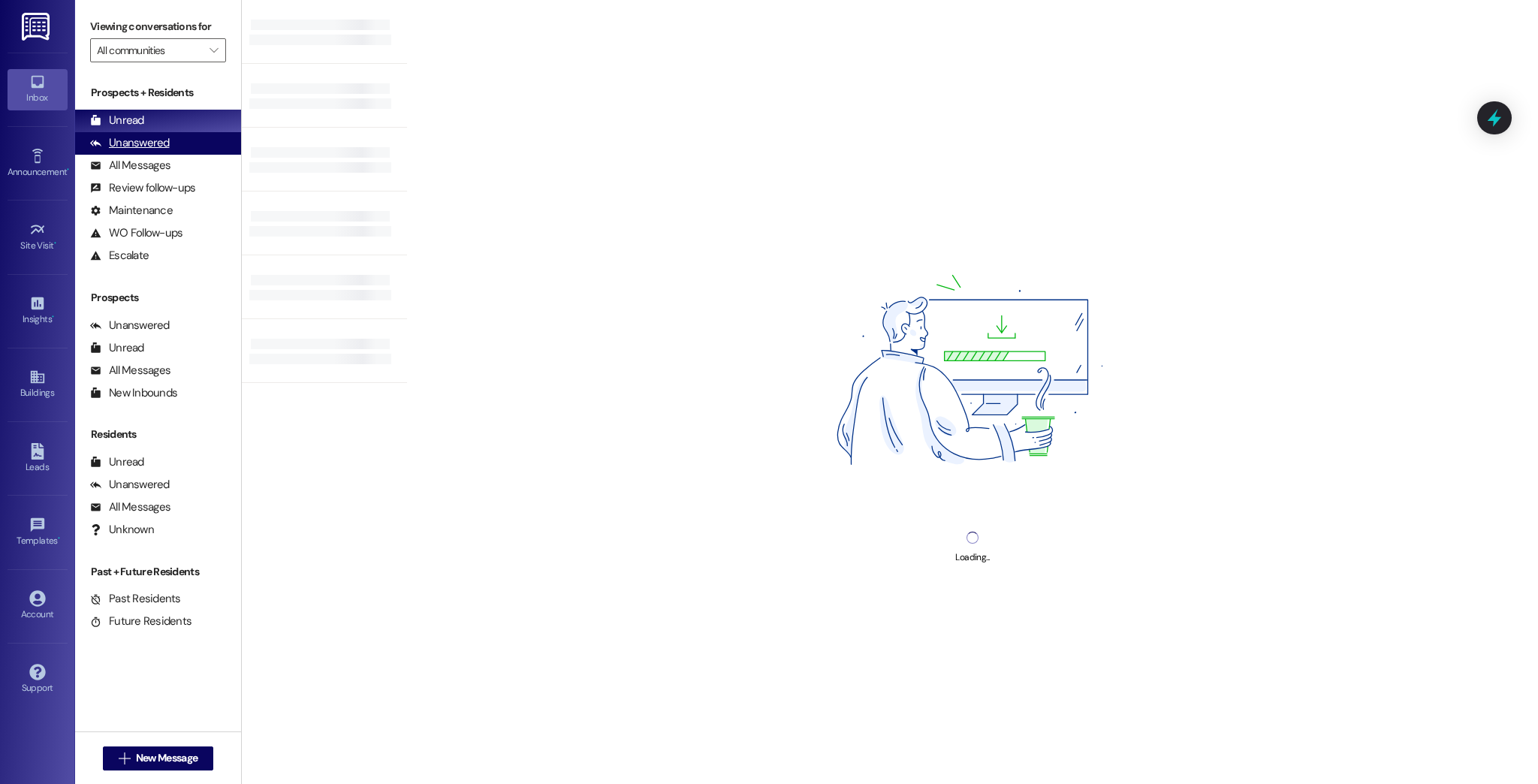 click on "Unanswered" at bounding box center (130, 143) 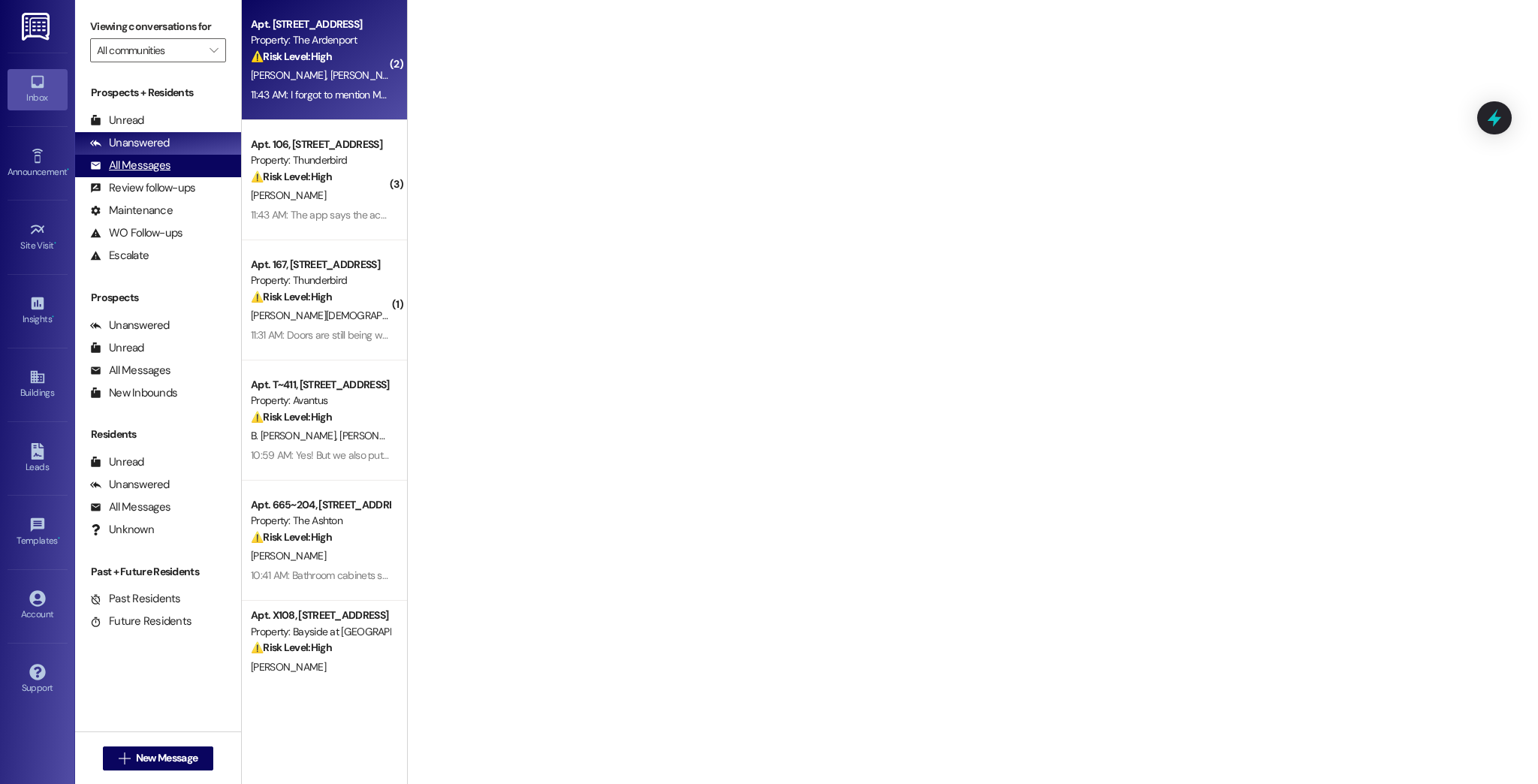 click on "All Messages" at bounding box center (130, 165) 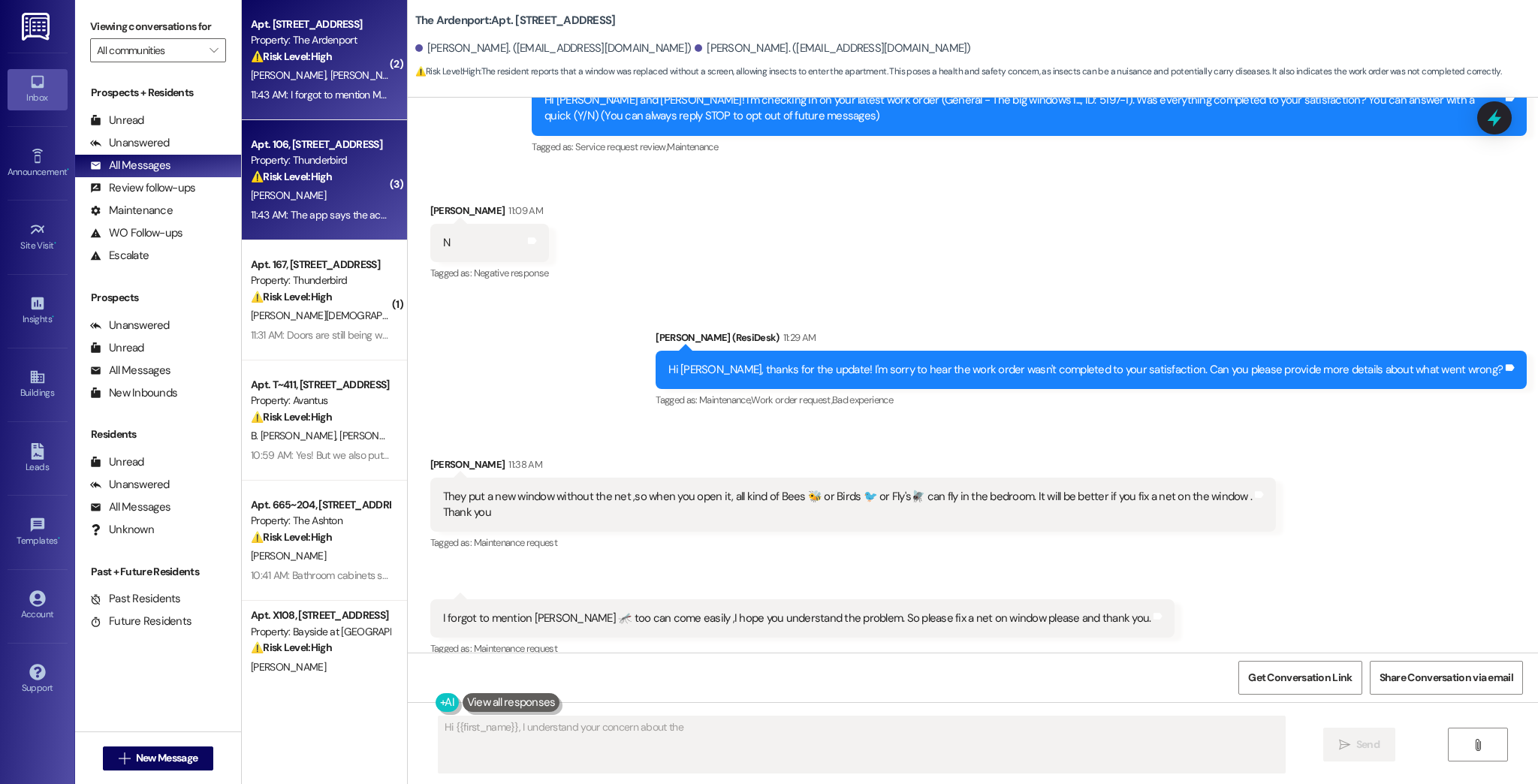 scroll, scrollTop: 190, scrollLeft: 0, axis: vertical 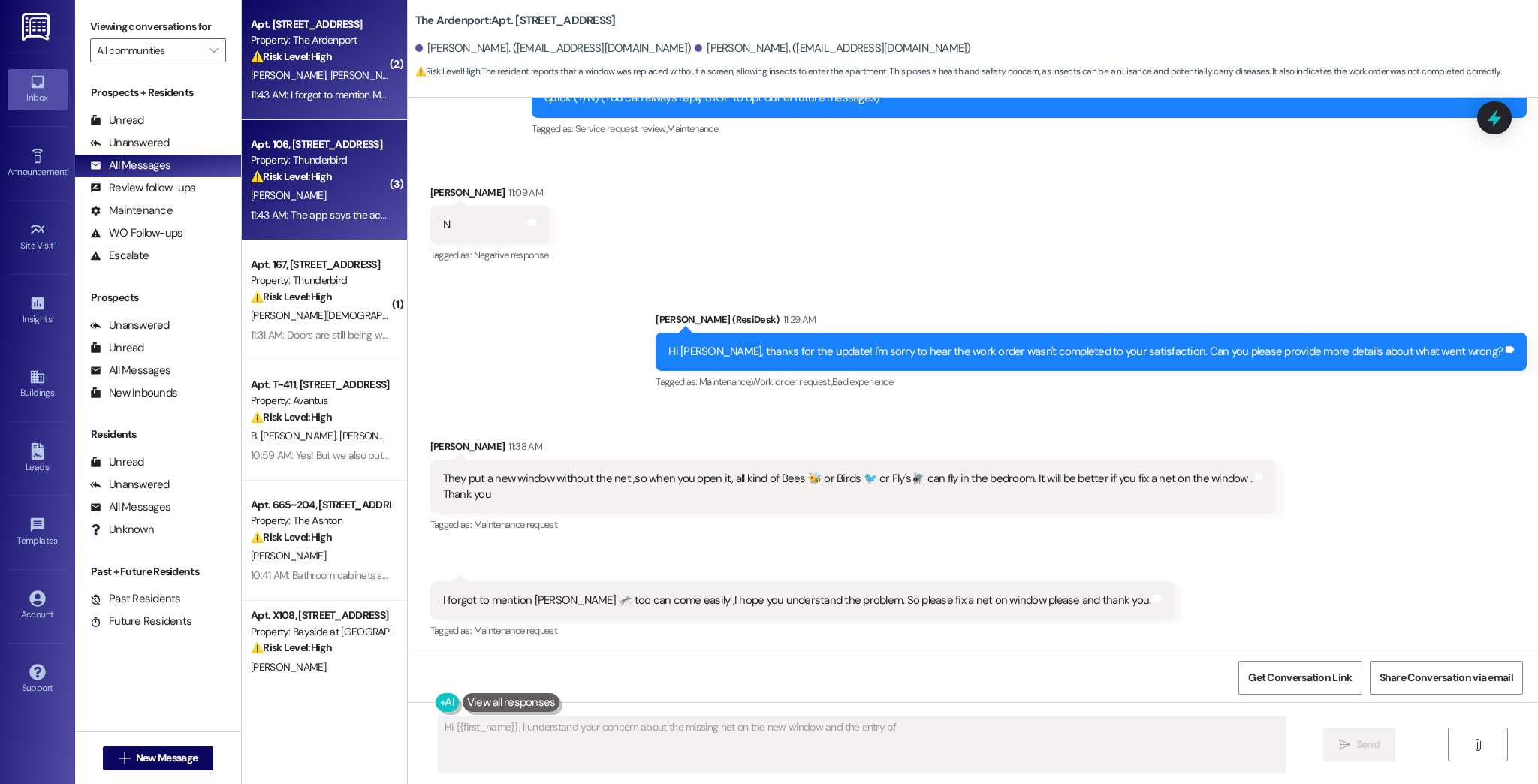 type on "Hi {{first_name}}, I understand your concern about the missing net on the new window and the entry of insects" 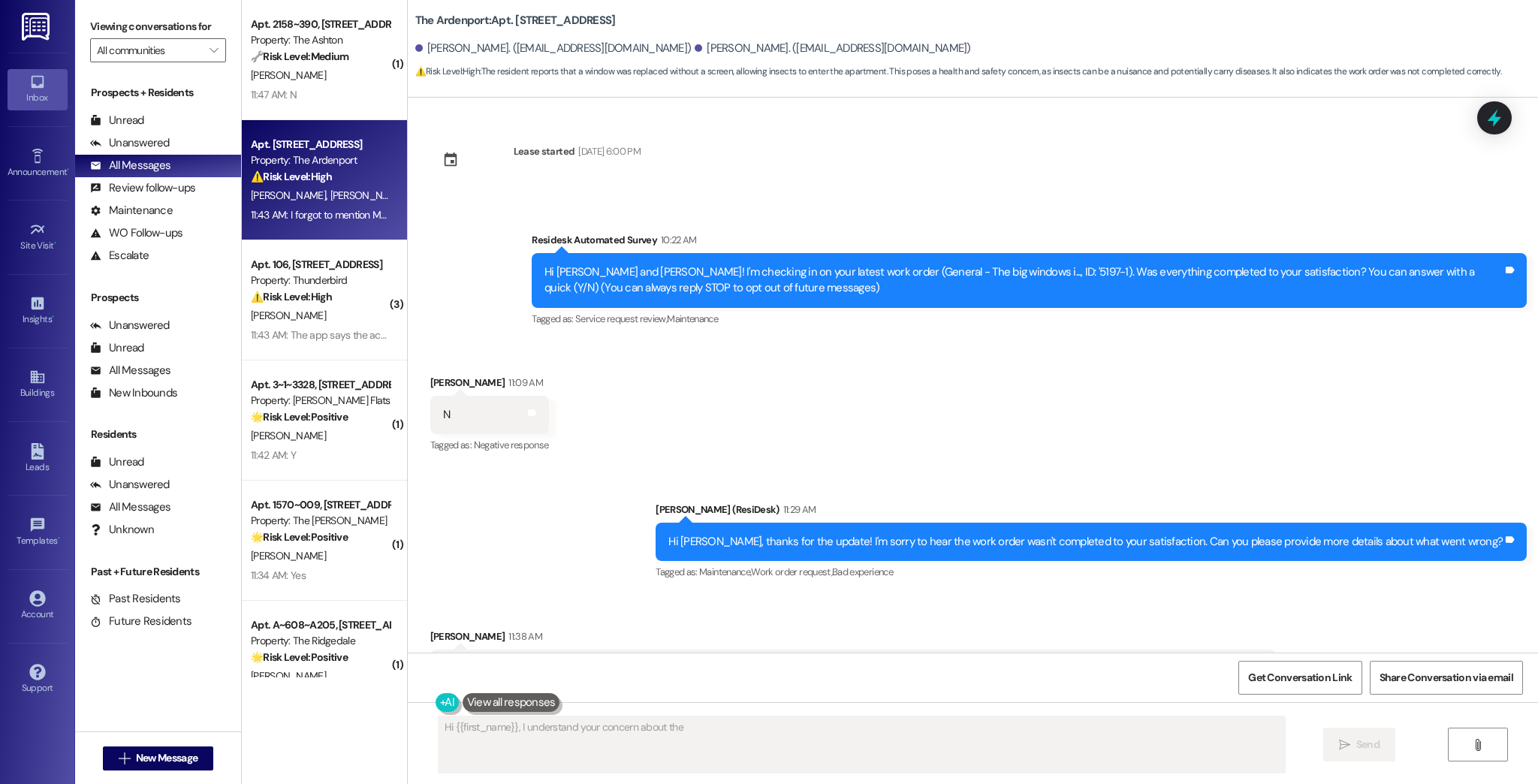 click on "Property: The Ardenport" at bounding box center [320, 160] 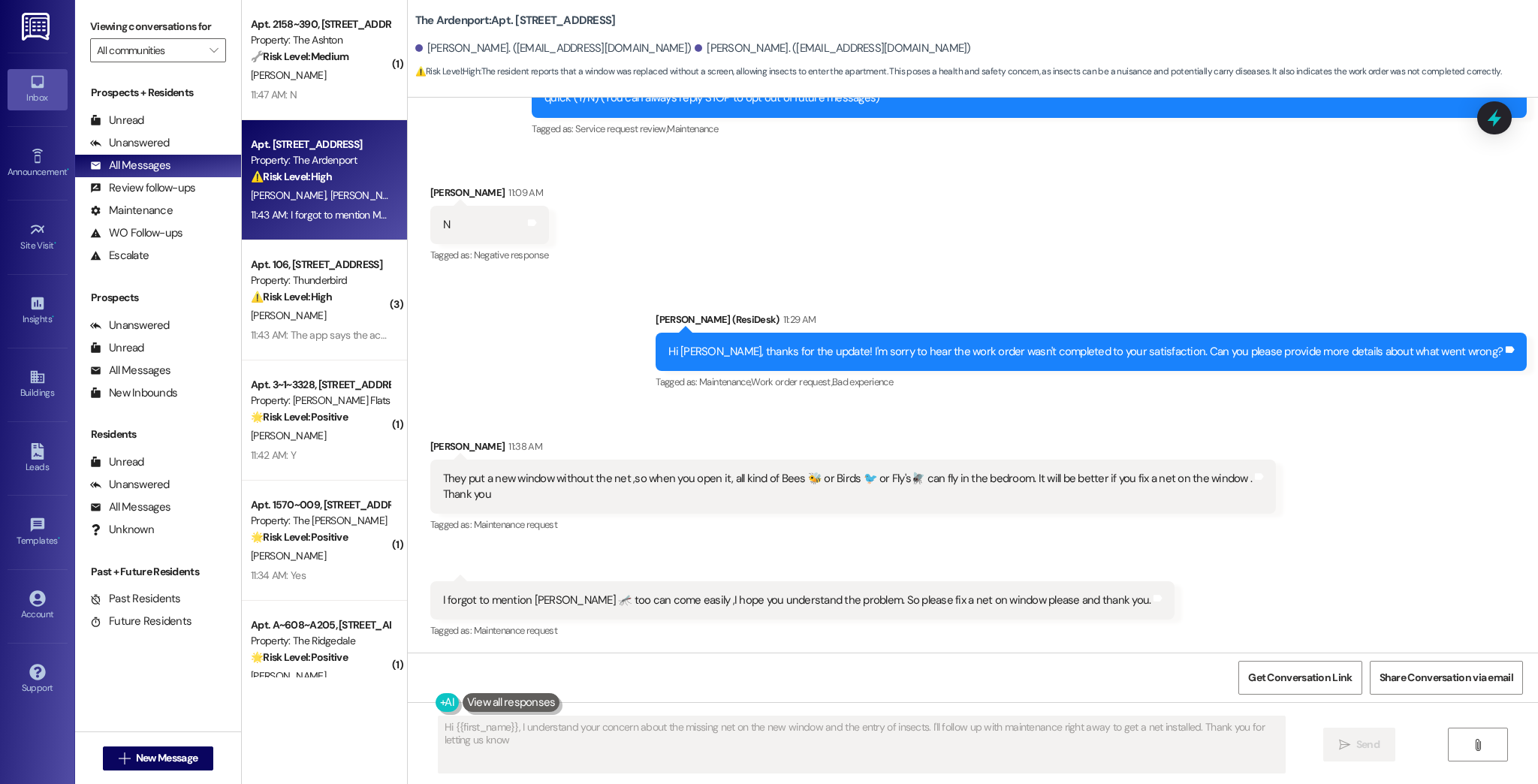 type on "Hi {{first_name}}, I understand your concern about the missing net on the new window and the entry of insects. I'll follow up with maintenance right away to get a net installed. Thank you for letting us know!" 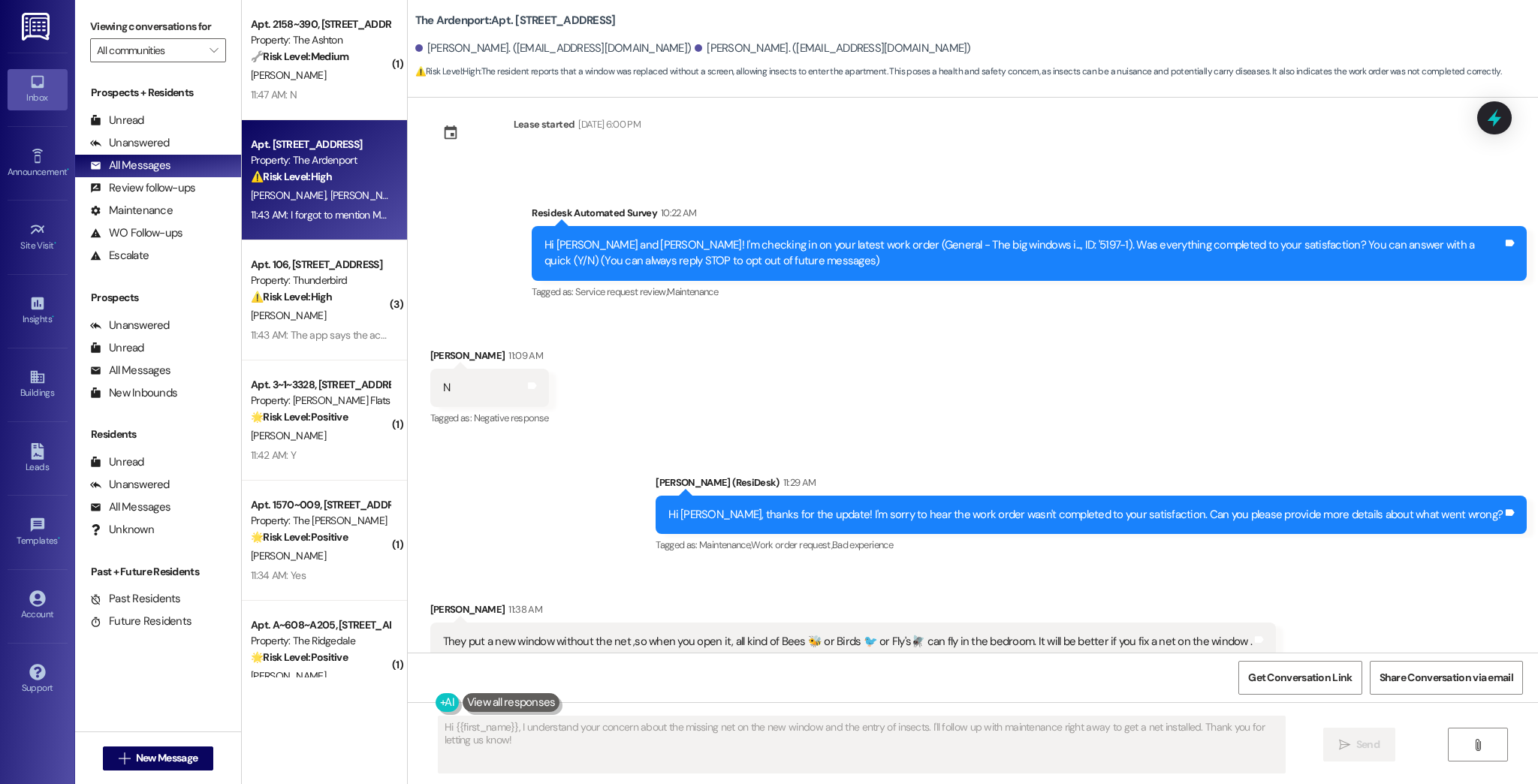 scroll, scrollTop: 0, scrollLeft: 0, axis: both 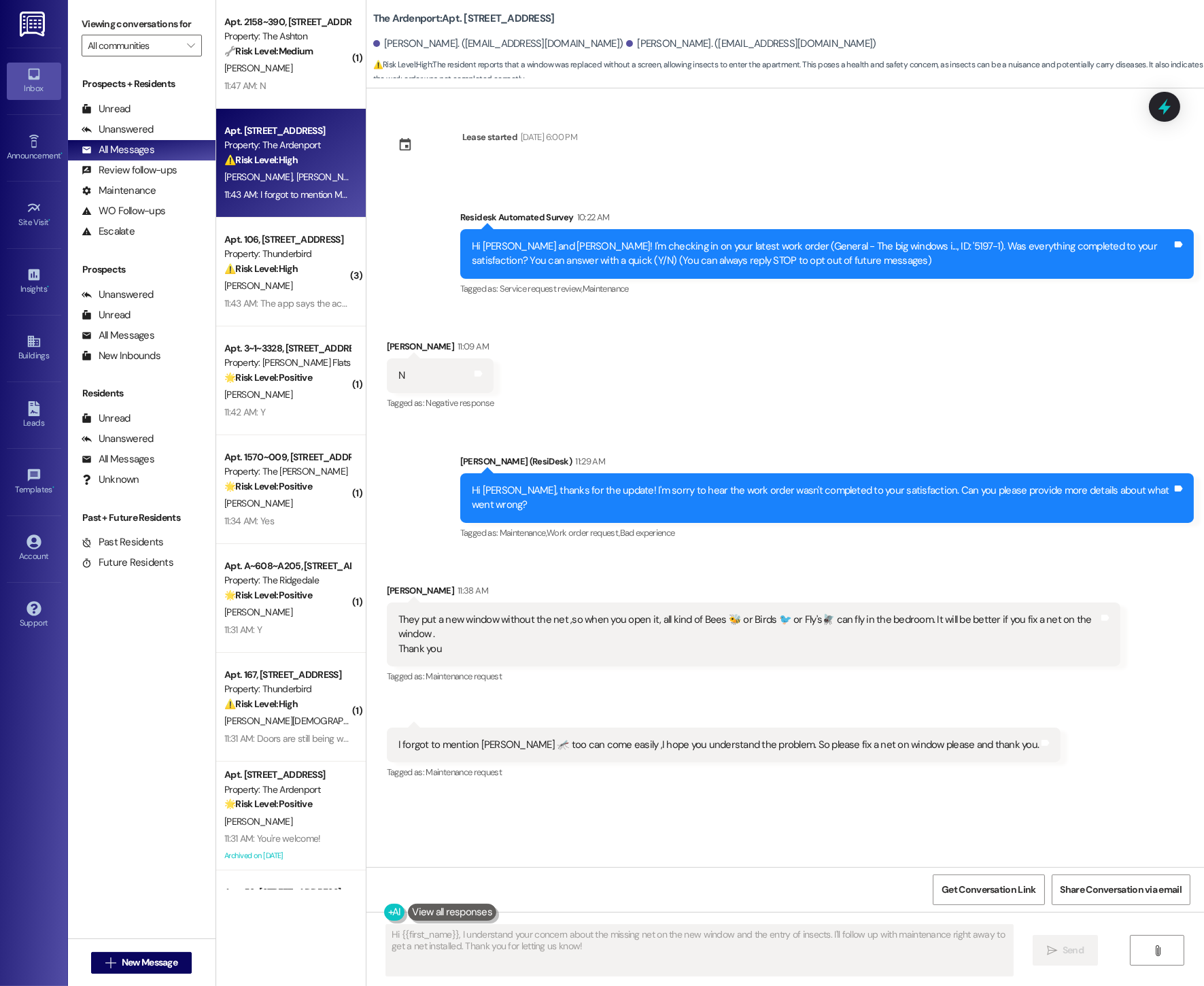 click on "Received via SMS [PERSON_NAME] 11:09 AM N Tags and notes Tagged as:   Negative response Click to highlight conversations about Negative response" at bounding box center [785, 366] 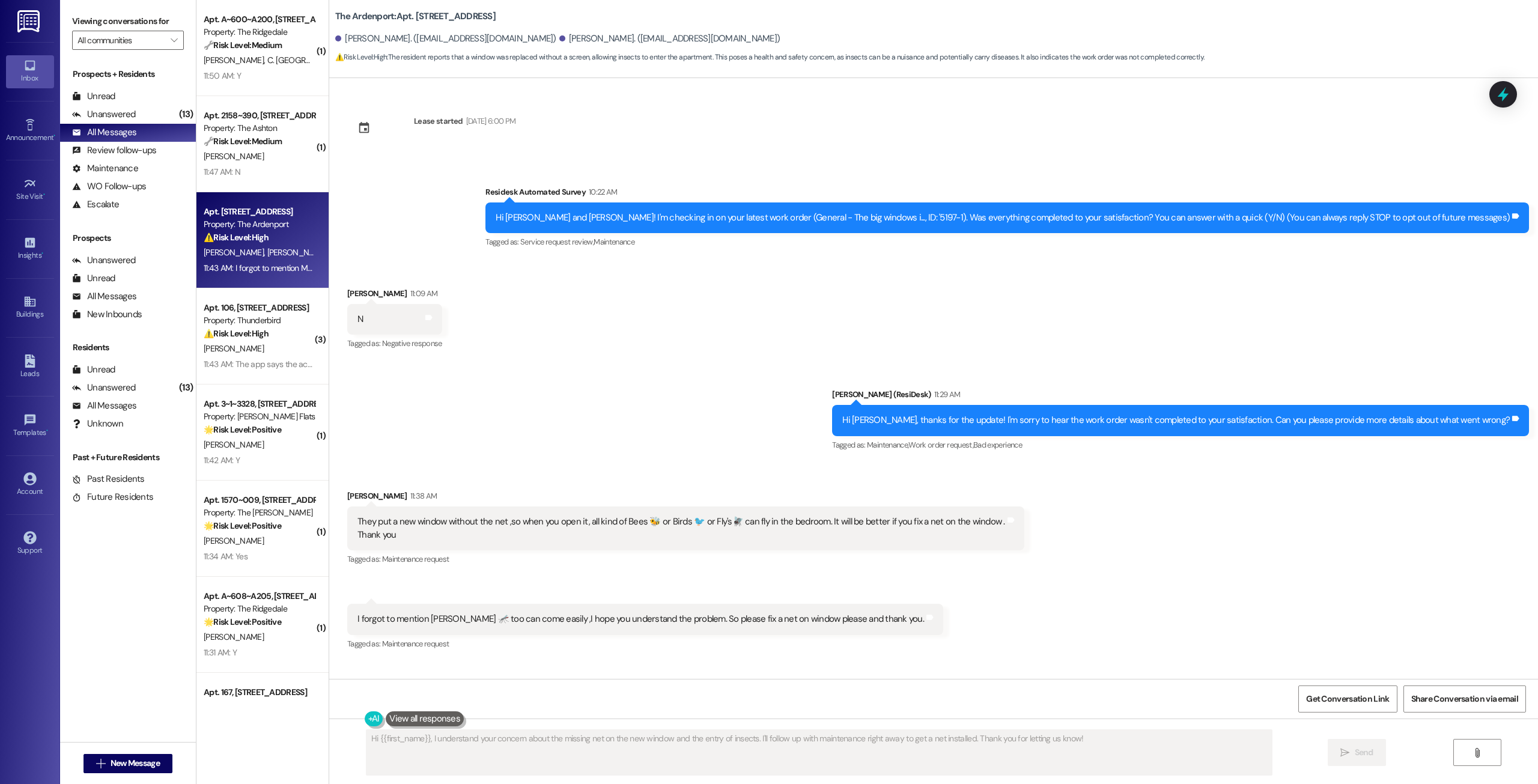 click on "Received via SMS [PERSON_NAME] 11:09 AM N Tags and notes Tagged as:   Negative response Click to highlight conversations about Negative response" at bounding box center (934, 311) 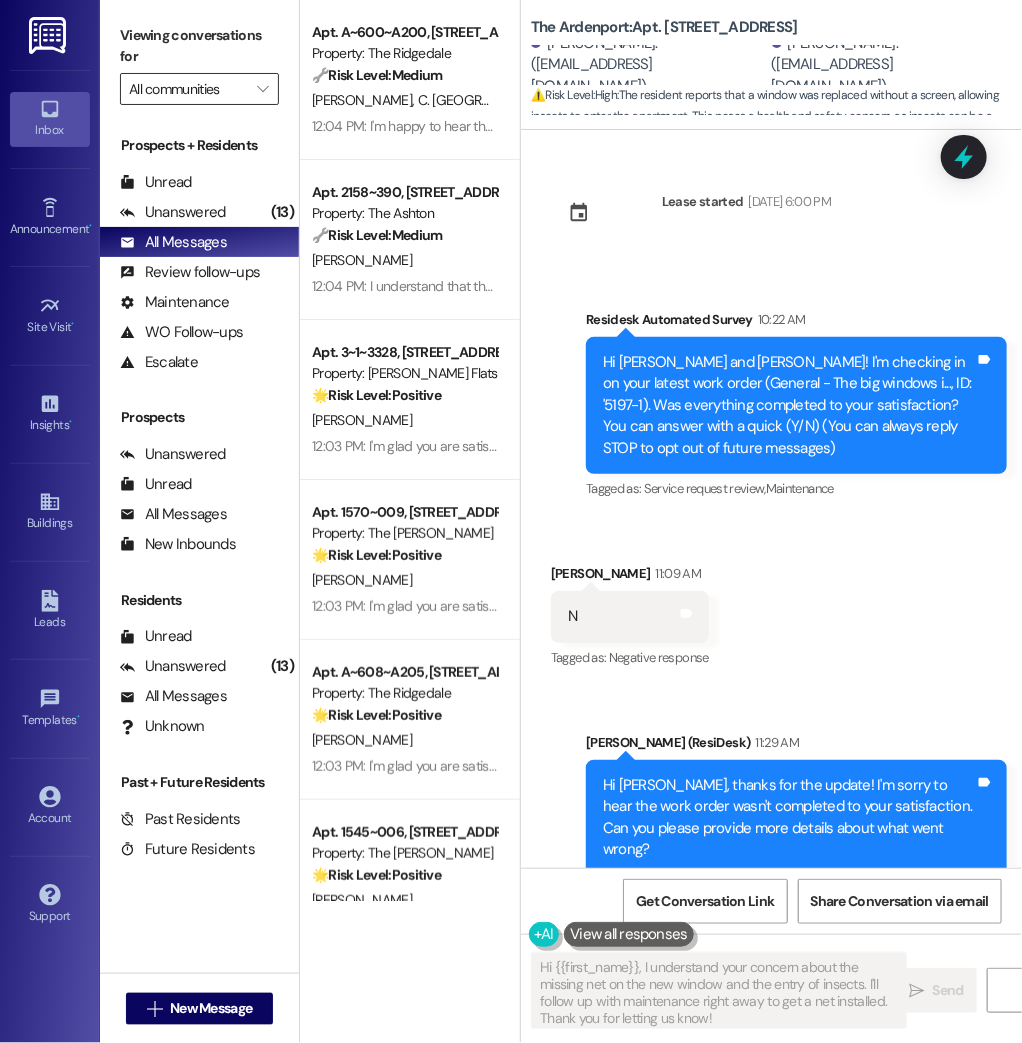 click on "All communities" at bounding box center (188, 89) 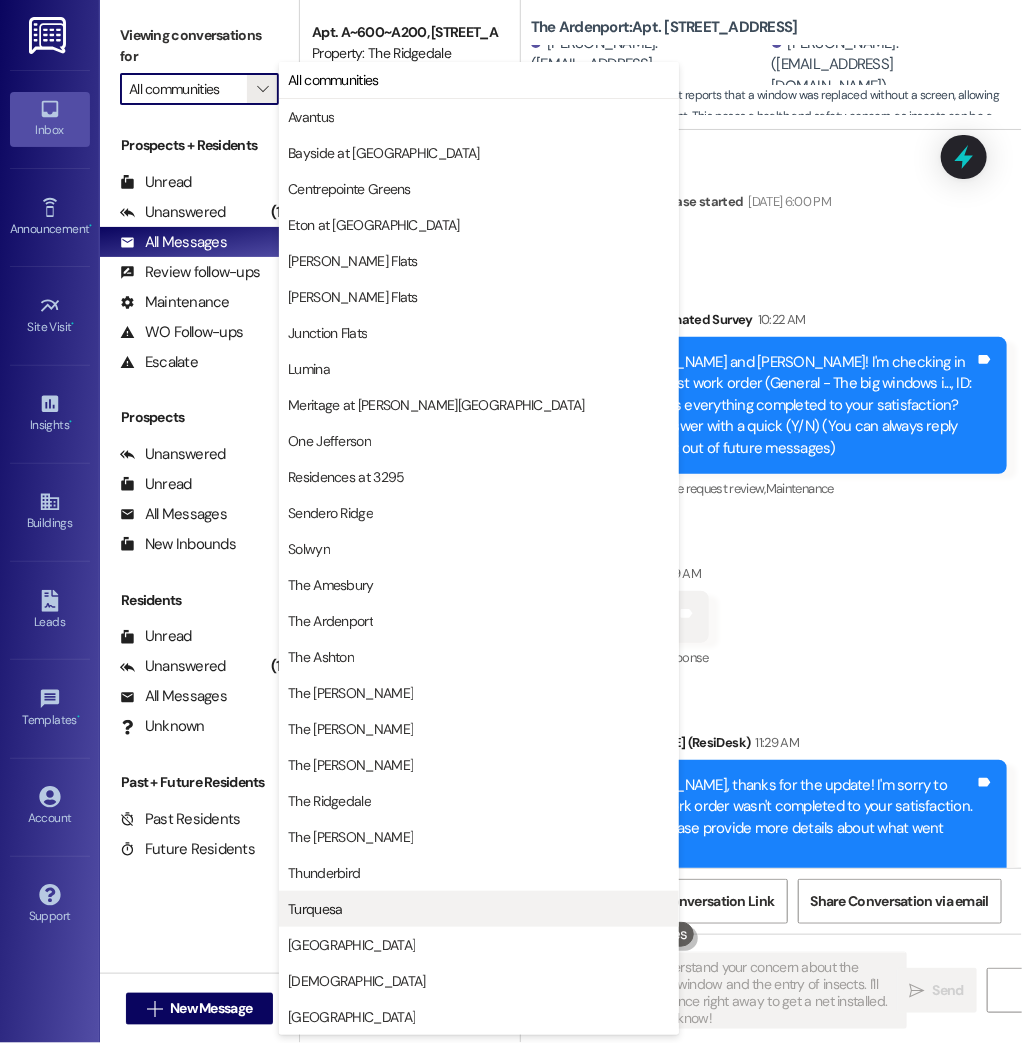 click on "Turquesa" at bounding box center (479, 909) 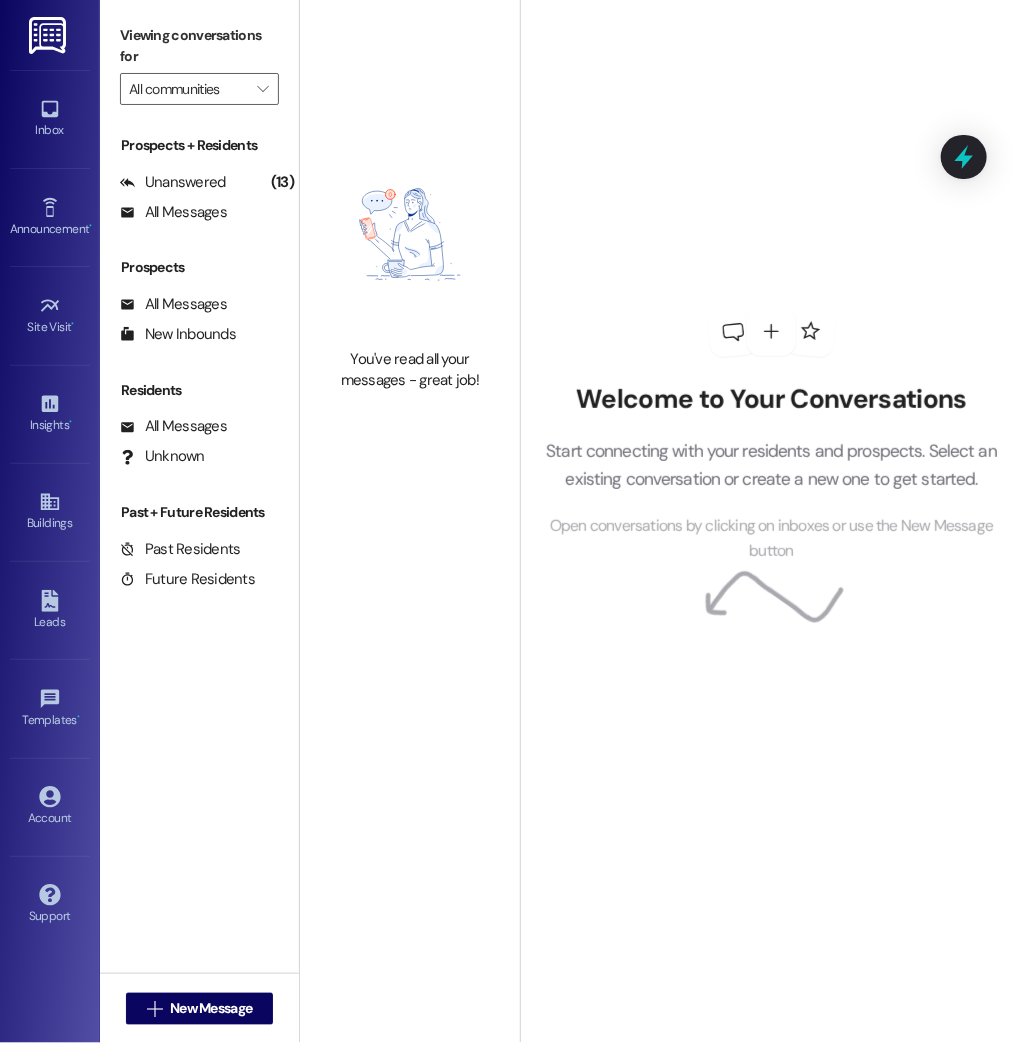 type on "Turquesa" 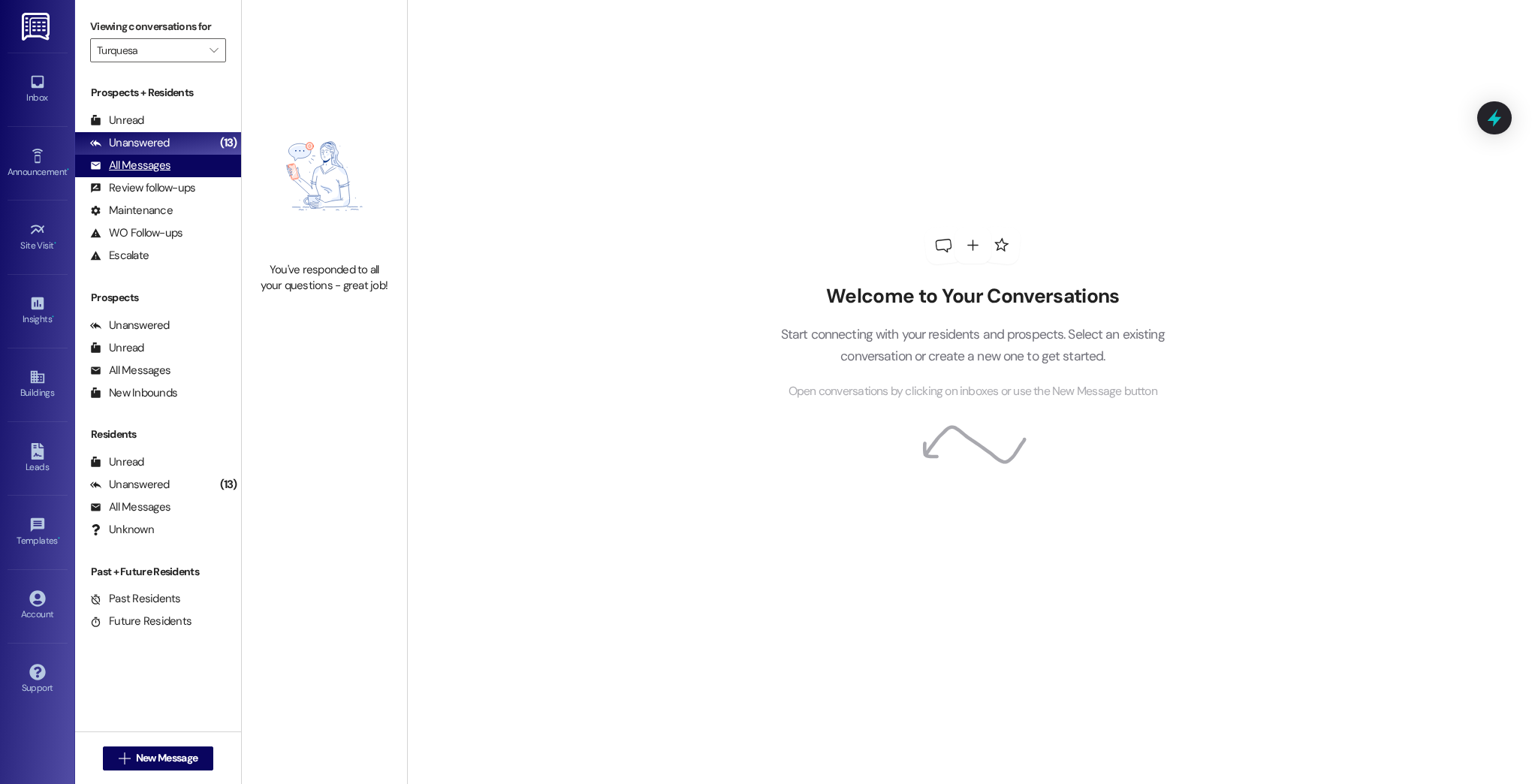 click on "All Messages" at bounding box center (130, 165) 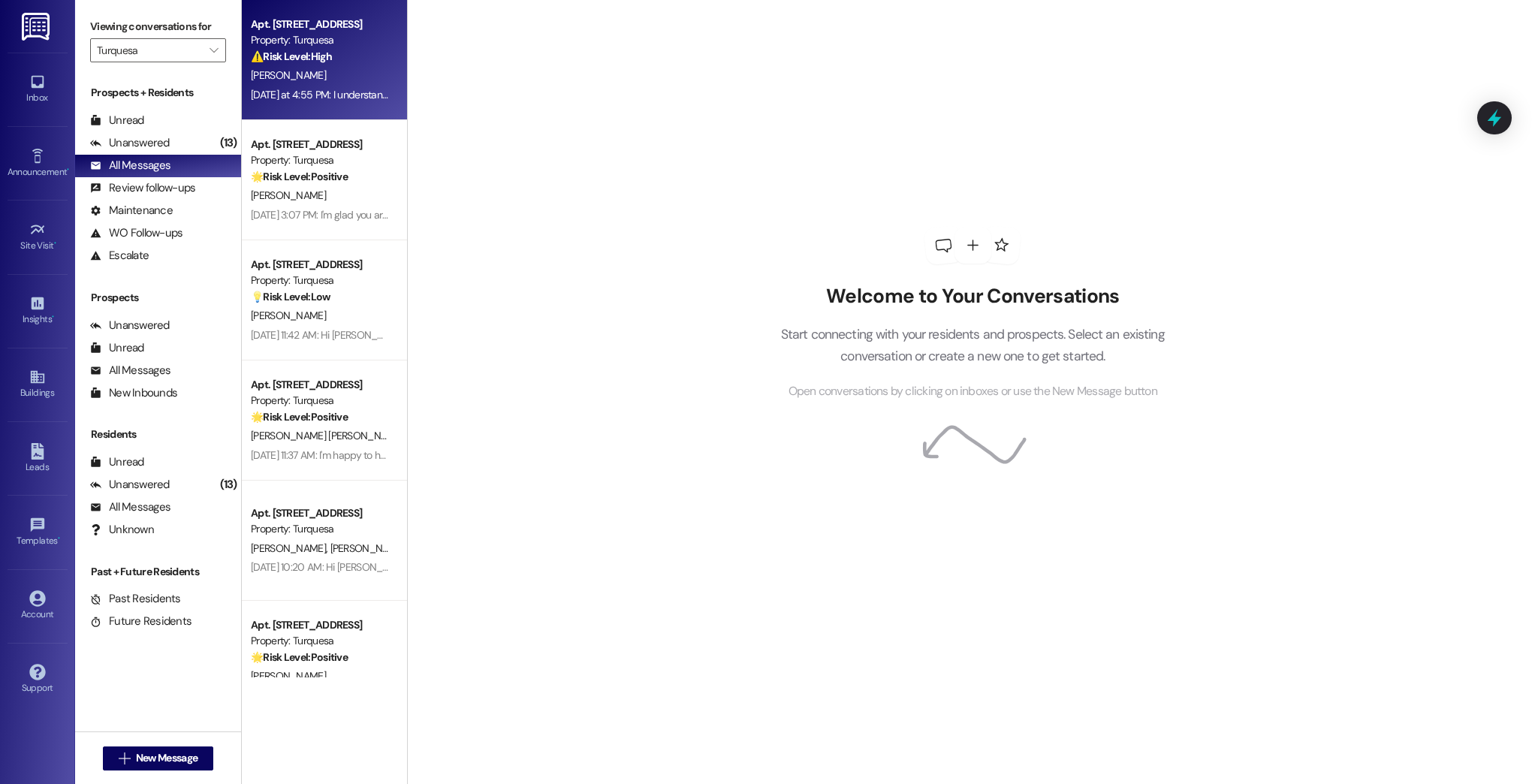 click on "Apt. [STREET_ADDRESS] Property: Turquesa ⚠️  Risk Level:  High The resident reports that Xfinity has stated there is no active connection for the building and that the property management needs to work with Xfinity to resolve the issue. This impacts not just the resident's unit but the entire building, indicating a potentially widespread utility outage and requiring urgent action from management." at bounding box center [320, 41] 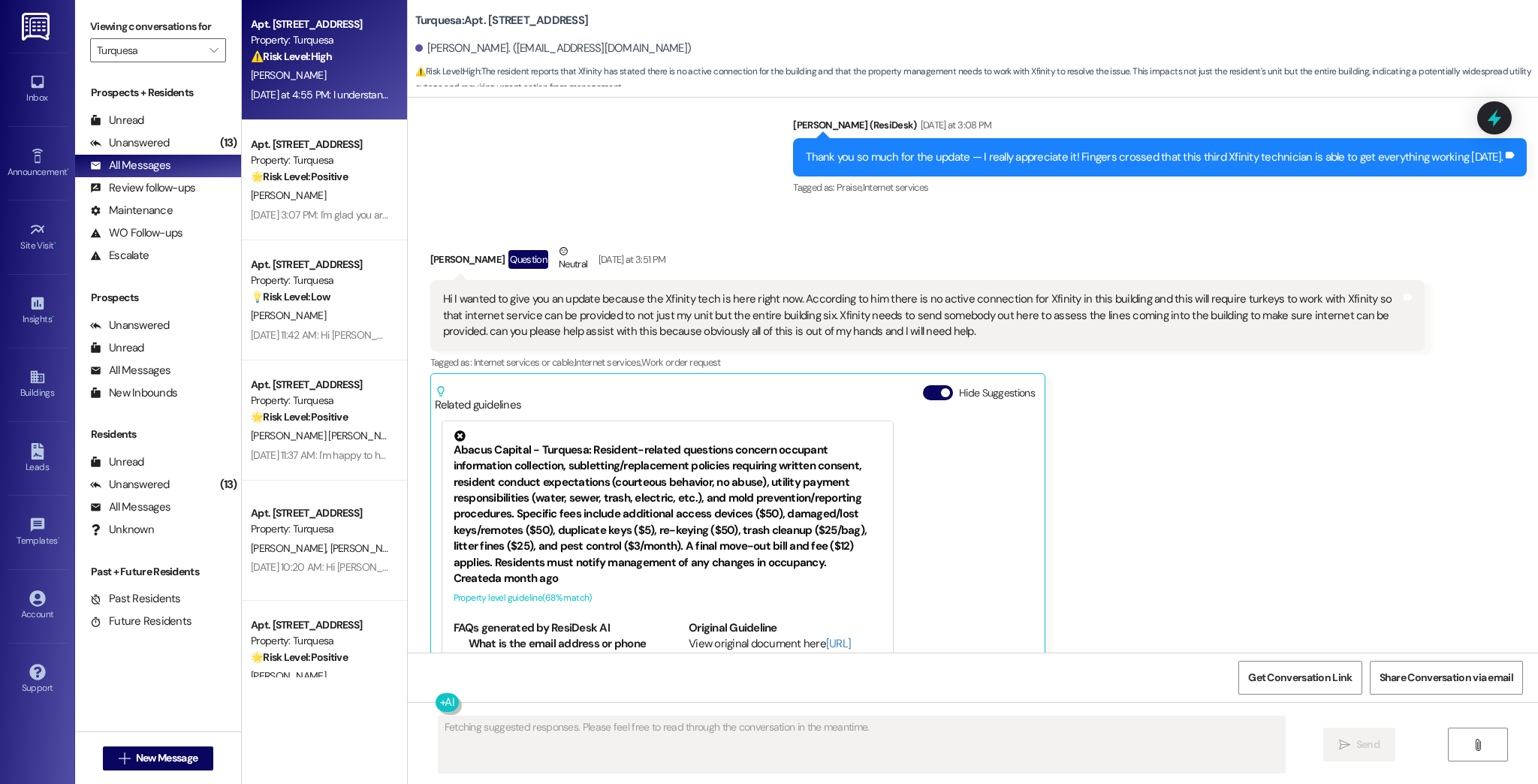 scroll, scrollTop: 3544, scrollLeft: 0, axis: vertical 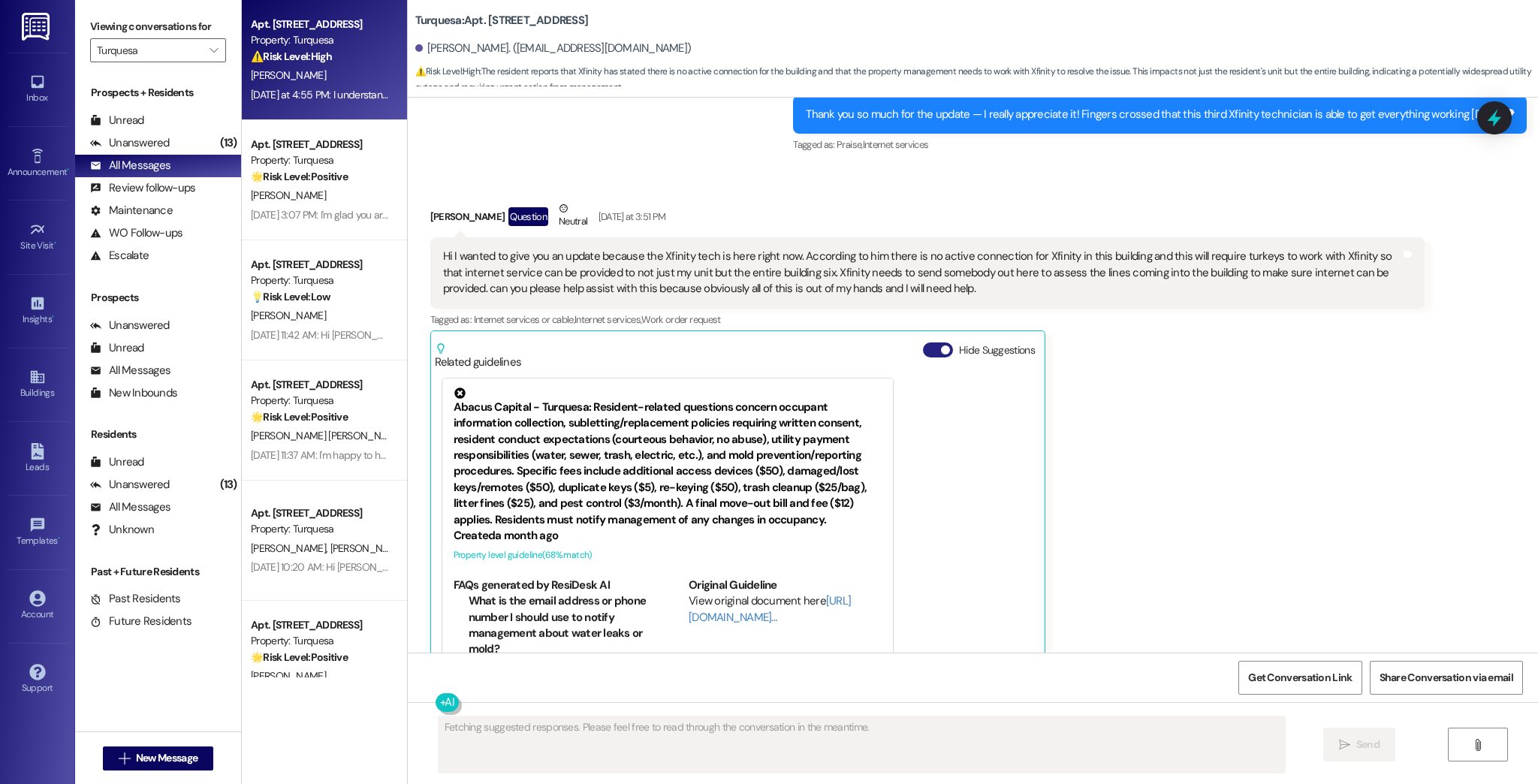 click on "Hide Suggestions" at bounding box center (938, 350) 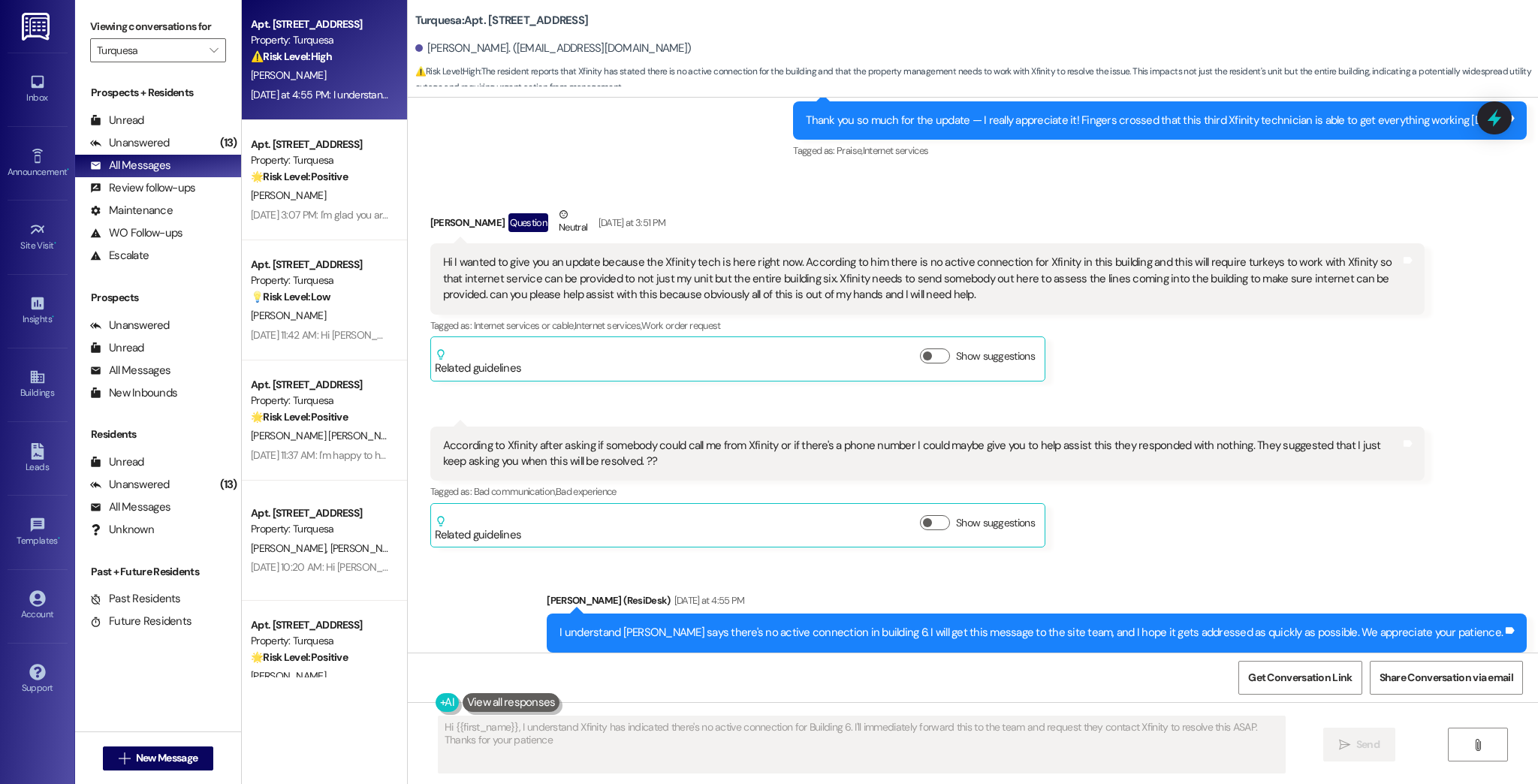 type on "Hi {{first_name}}, I understand Xfinity has indicated there's no active connection for Building 6. I'll immediately forward this to the team and request they contact Xfinity to resolve this ASAP. Thanks for your patience!" 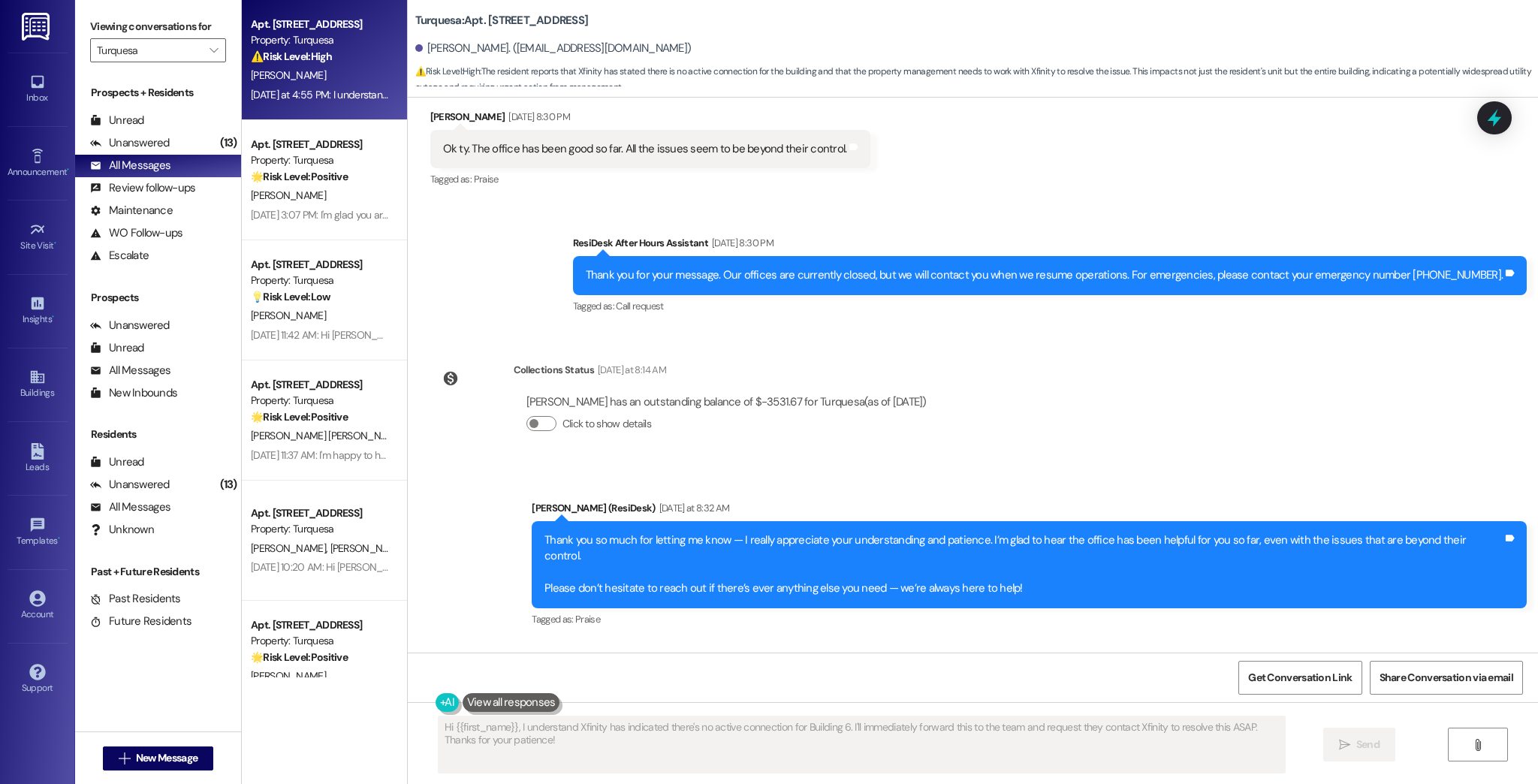 scroll, scrollTop: 955, scrollLeft: 0, axis: vertical 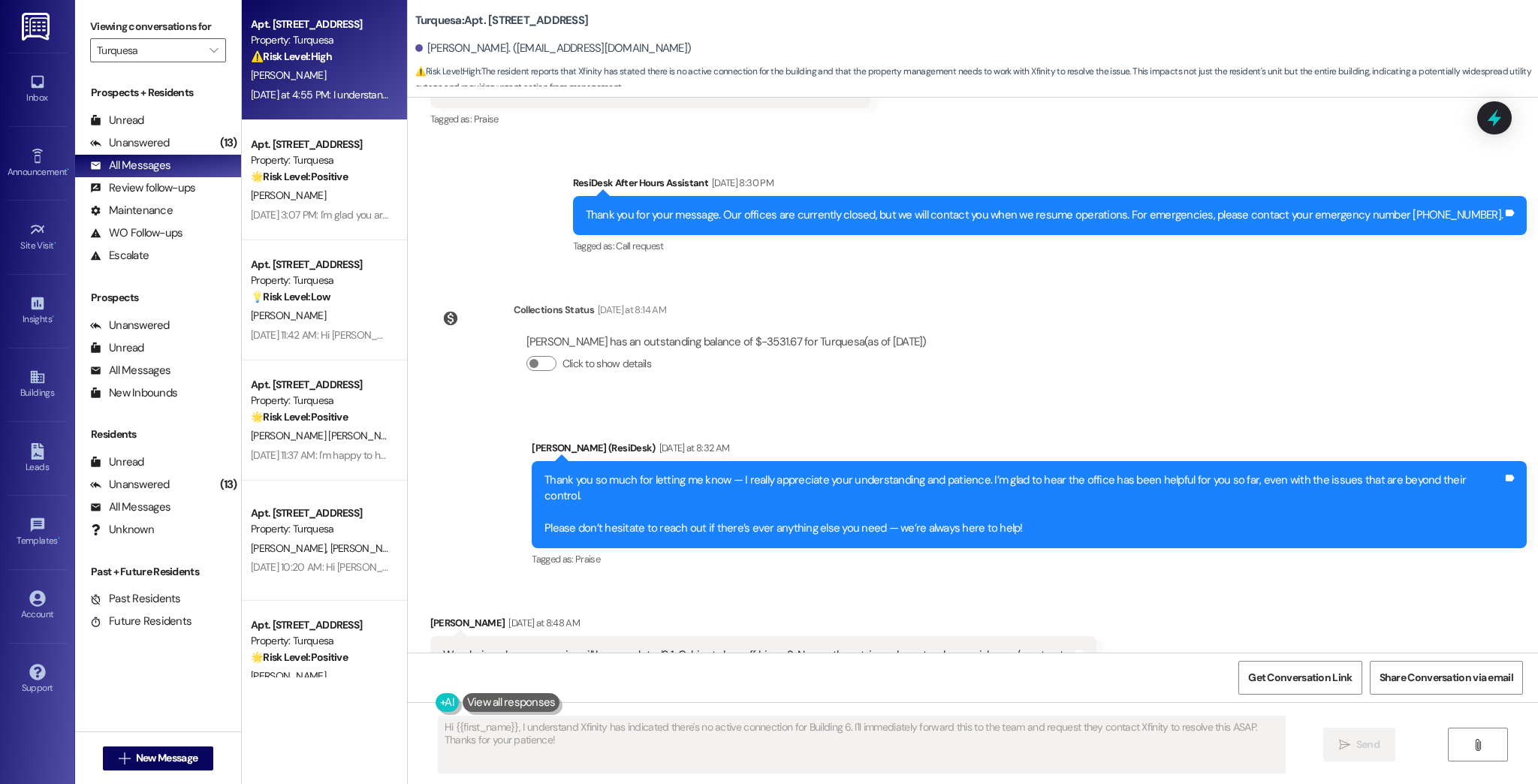click on "[PERSON_NAME] has an outstanding balance of $-3531.67 for Turquesa  (as of [DATE])" at bounding box center (726, 342) 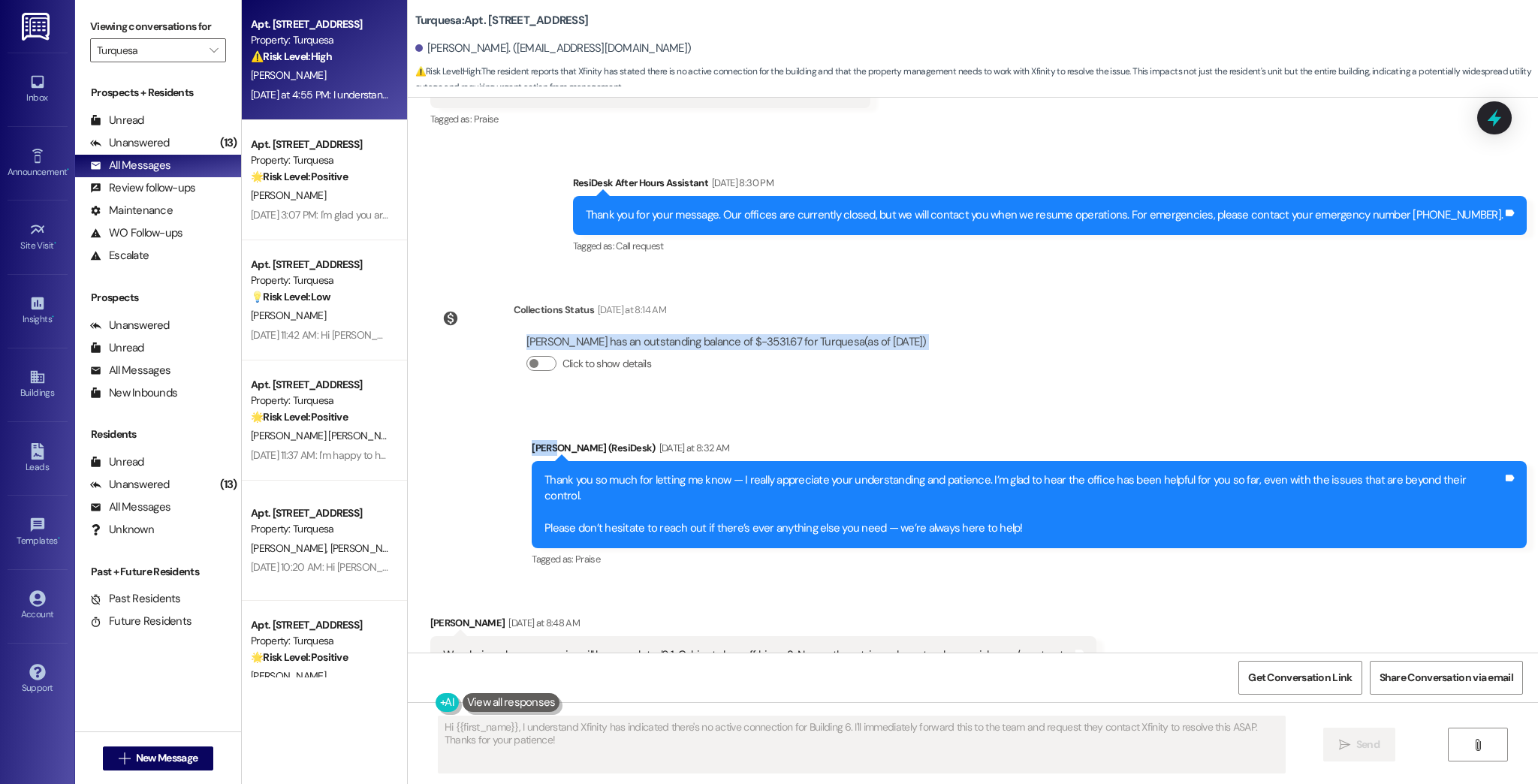 drag, startPoint x: 527, startPoint y: 342, endPoint x: 656, endPoint y: 353, distance: 129.46814 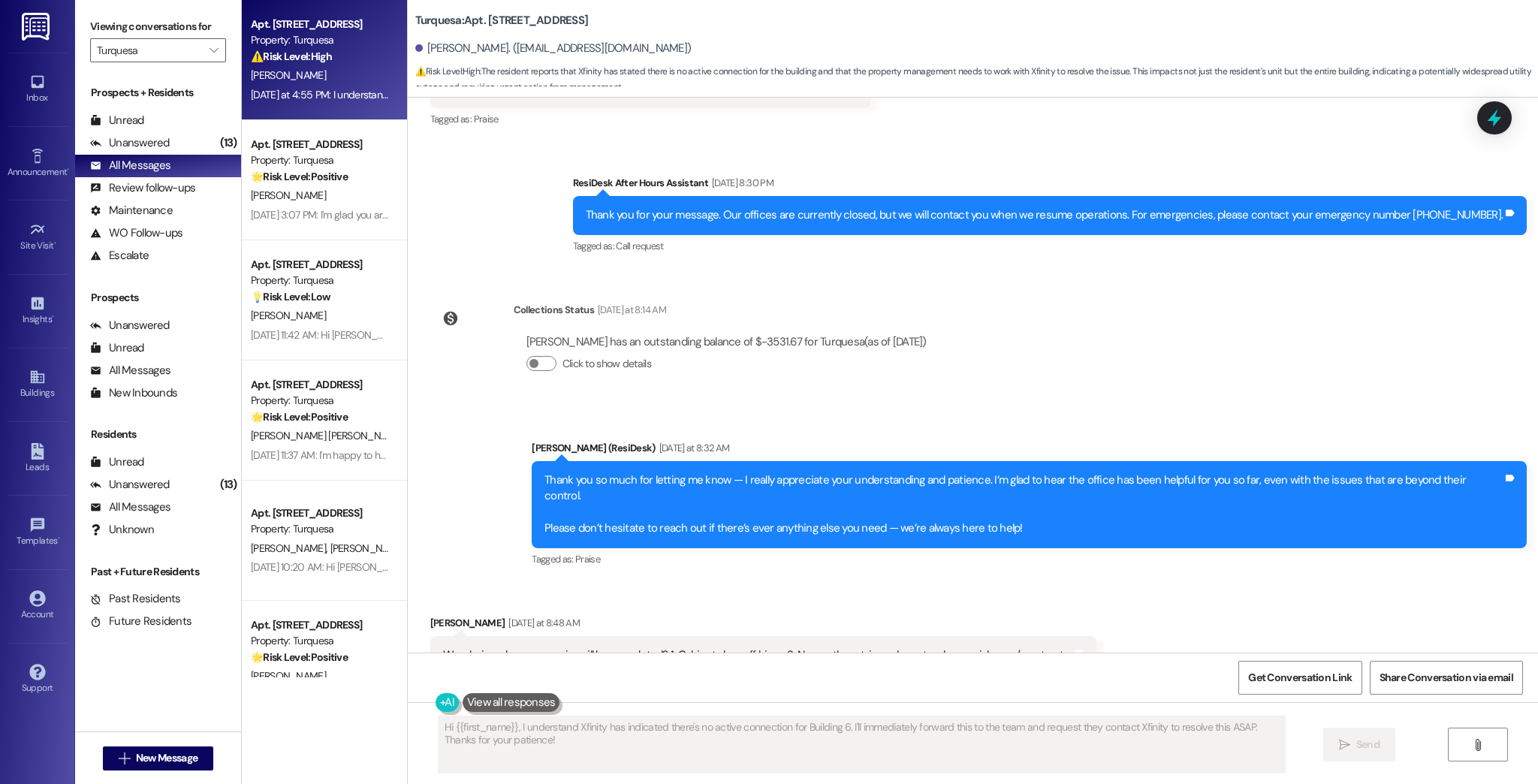 click on "Thank you for your message. Our offices are currently closed, but we will contact you when we resume operations. For emergencies, please contact your emergency number [PHONE_NUMBER]." at bounding box center (1045, 215) 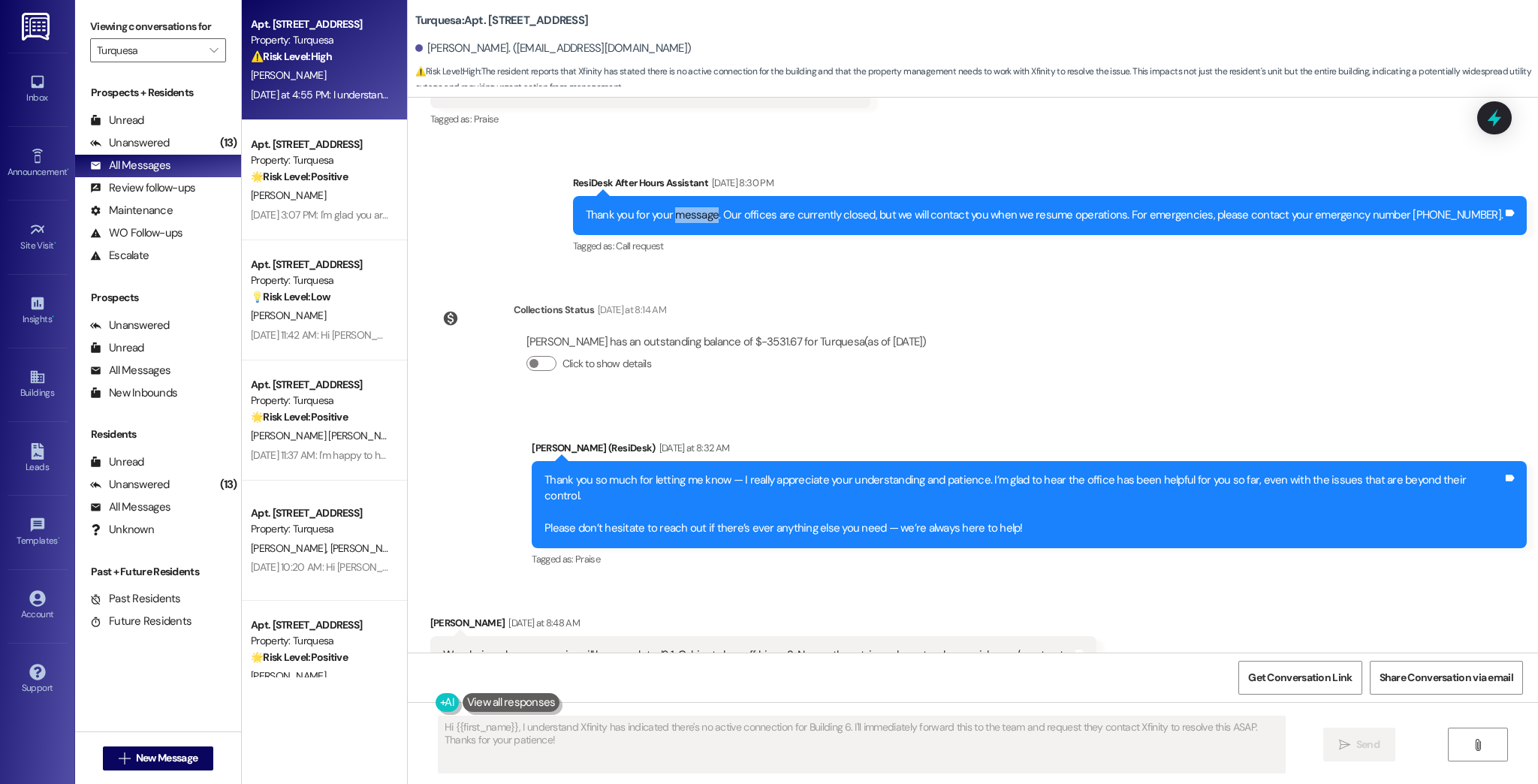 click on "Thank you for your message. Our offices are currently closed, but we will contact you when we resume operations. For emergencies, please contact your emergency number [PHONE_NUMBER]." at bounding box center (1045, 215) 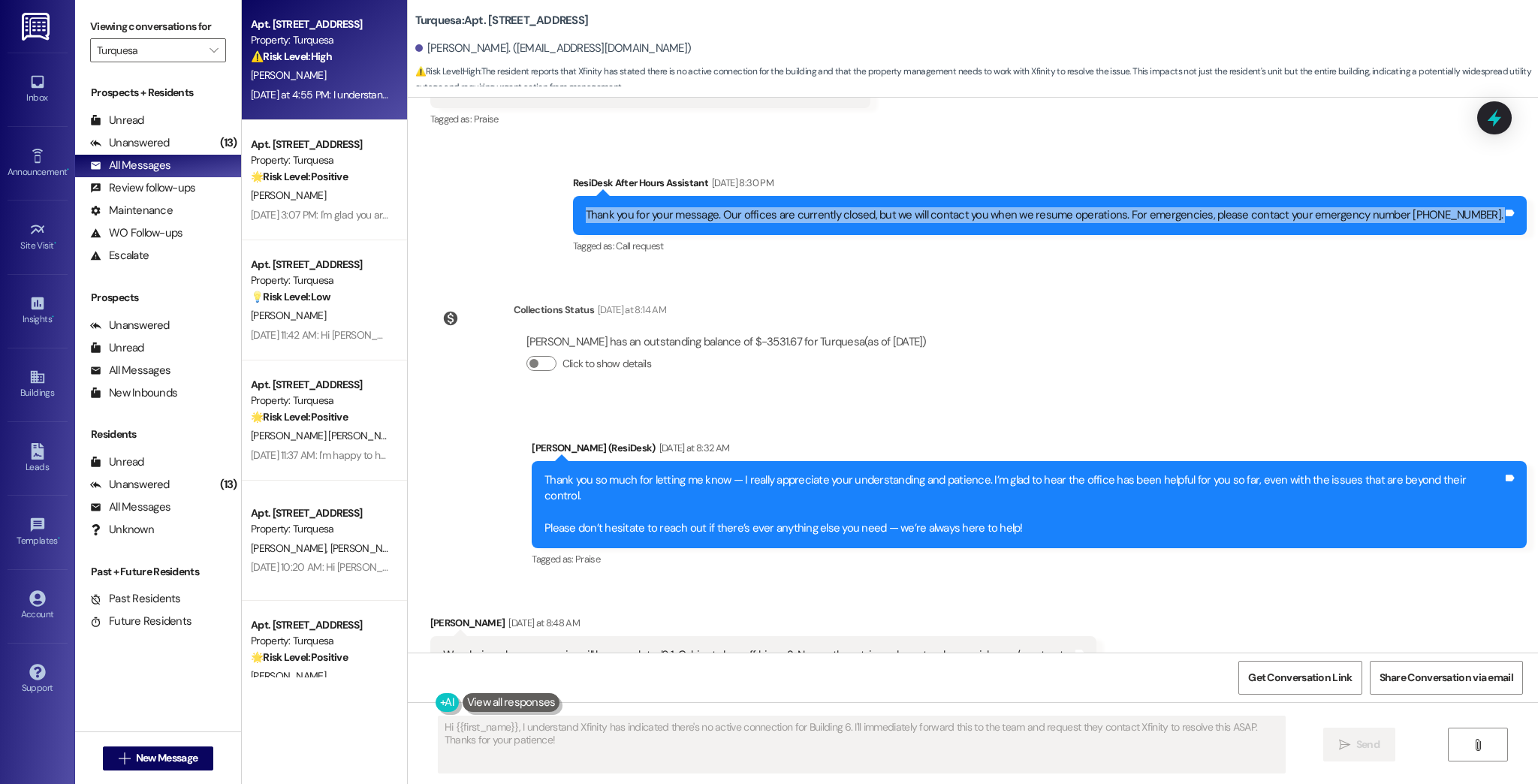 click on "Thank you for your message. Our offices are currently closed, but we will contact you when we resume operations. For emergencies, please contact your emergency number [PHONE_NUMBER]." at bounding box center (1045, 215) 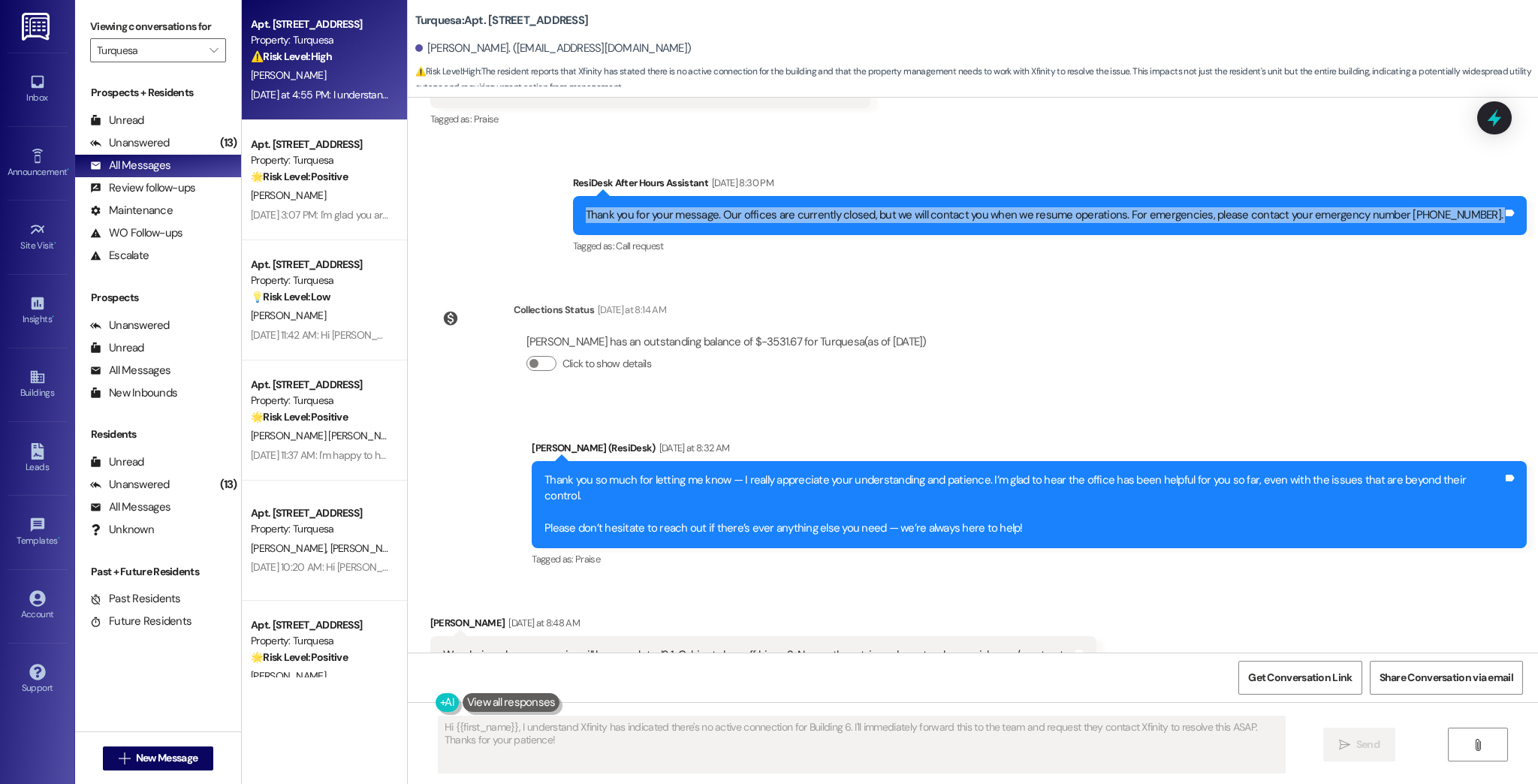 click on "Thank you for your message. Our offices are currently closed, but we will contact you when we resume operations. For emergencies, please contact your emergency number [PHONE_NUMBER]." at bounding box center [1045, 215] 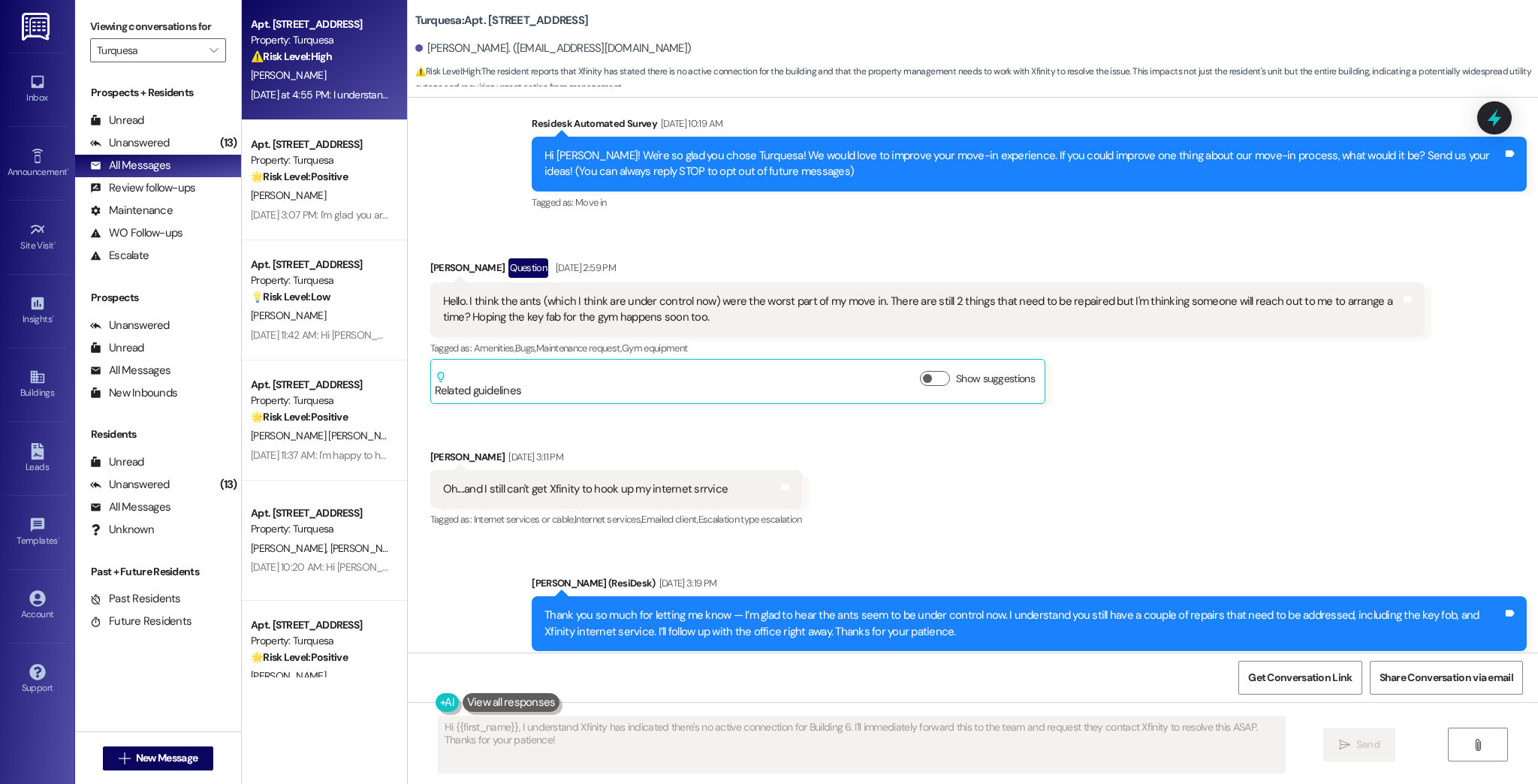 scroll, scrollTop: 114, scrollLeft: 0, axis: vertical 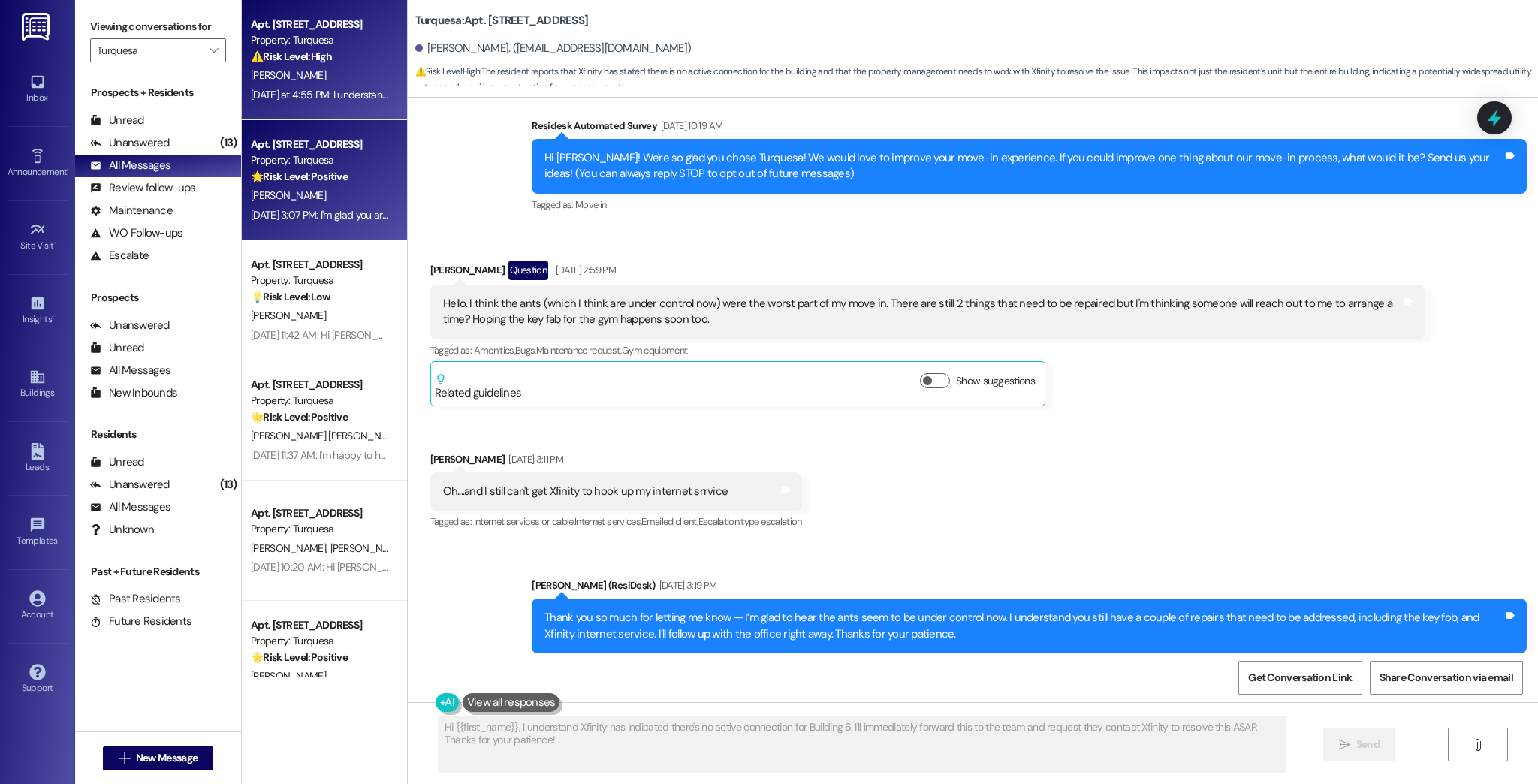 click on "[DATE] 3:07 PM: I'm glad you are satisfied with your home. Can I ask a quick favor...would you mind writing us a Google review? I'll give you the link if you are willing. No worries at all if not. [DATE] 3:07 PM: I'm glad you are satisfied with your home. Can I ask a quick favor...would you mind writing us a Google review? I'll give you the link if you are willing. No worries at all if not." at bounding box center (647, 215) 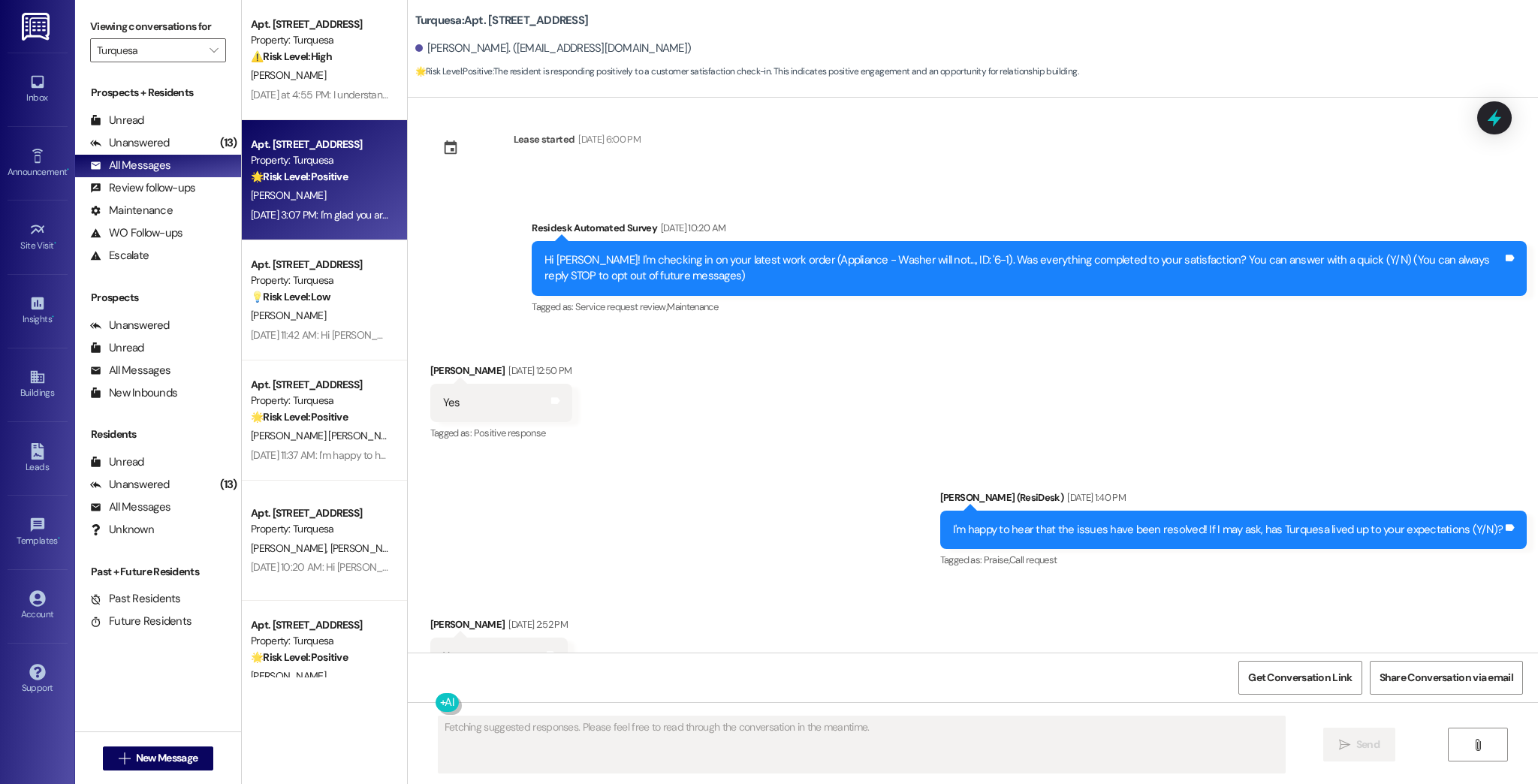 scroll, scrollTop: 0, scrollLeft: 0, axis: both 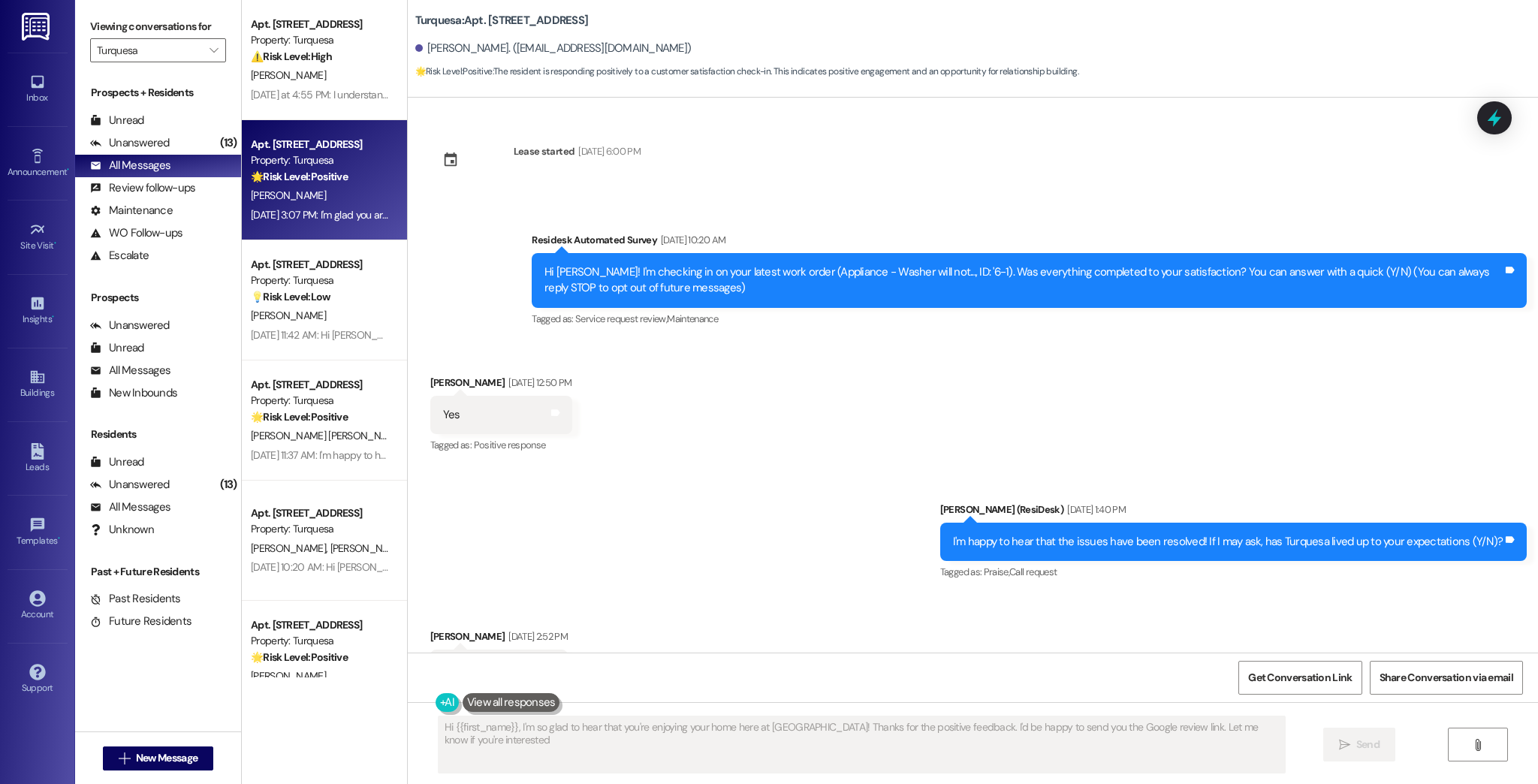 type on "Hi {{first_name}}, I'm so glad to hear that you're enjoying your home here at [GEOGRAPHIC_DATA]! Thanks for the positive feedback. I'd be happy to send you the Google review link. Let me know if you're interested!" 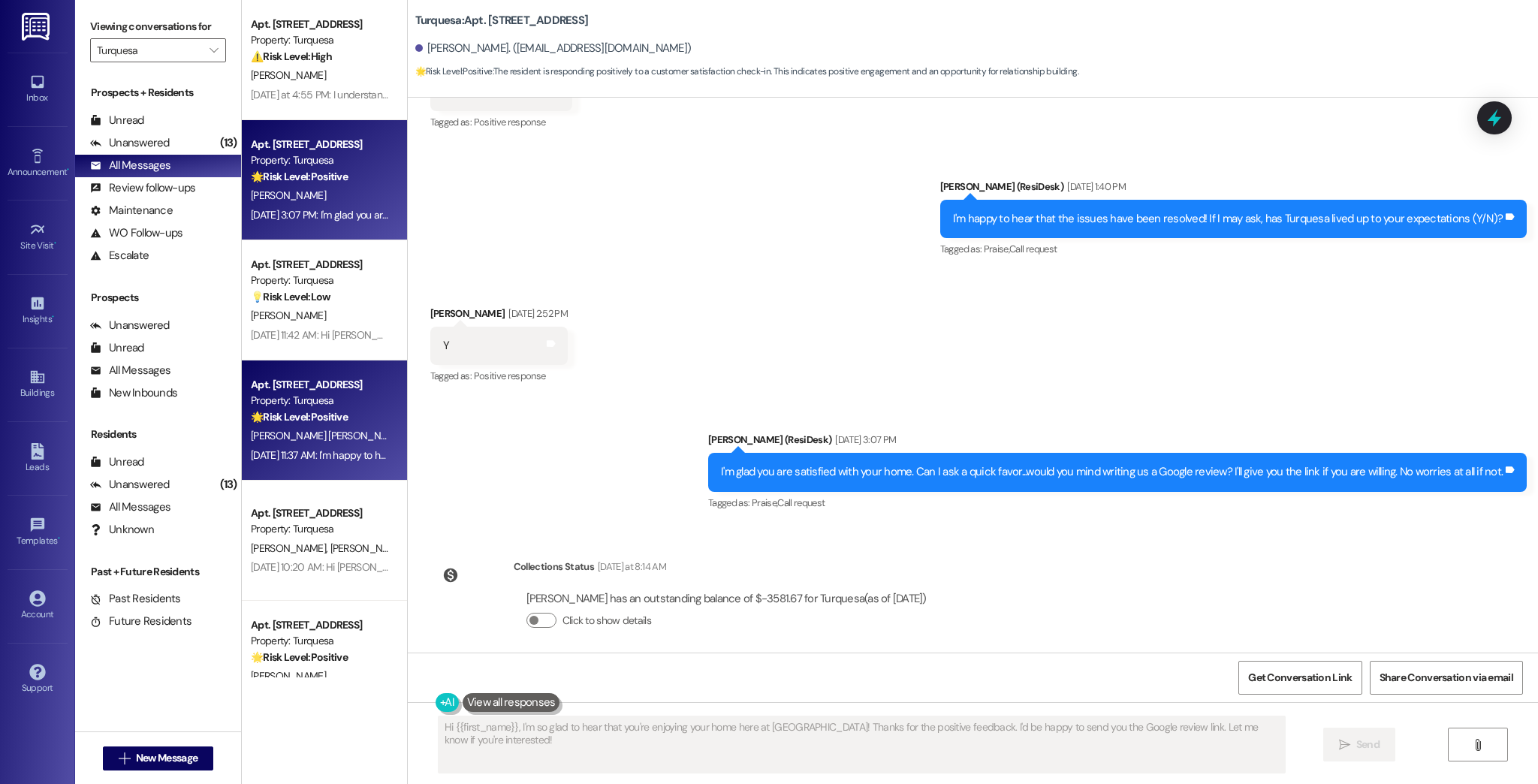 scroll, scrollTop: 333, scrollLeft: 0, axis: vertical 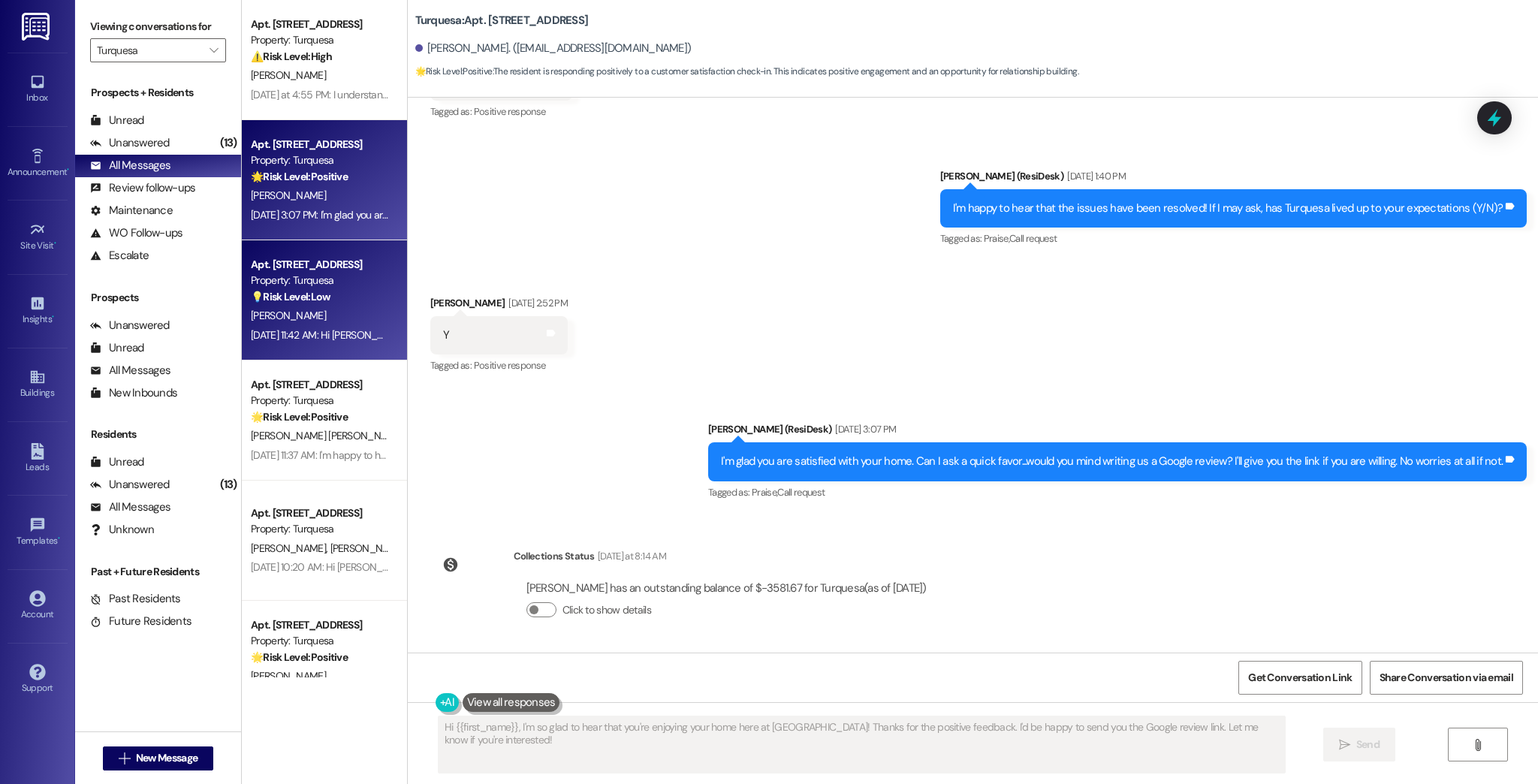 click on "[DATE] 11:42 AM: Hi [PERSON_NAME]! I'll check on the availability of garage G19 right away. I'll let you know shortly if it's still available. Thanks for reaching out! [DATE] 11:42 AM: Hi [PERSON_NAME]! I'll check on the availability of garage G19 right away. I'll let you know shortly if it's still available. Thanks for reaching out!" at bounding box center (586, 335) 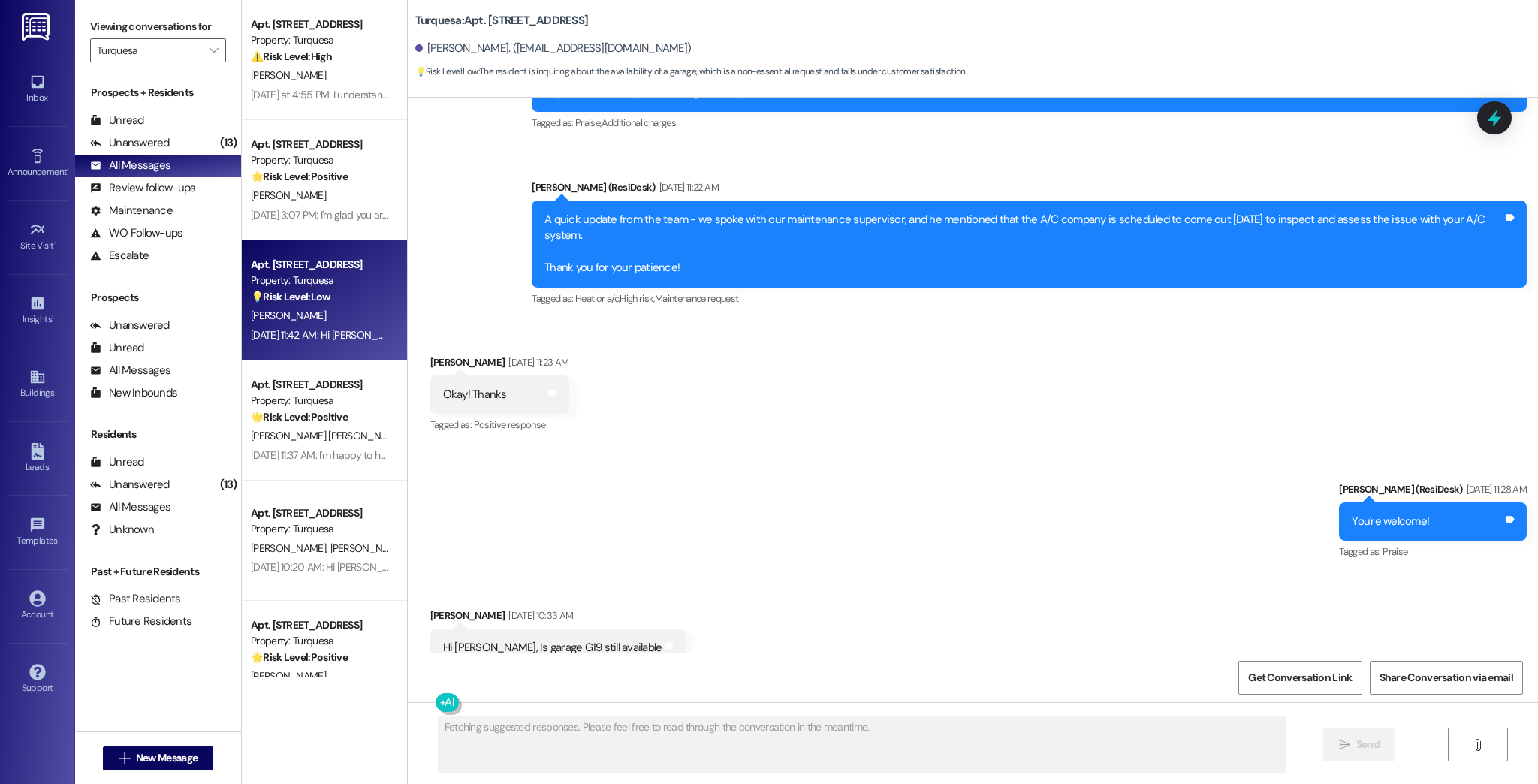 scroll, scrollTop: 1033, scrollLeft: 0, axis: vertical 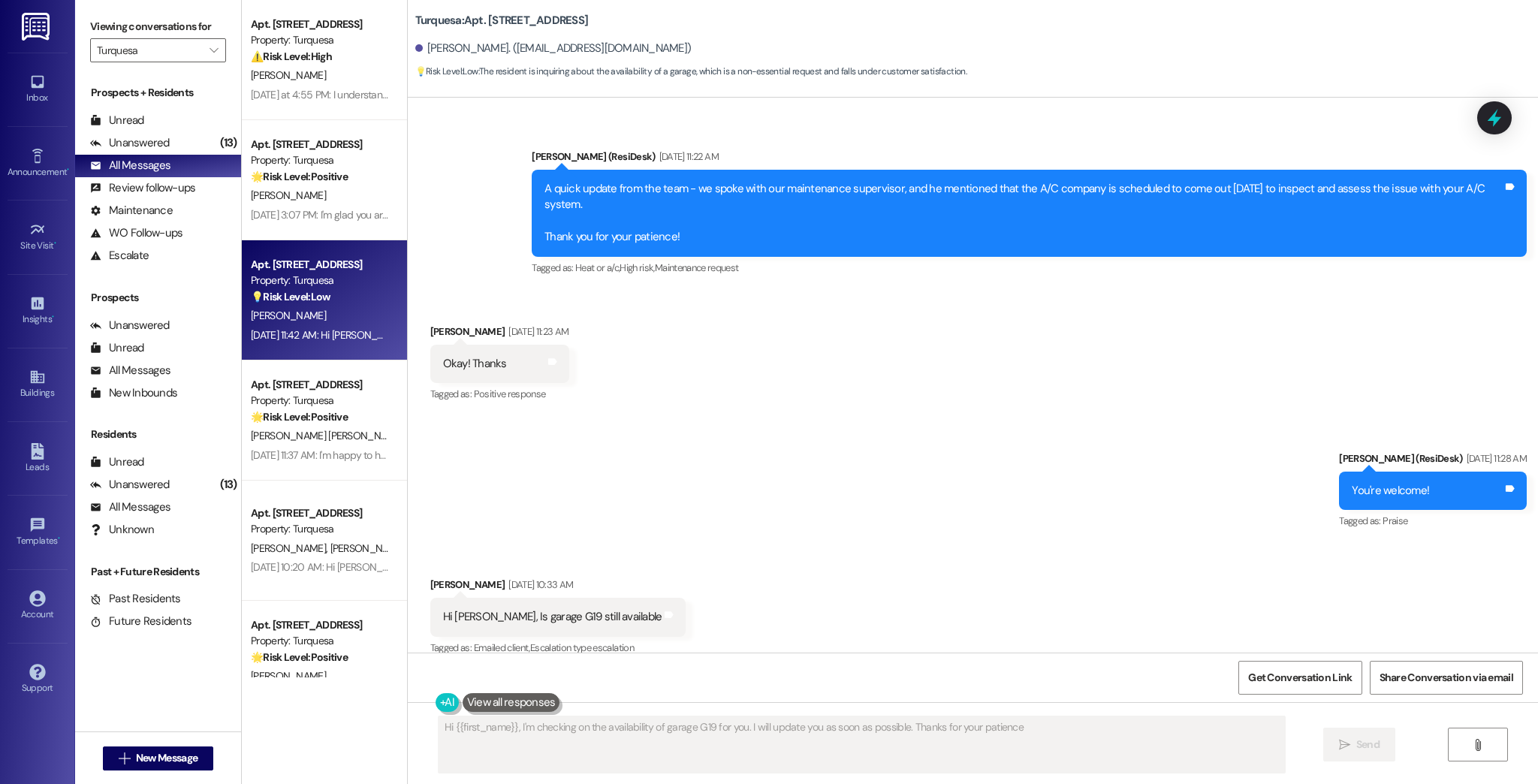 type on "Hi {{first_name}}, I'm checking on the availability of garage G19 for you. I will update you as soon as possible. Thanks for your patience!" 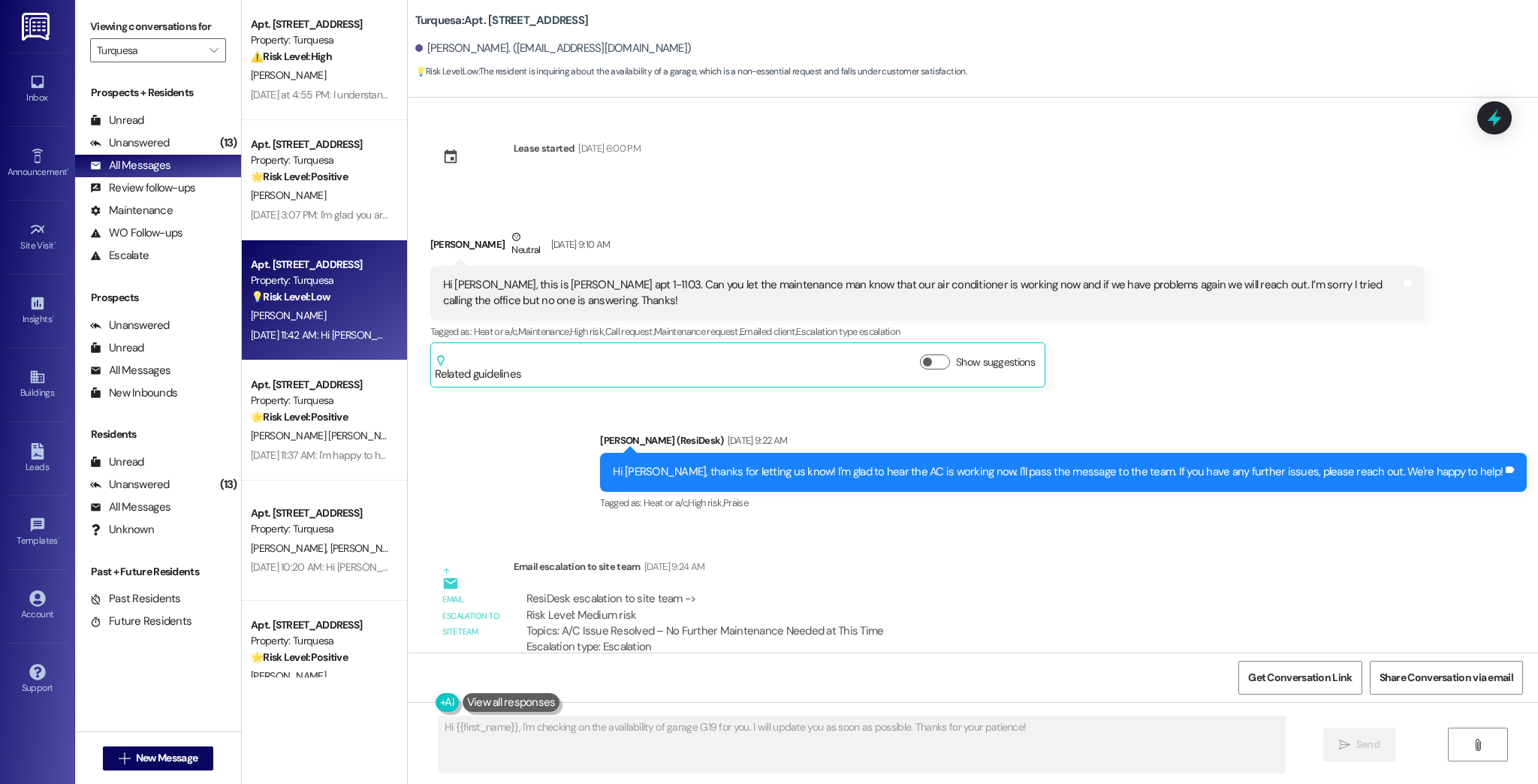 scroll, scrollTop: 0, scrollLeft: 0, axis: both 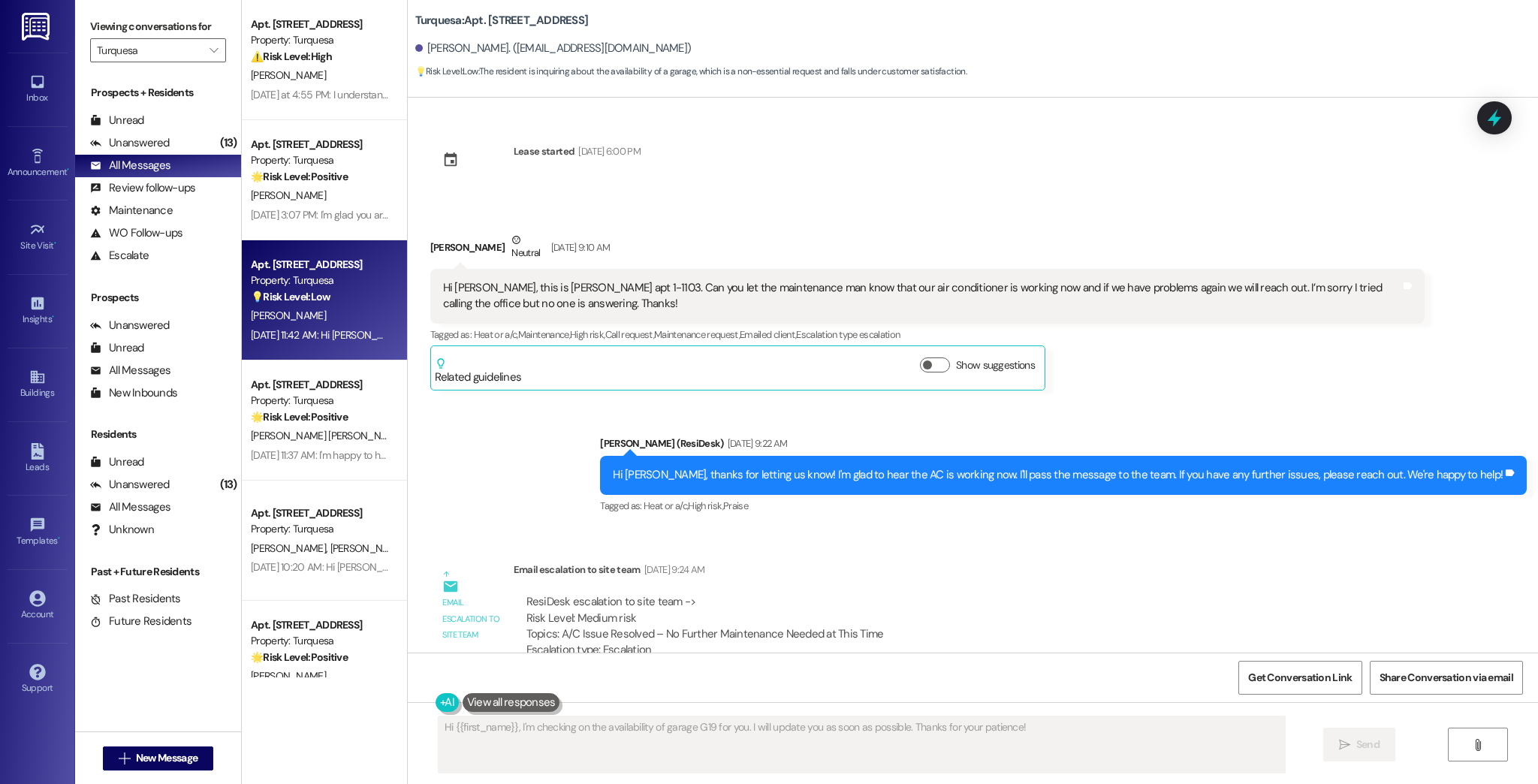 click on "[DATE] 9:22 AM" at bounding box center [755, 443] 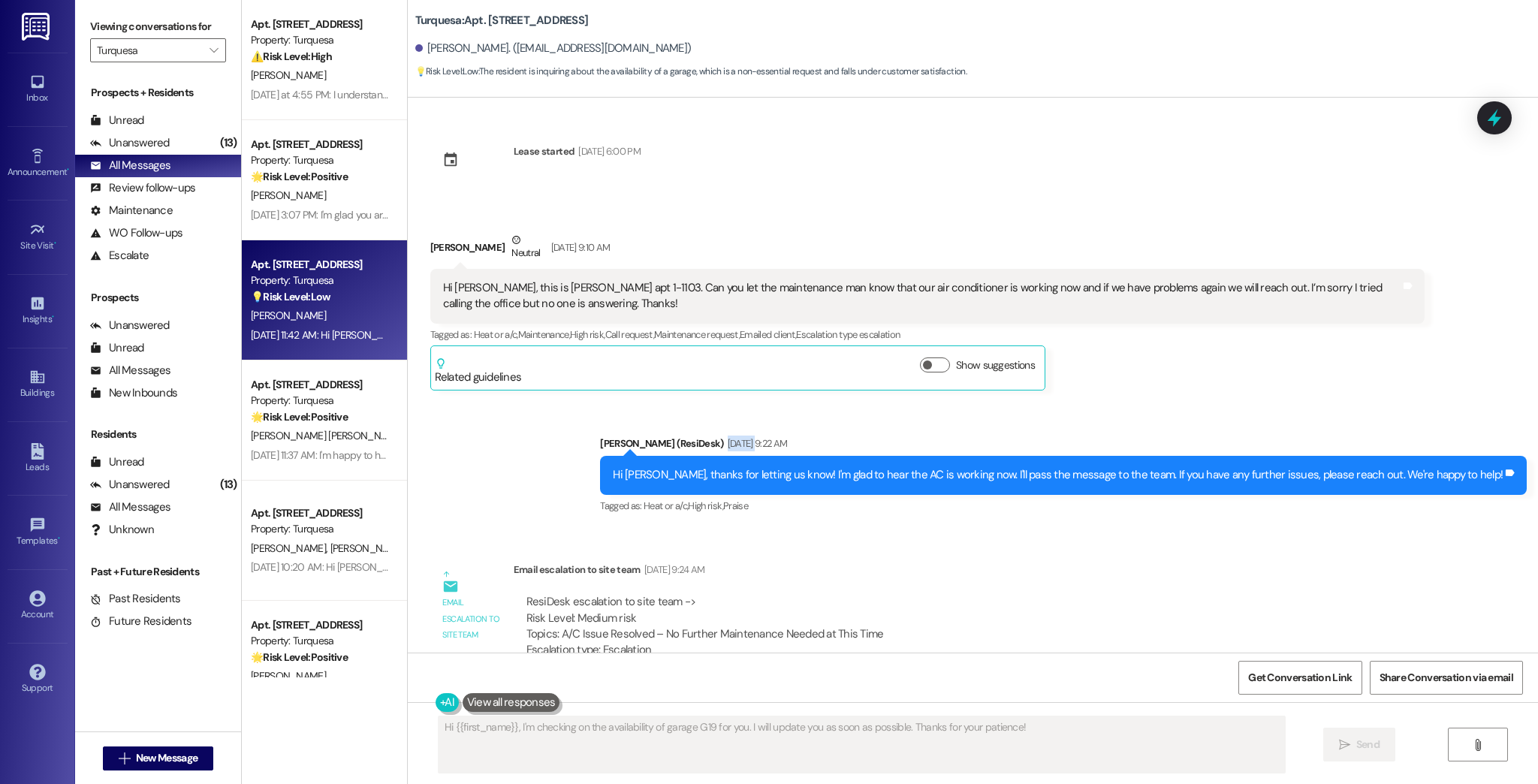 drag, startPoint x: 743, startPoint y: 445, endPoint x: 763, endPoint y: 445, distance: 20 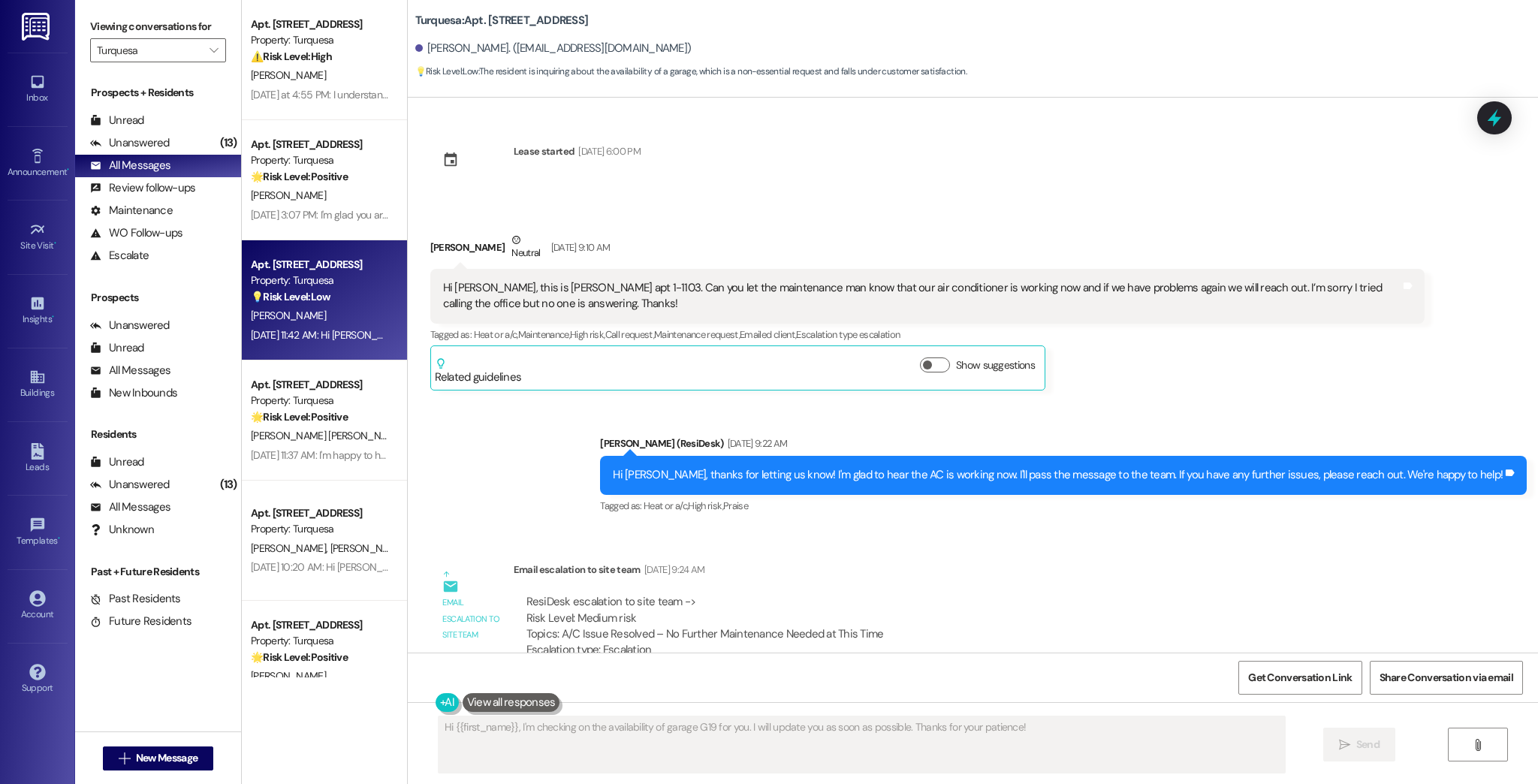 click on "Sent via SMS [PERSON_NAME]   (ResiDesk) [DATE] 9:22 AM Hi [PERSON_NAME], thanks for letting us know! I'm glad to hear the AC is working now. I'll pass the message to the team. If you have any further issues, please reach out. We're happy to help! Tags and notes Tagged as:   Heat or a/c ,  Click to highlight conversations about Heat or a/c High risk ,  Click to highlight conversations about High risk Praise Click to highlight conversations about Praise" at bounding box center (973, 465) 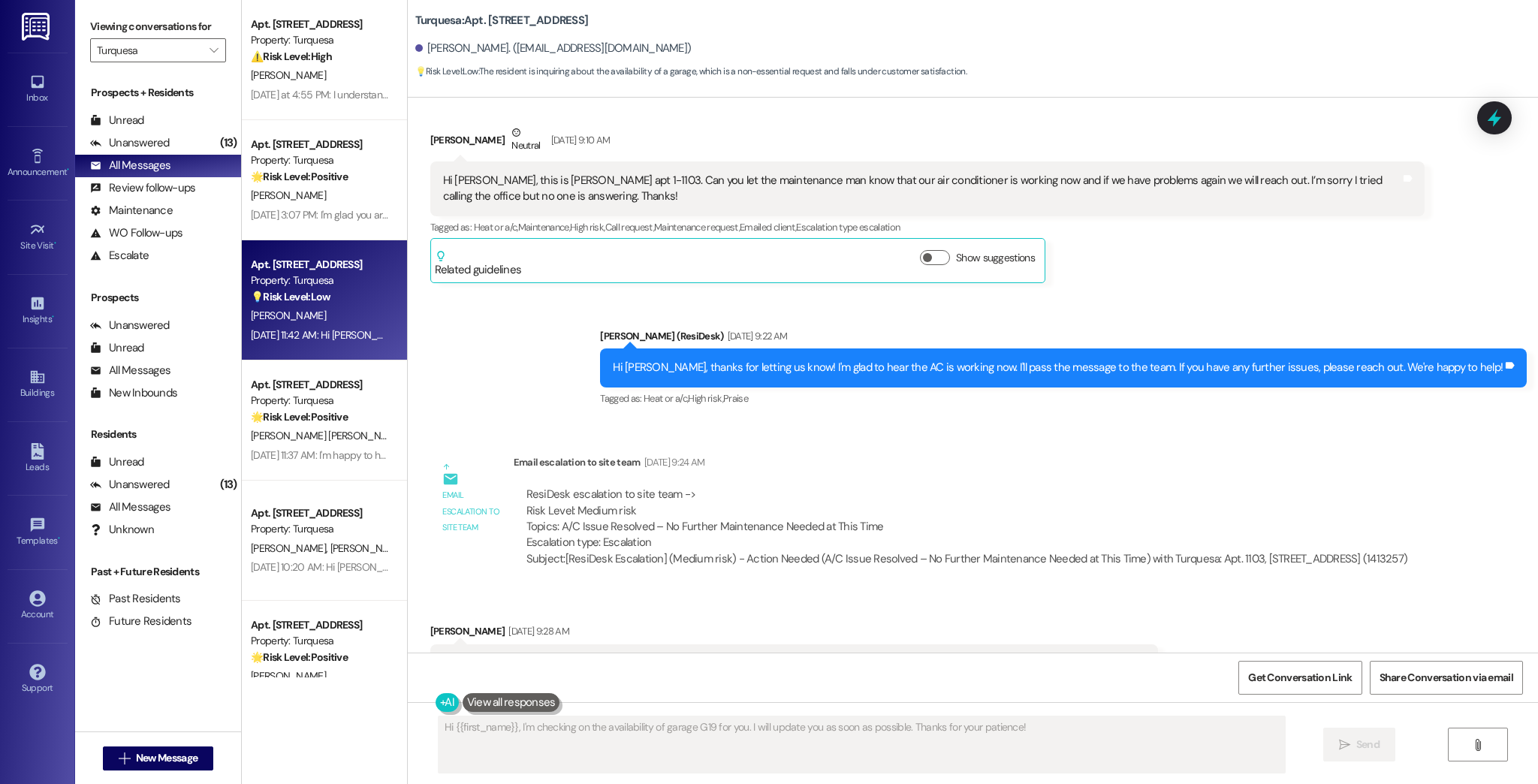scroll, scrollTop: 120, scrollLeft: 0, axis: vertical 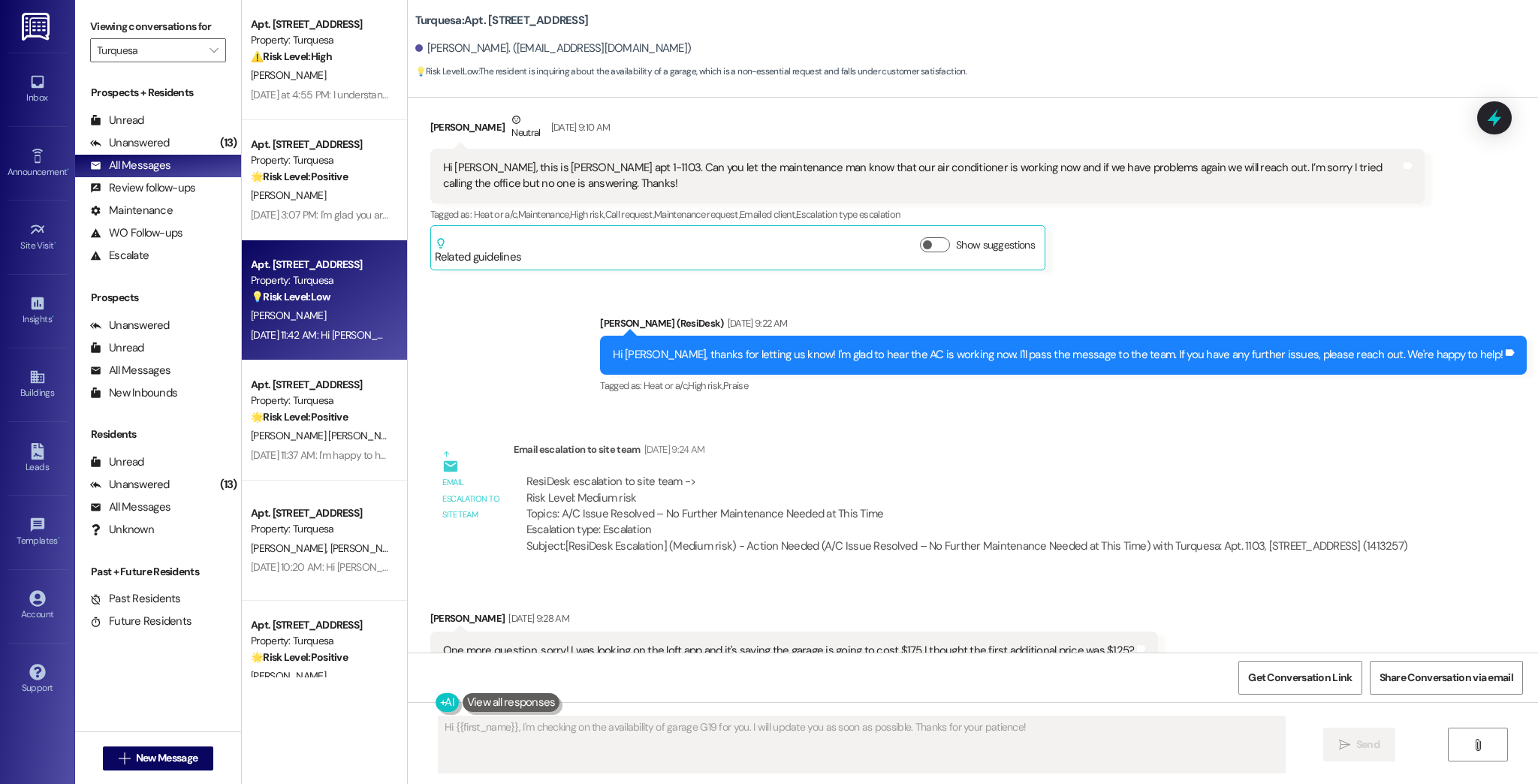 click on "Hi [PERSON_NAME], this is [PERSON_NAME] apt 1-1103. Can you let the maintenance man know that our air conditioner is working now and if we have problems again we will reach out. I’m sorry I tried calling the office but no one is answering. Thanks!" at bounding box center (922, 176) 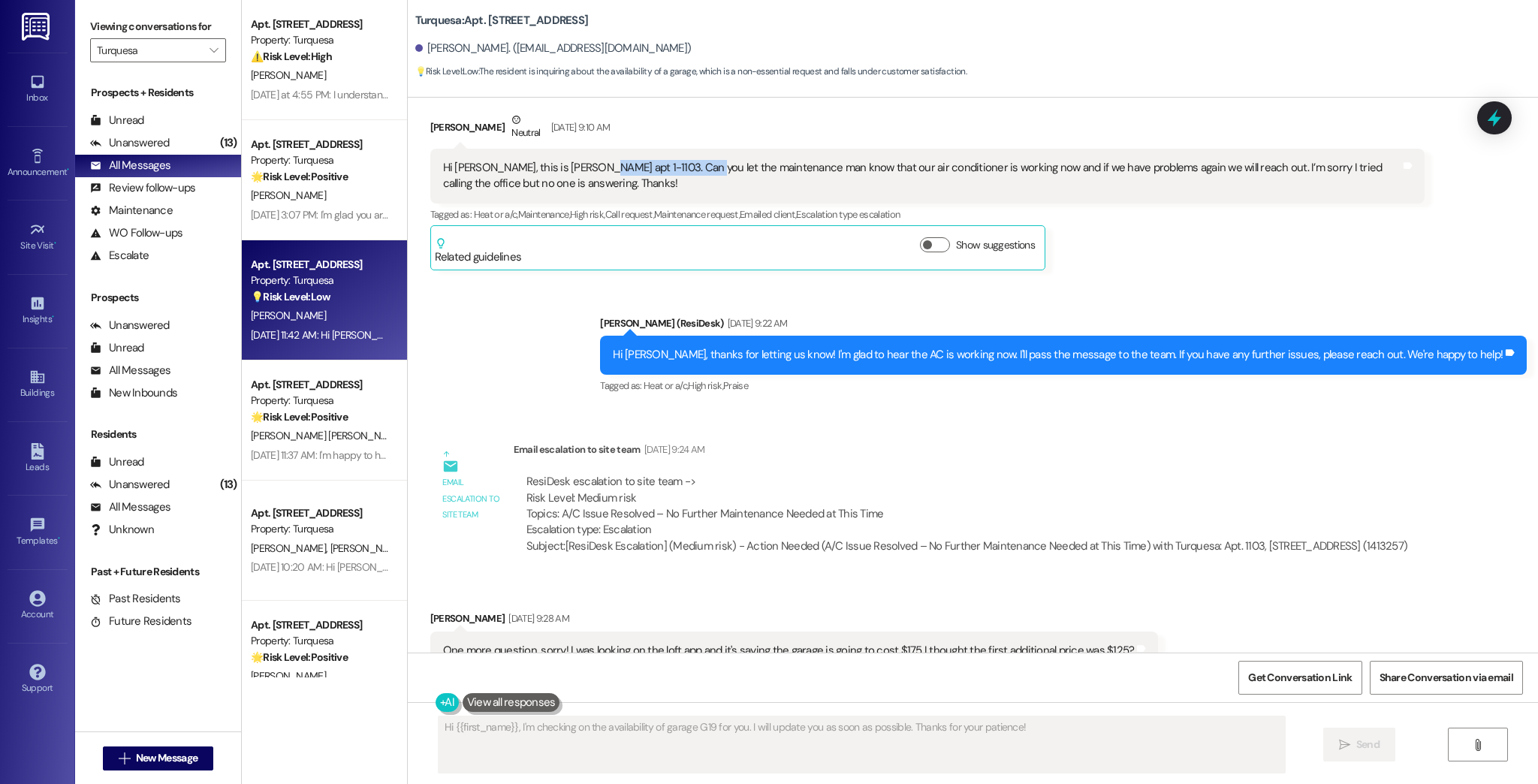 drag, startPoint x: 574, startPoint y: 170, endPoint x: 682, endPoint y: 173, distance: 108.04166 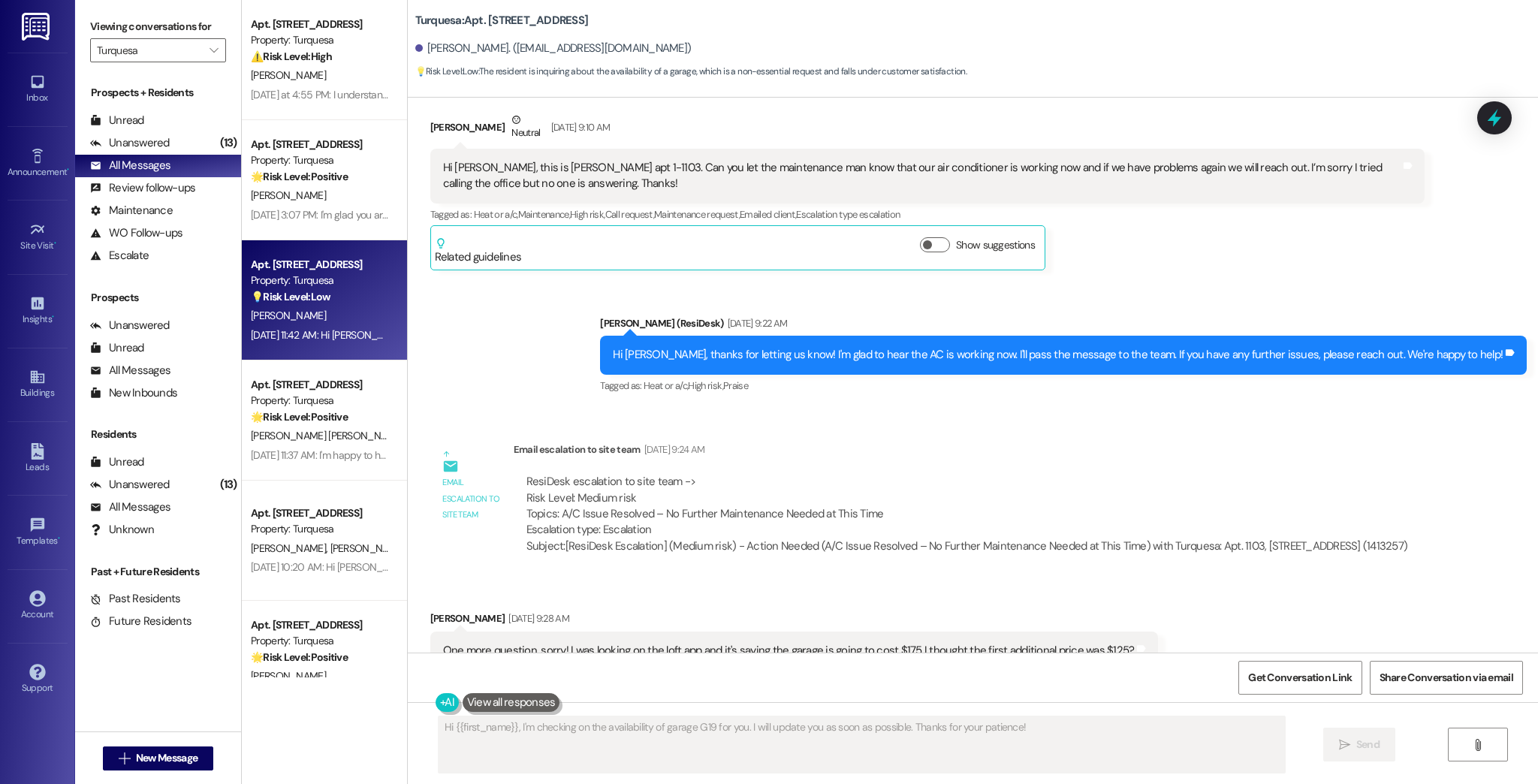 click on "Hi [PERSON_NAME], this is [PERSON_NAME] apt 1-1103. Can you let the maintenance man know that our air conditioner is working now and if we have problems again we will reach out. I’m sorry I tried calling the office but no one is answering. Thanks!" at bounding box center [922, 176] 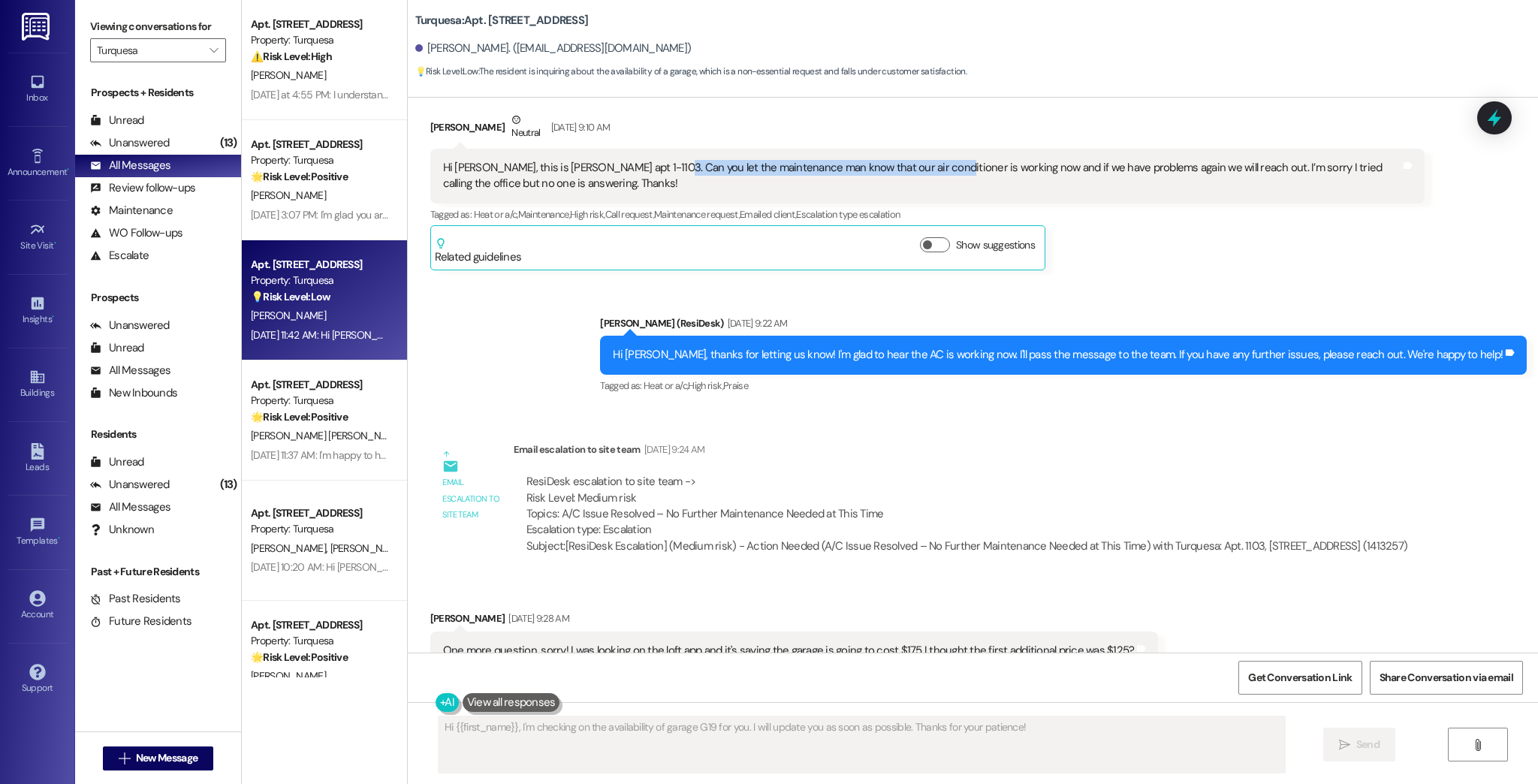 click on "Hi [PERSON_NAME], this is [PERSON_NAME] apt 1-1103. Can you let the maintenance man know that our air conditioner is working now and if we have problems again we will reach out. I’m sorry I tried calling the office but no one is answering. Thanks!" at bounding box center (922, 176) 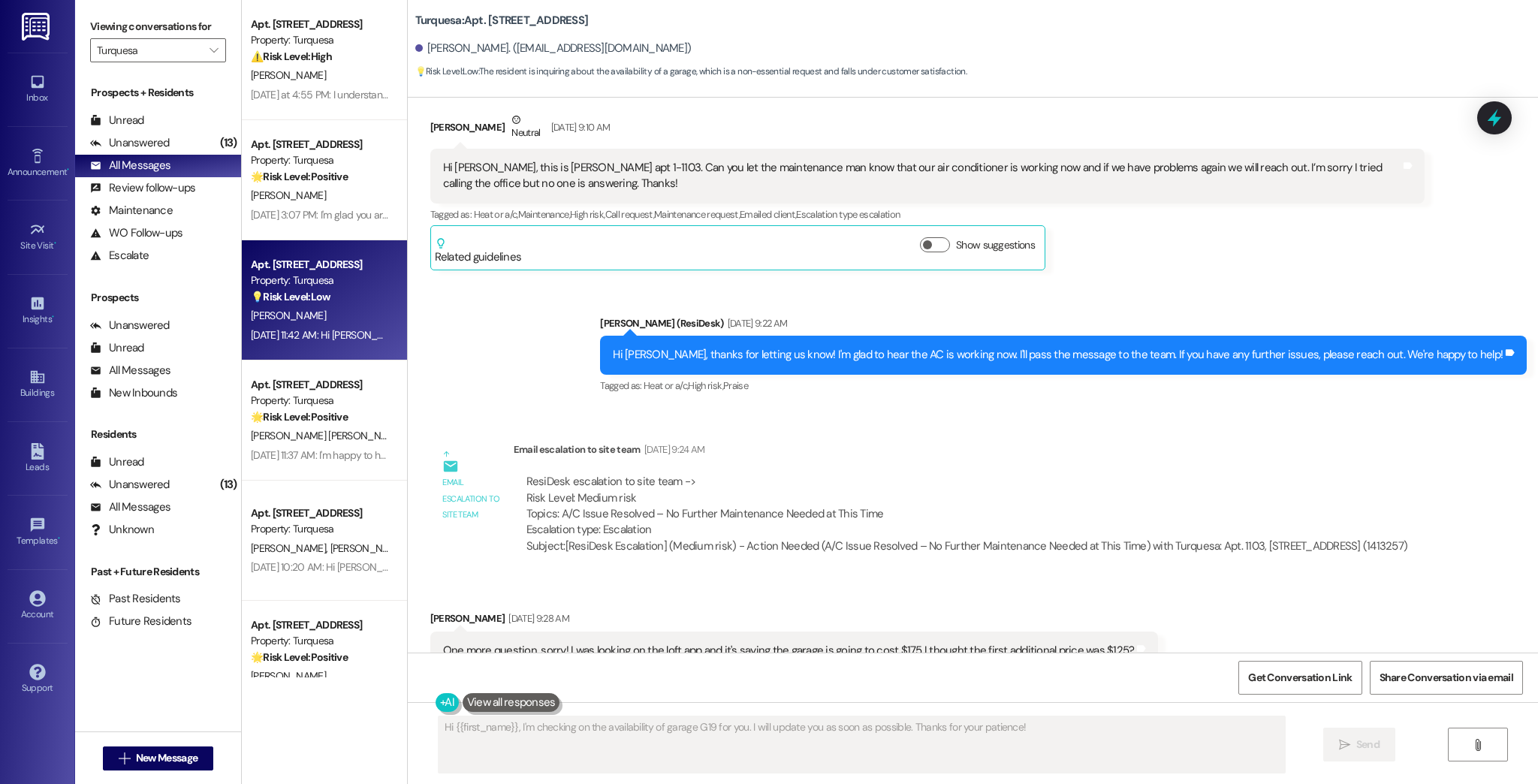 click on "Hi [PERSON_NAME], this is [PERSON_NAME] apt 1-1103. Can you let the maintenance man know that our air conditioner is working now and if we have problems again we will reach out. I’m sorry I tried calling the office but no one is answering. Thanks!" at bounding box center [922, 176] 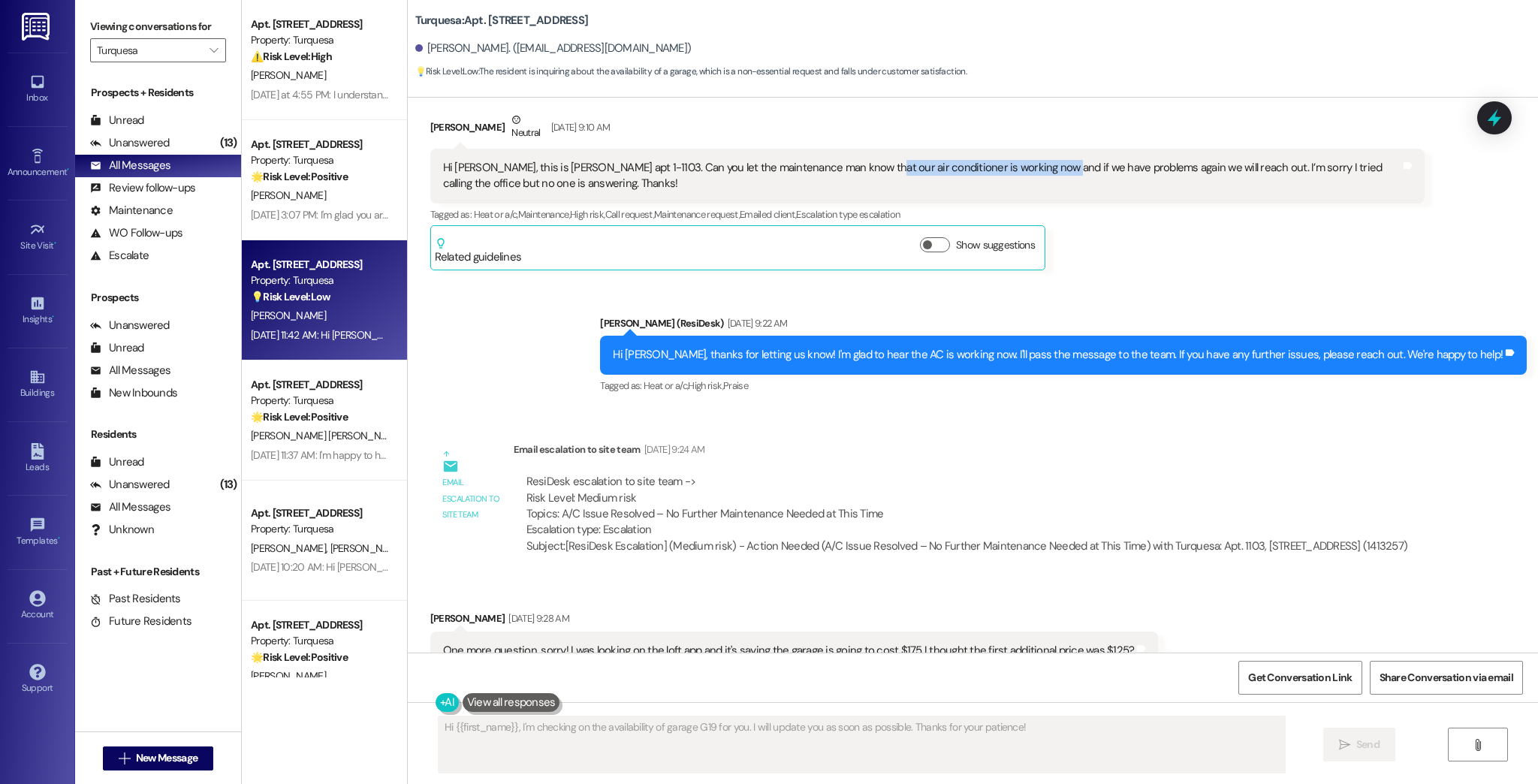 drag, startPoint x: 852, startPoint y: 170, endPoint x: 1014, endPoint y: 167, distance: 162.02778 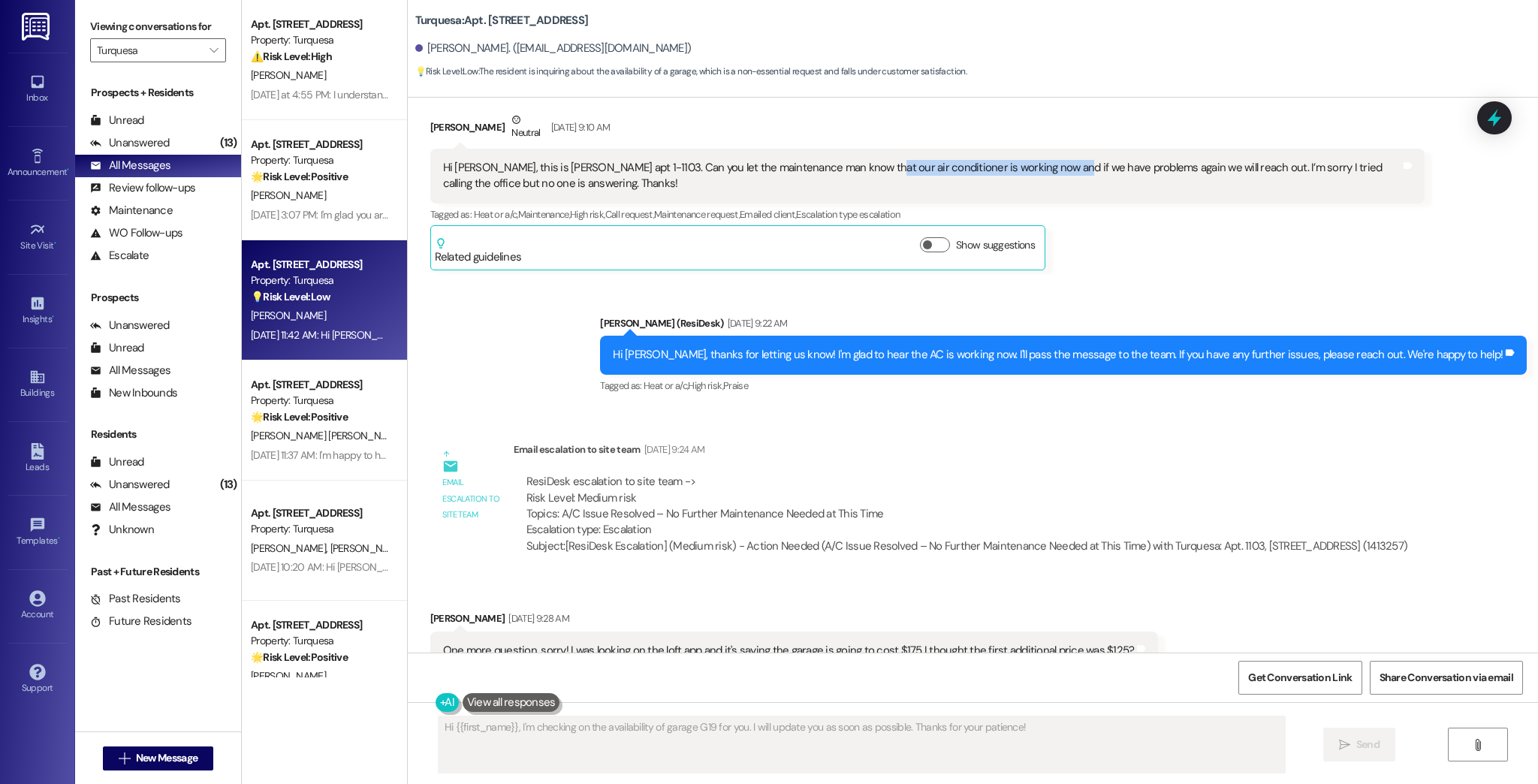 click on "Hi [PERSON_NAME], this is [PERSON_NAME] apt 1-1103. Can you let the maintenance man know that our air conditioner is working now and if we have problems again we will reach out. I’m sorry I tried calling the office but no one is answering. Thanks!" at bounding box center [922, 176] 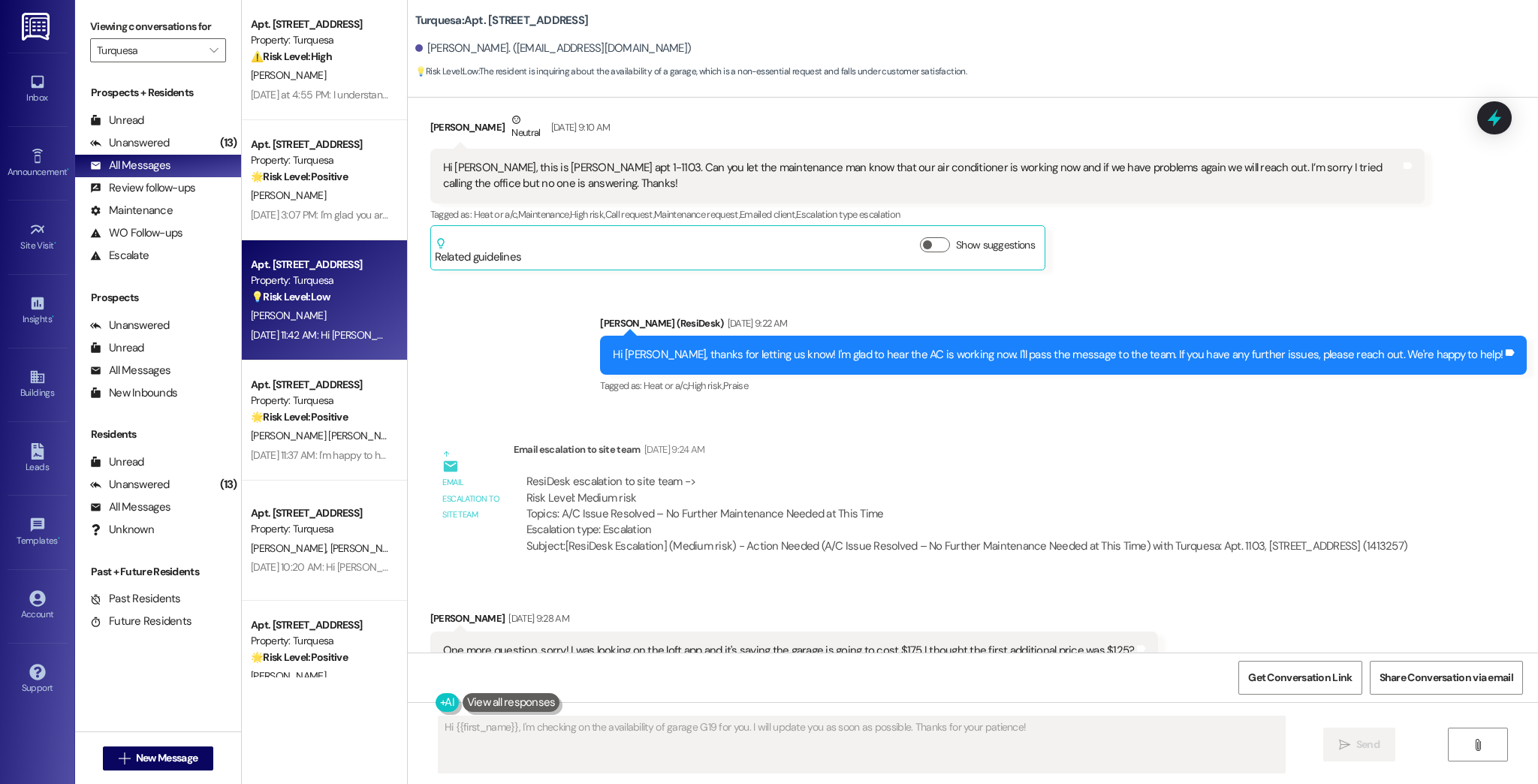 click on "Hi [PERSON_NAME], this is [PERSON_NAME] apt 1-1103. Can you let the maintenance man know that our air conditioner is working now and if we have problems again we will reach out. I’m sorry I tried calling the office but no one is answering. Thanks!" at bounding box center (922, 176) 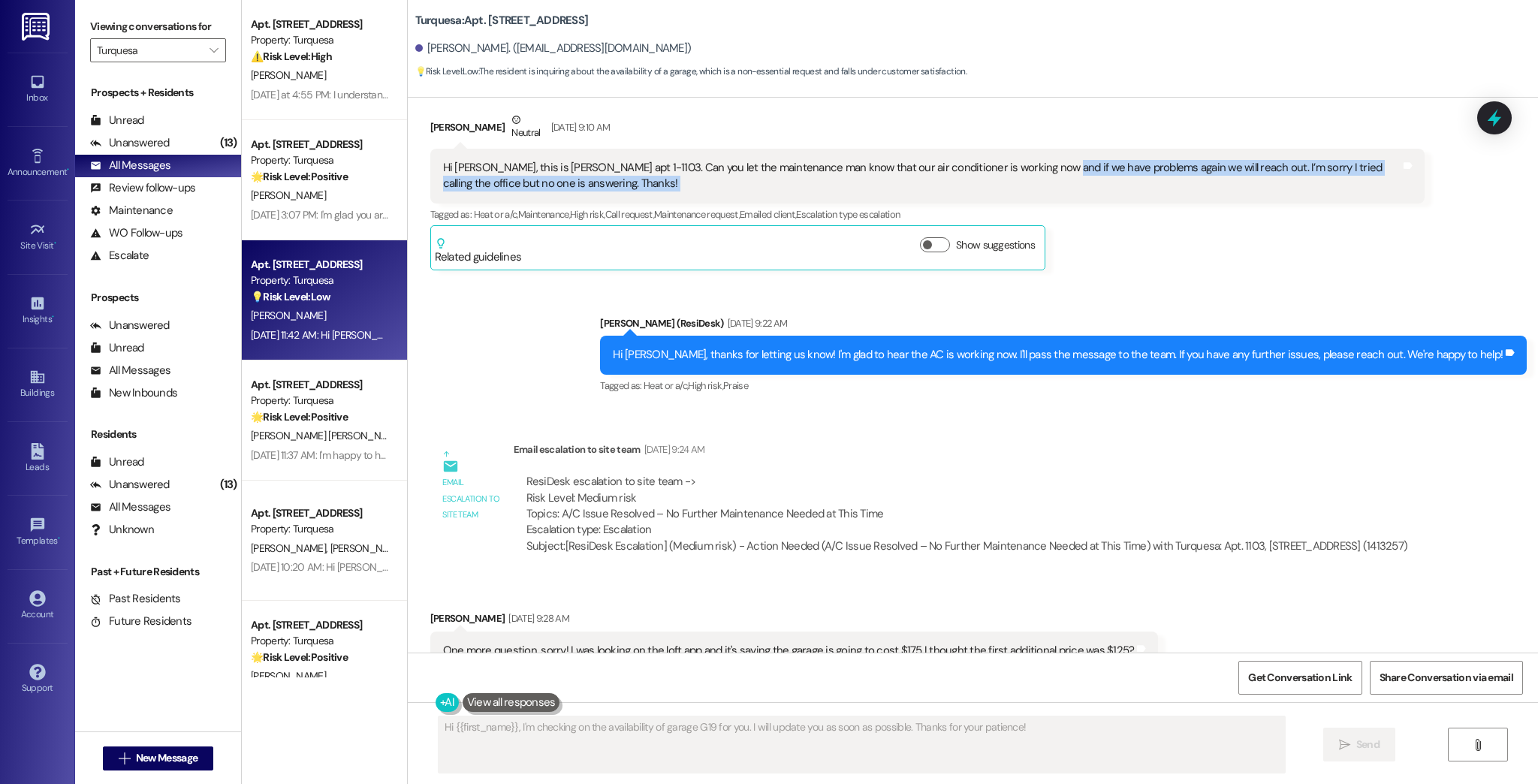 drag, startPoint x: 1016, startPoint y: 164, endPoint x: 1040, endPoint y: 180, distance: 28.84441 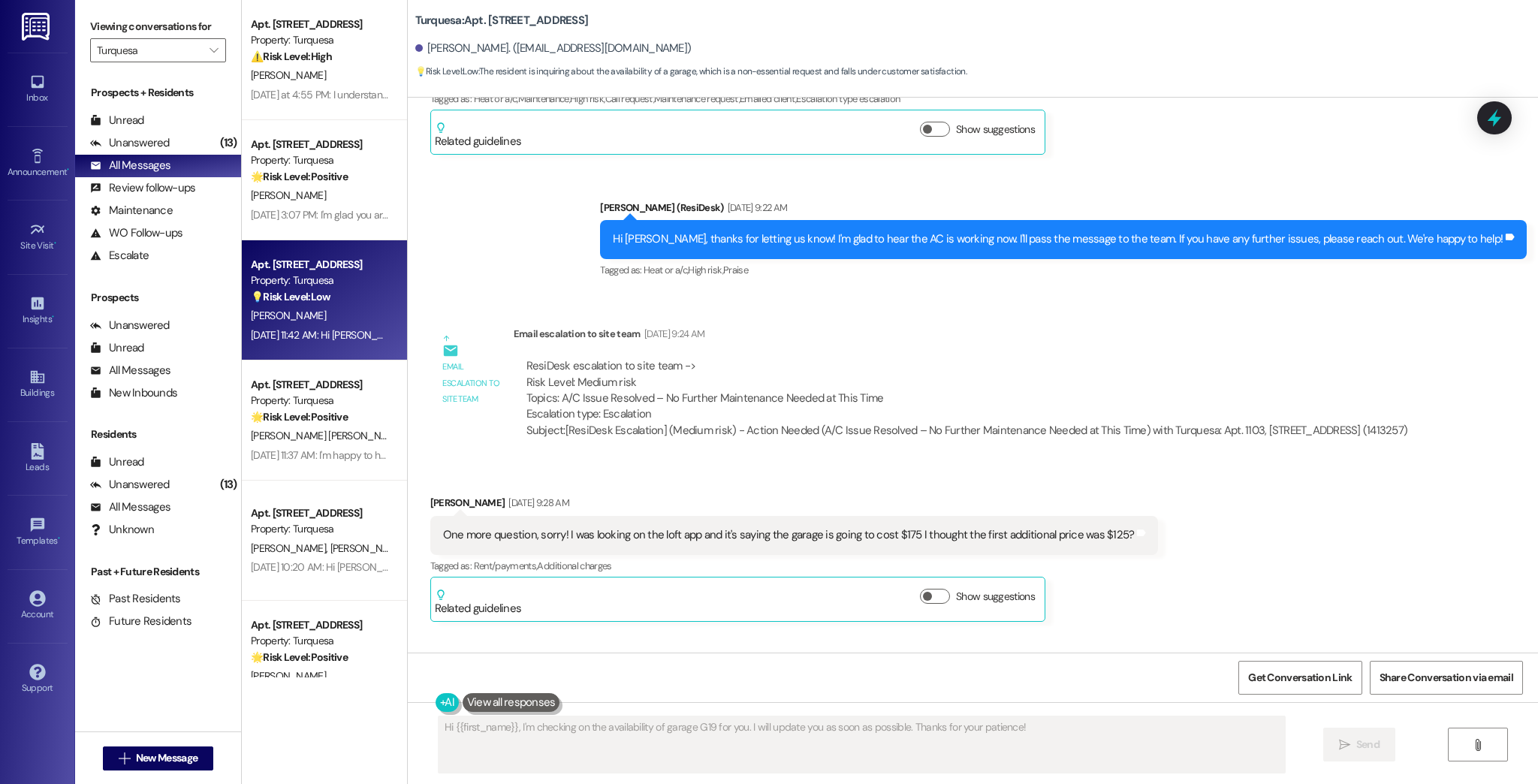 scroll, scrollTop: 240, scrollLeft: 0, axis: vertical 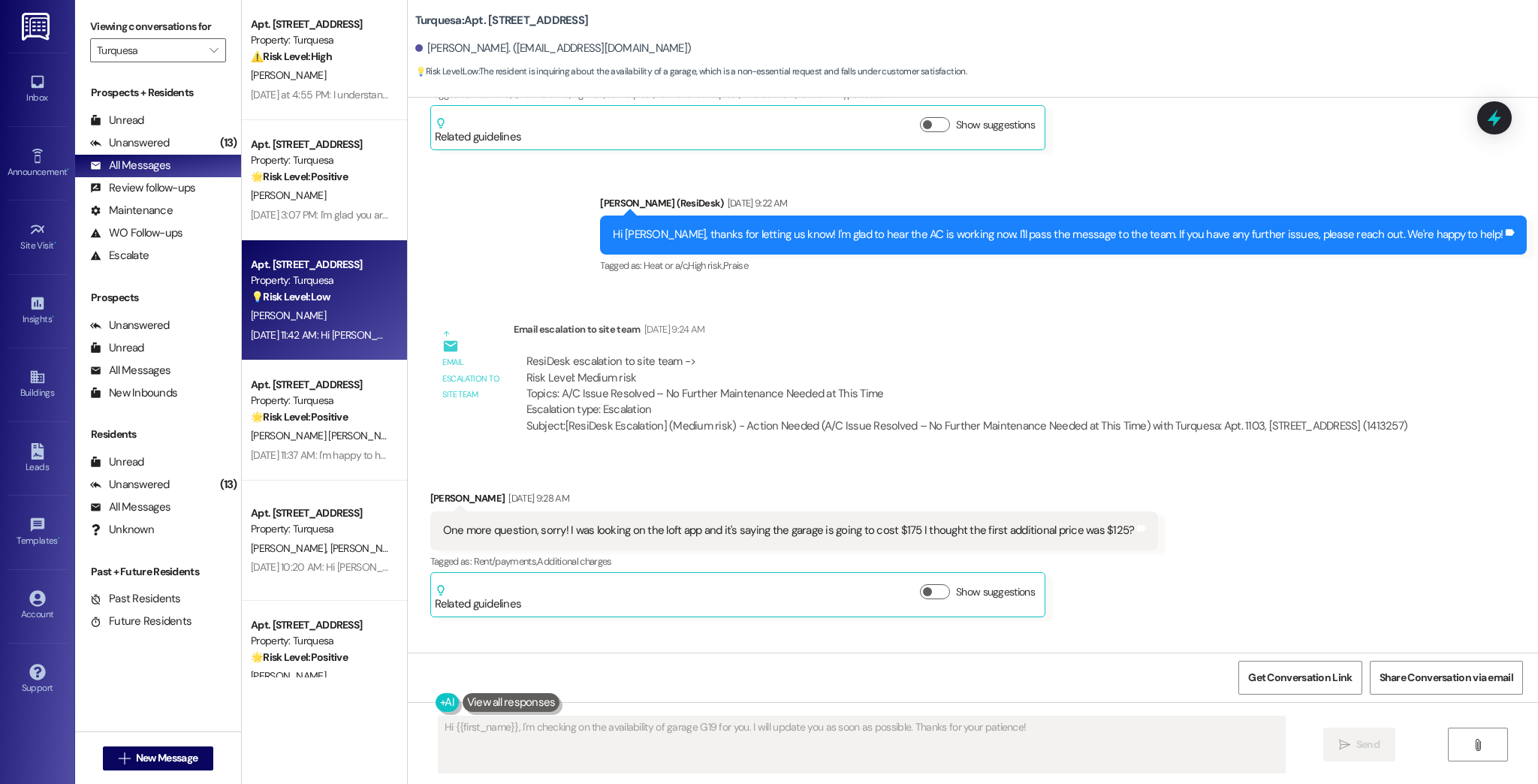 click on "Hi [PERSON_NAME], thanks for letting us know! I'm glad to hear the AC is working now. I'll pass the message to the team. If you have any further issues, please reach out. We're happy to help!" at bounding box center [1057, 234] 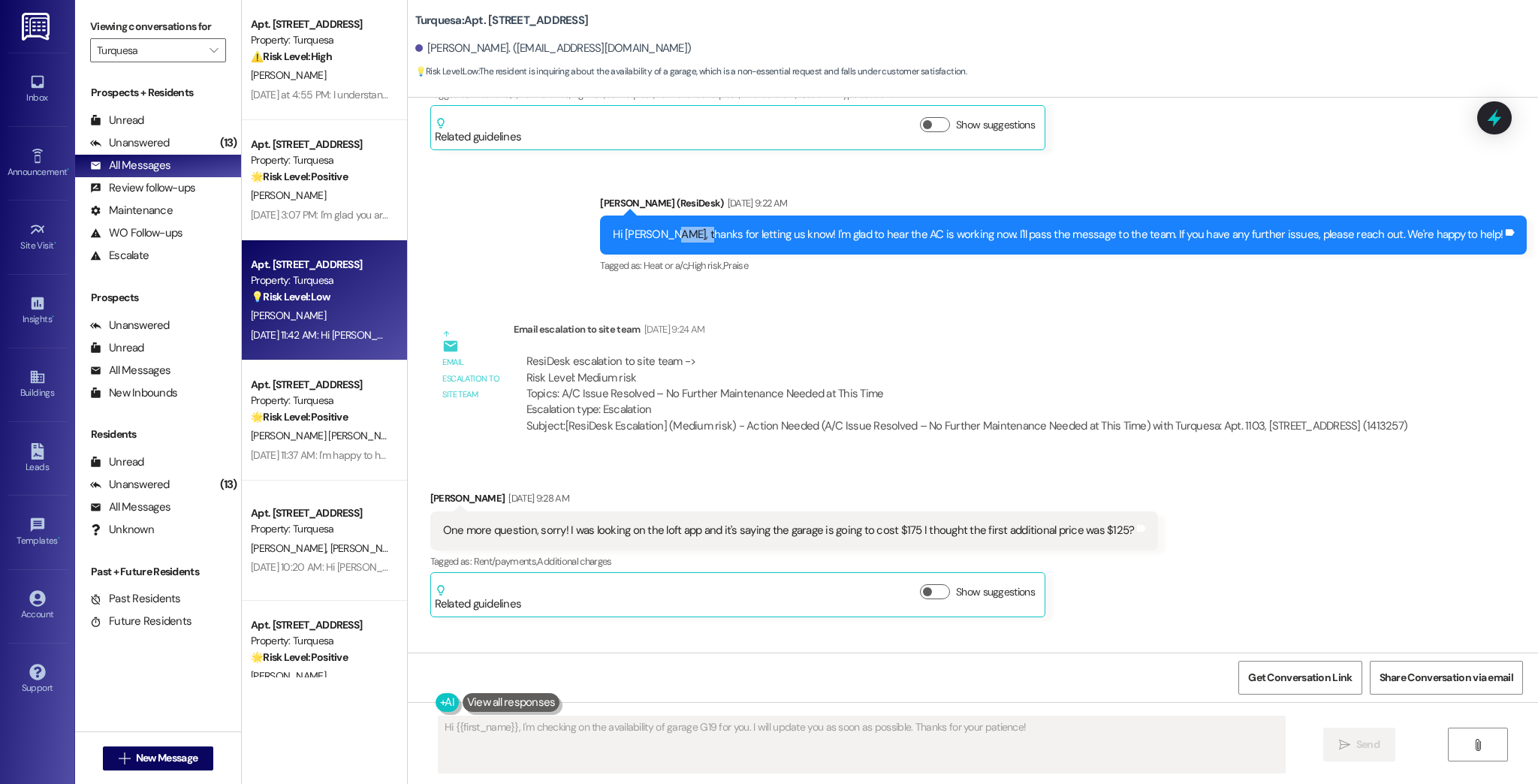 click on "Hi [PERSON_NAME], thanks for letting us know! I'm glad to hear the AC is working now. I'll pass the message to the team. If you have any further issues, please reach out. We're happy to help!" at bounding box center (1057, 234) 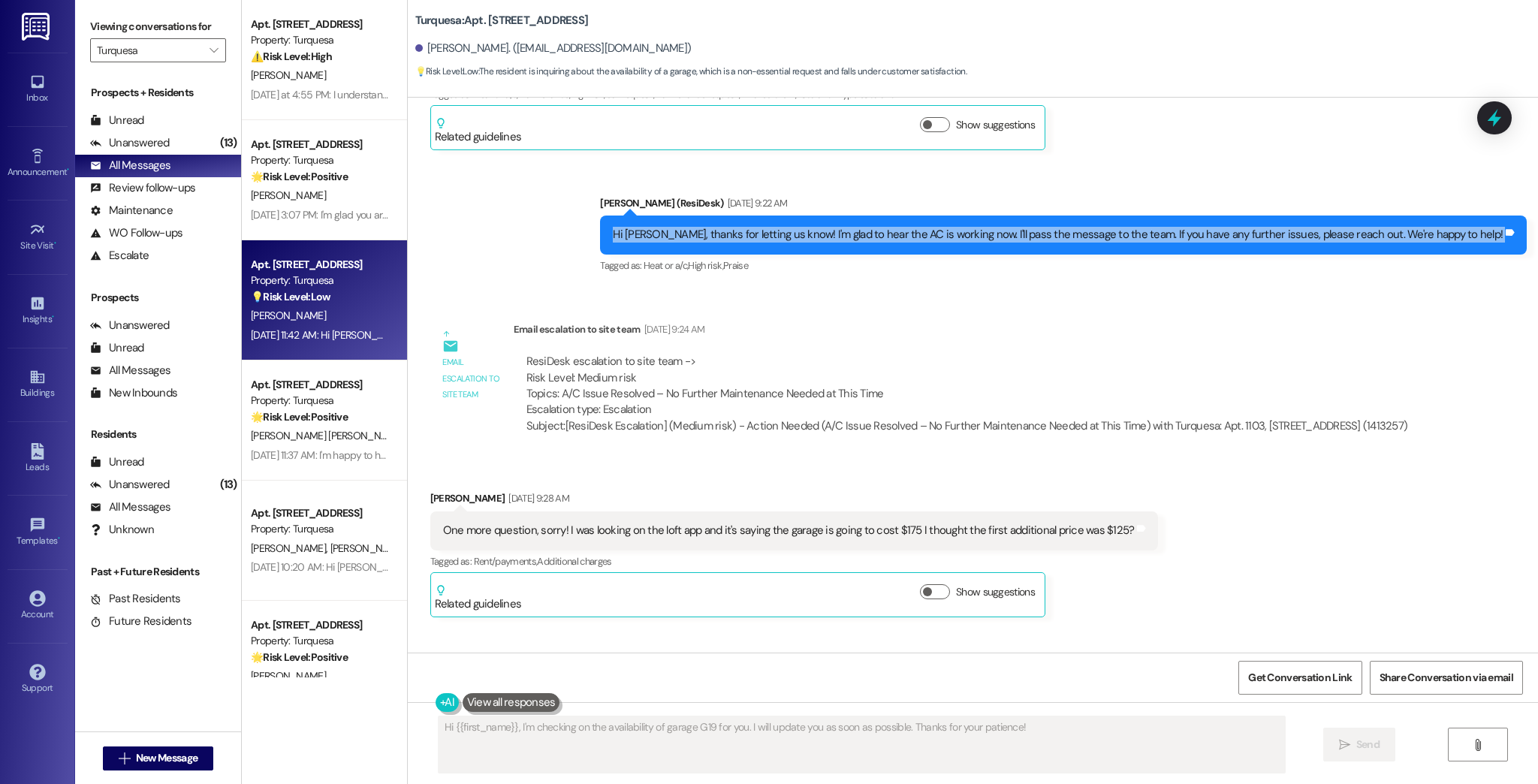 click on "Hi [PERSON_NAME], thanks for letting us know! I'm glad to hear the AC is working now. I'll pass the message to the team. If you have any further issues, please reach out. We're happy to help!" at bounding box center (1057, 234) 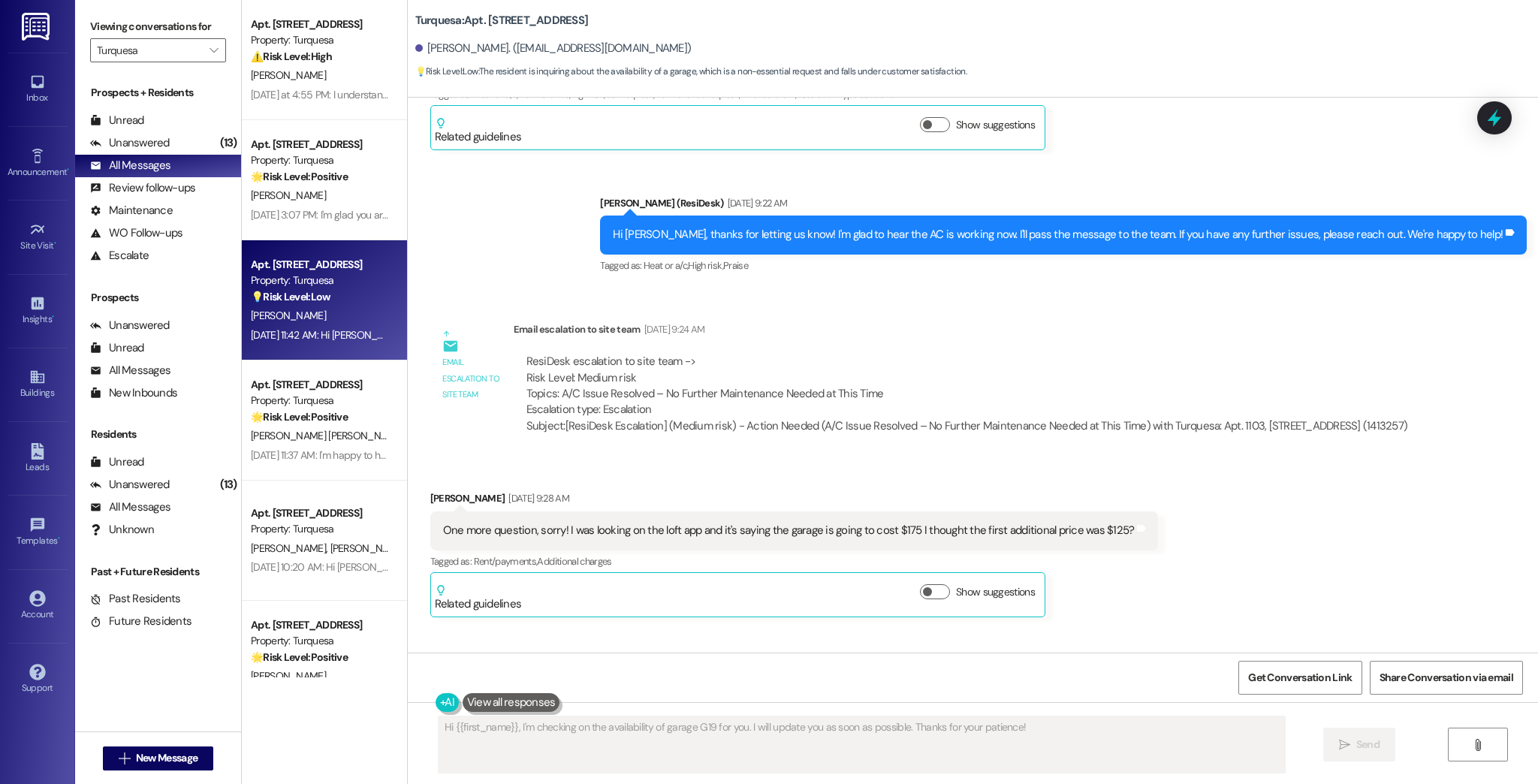 click on "ResiDesk escalation to site team ->
Risk Level: Medium risk
Topics: A/C Issue Resolved – No Further Maintenance Needed at This Time
Escalation type: Escalation" at bounding box center (967, 386) 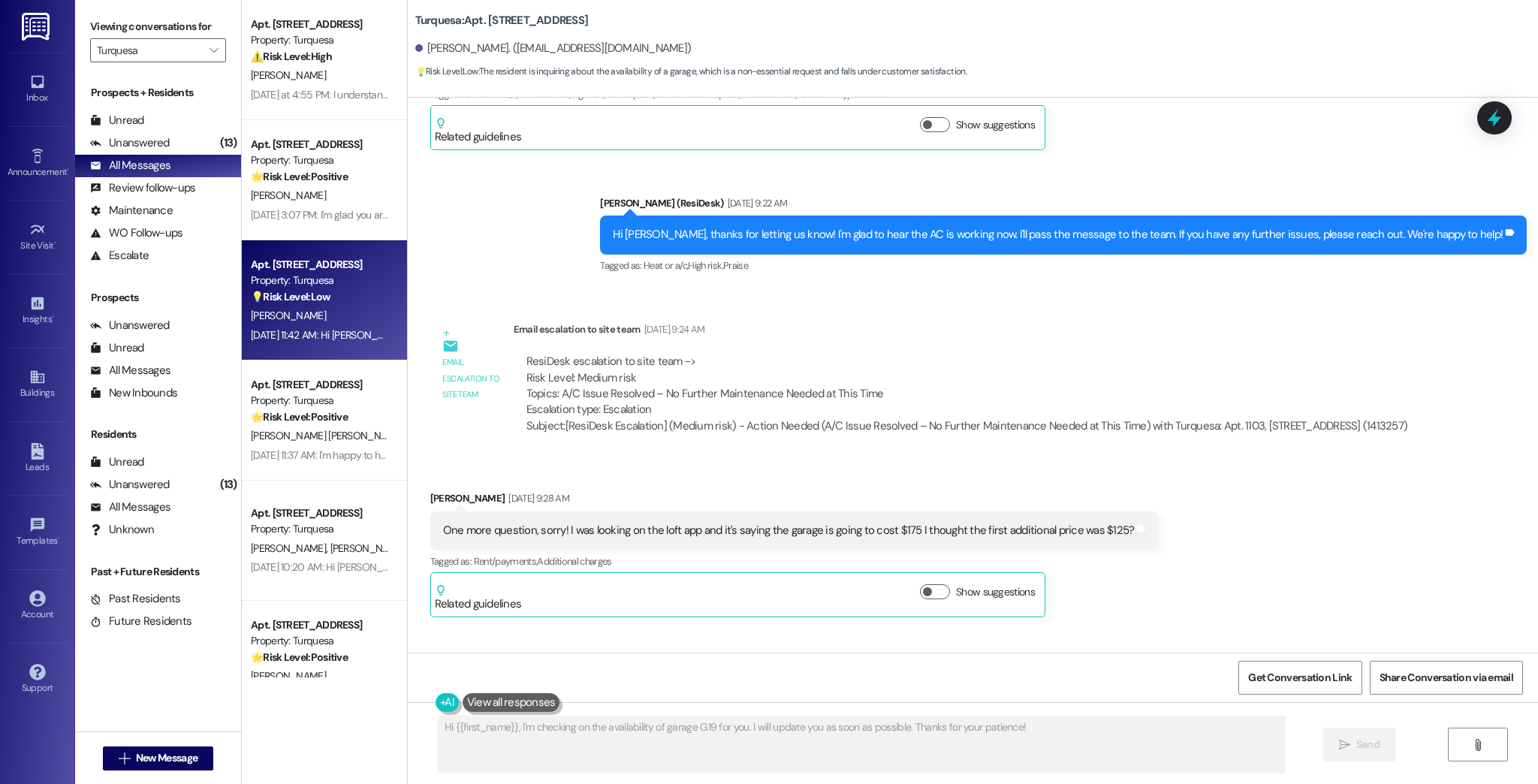 click on "Hi [PERSON_NAME], thanks for letting us know! I'm glad to hear the AC is working now. I'll pass the message to the team. If you have any further issues, please reach out. We're happy to help!" at bounding box center (1057, 234) 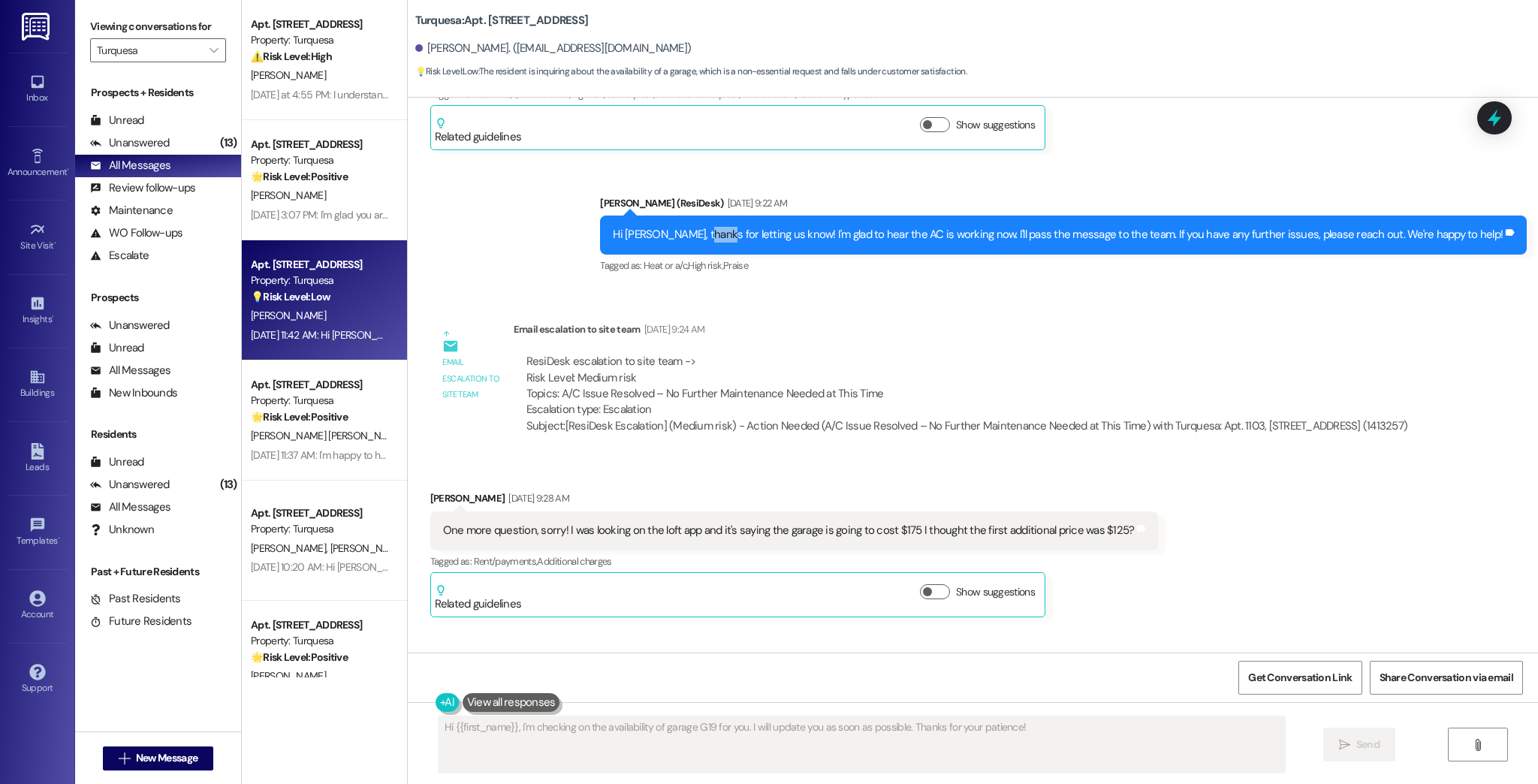 click on "Hi [PERSON_NAME], thanks for letting us know! I'm glad to hear the AC is working now. I'll pass the message to the team. If you have any further issues, please reach out. We're happy to help!" at bounding box center [1057, 234] 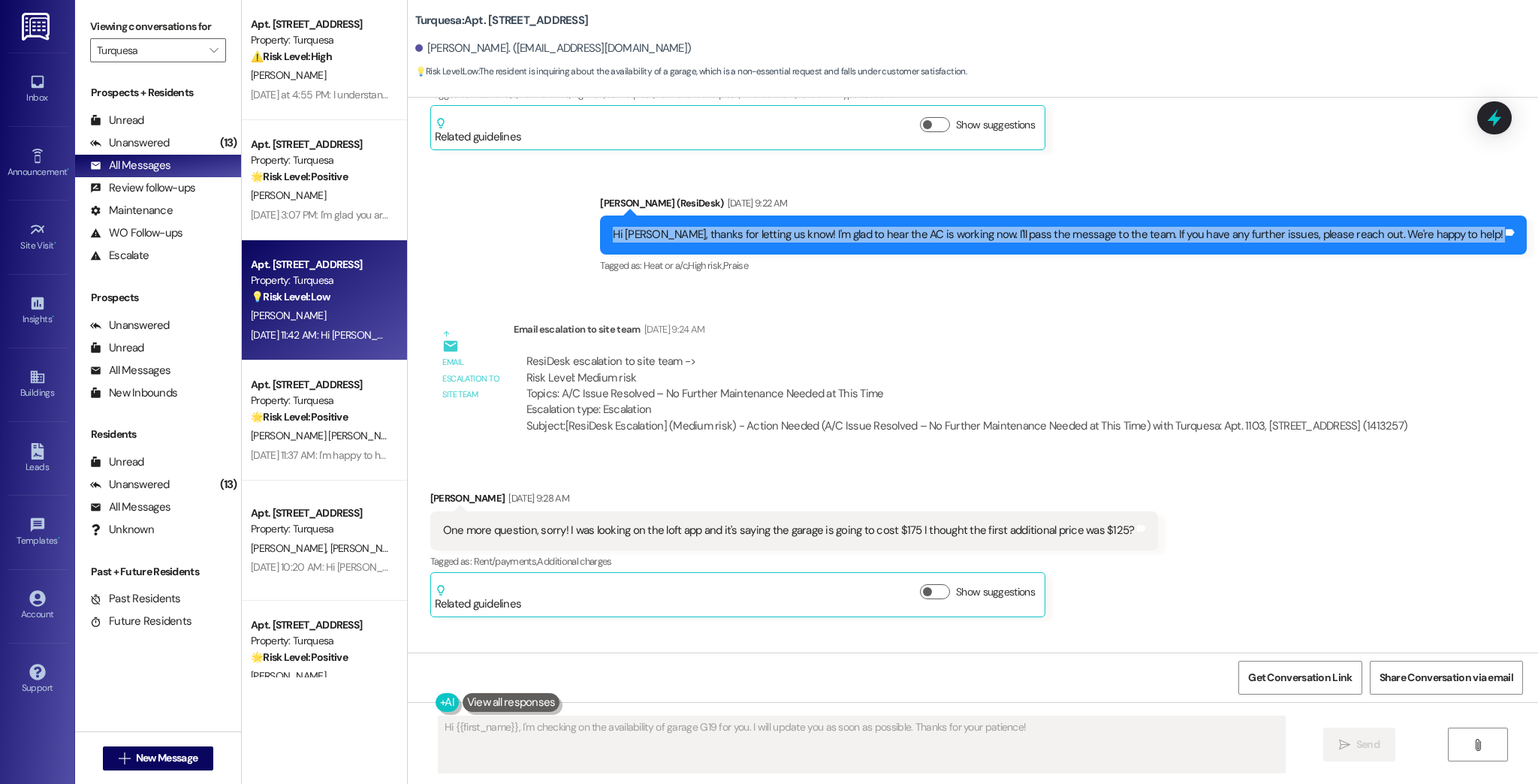 click on "Hi [PERSON_NAME], thanks for letting us know! I'm glad to hear the AC is working now. I'll pass the message to the team. If you have any further issues, please reach out. We're happy to help!" at bounding box center [1057, 234] 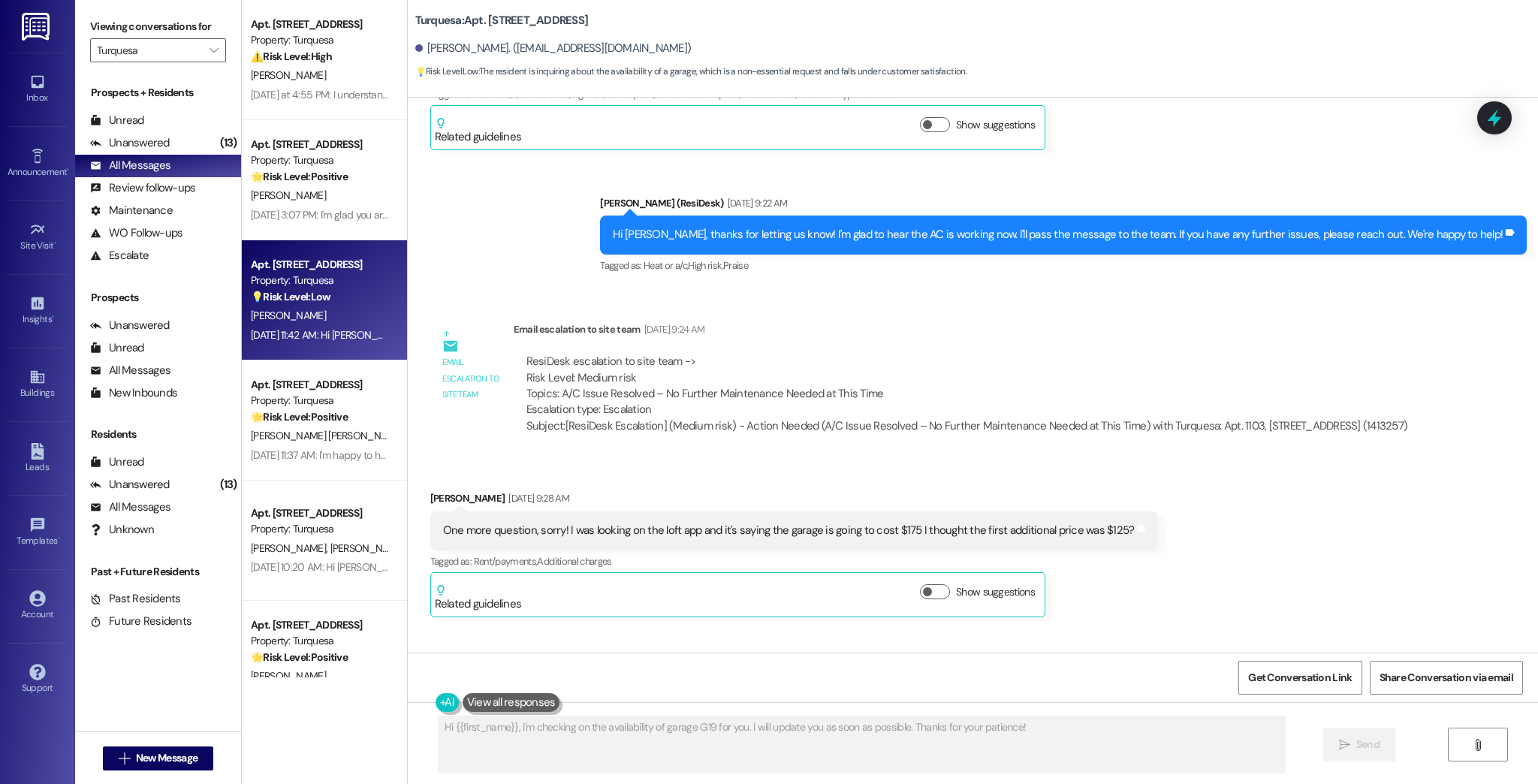 click on "ResiDesk escalation to site team ->
Risk Level: Medium risk
Topics: A/C Issue Resolved – No Further Maintenance Needed at This Time
Escalation type: Escalation" at bounding box center [967, 386] 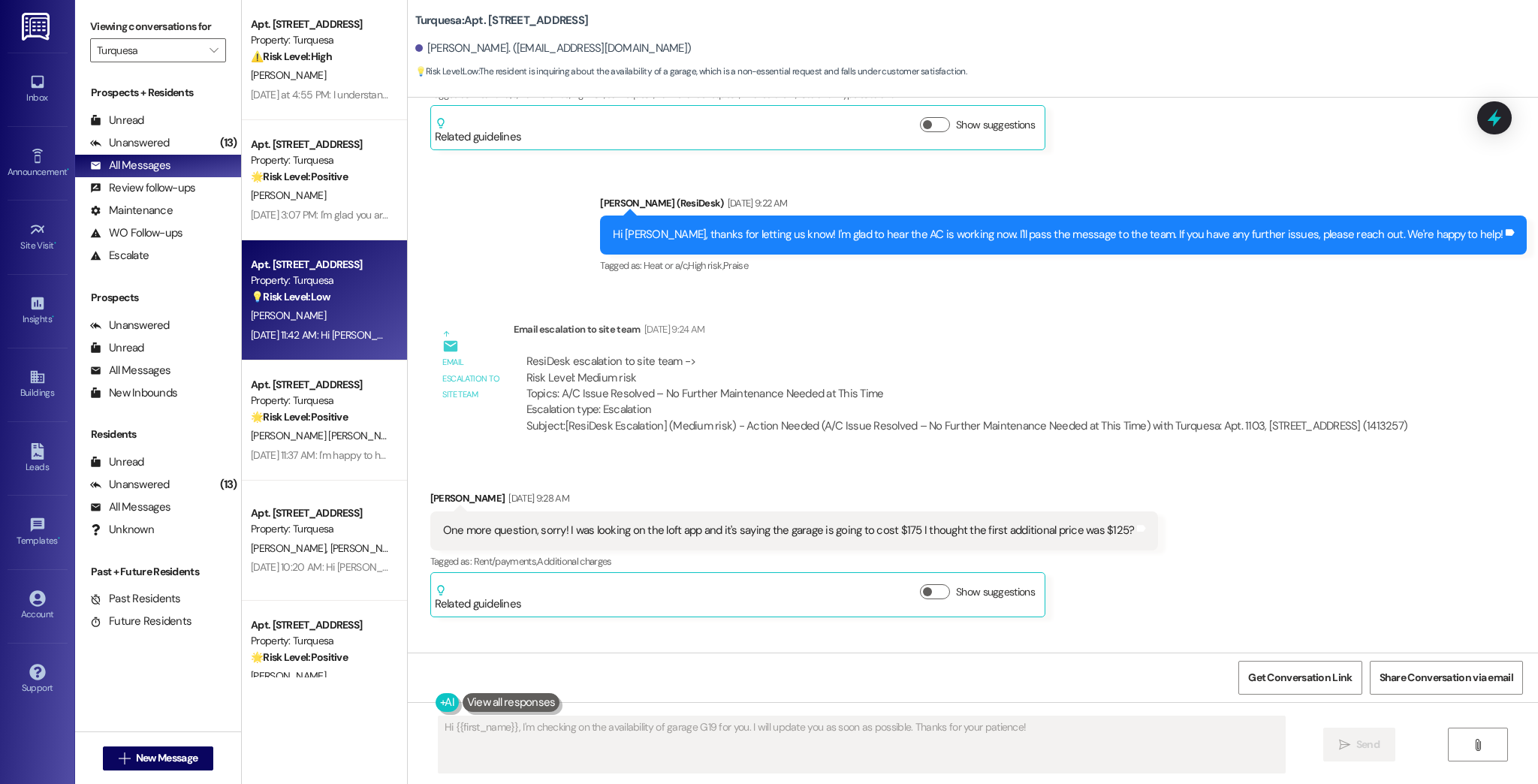 click on "ResiDesk escalation to site team ->
Risk Level: Medium risk
Topics: A/C Issue Resolved – No Further Maintenance Needed at This Time
Escalation type: Escalation" at bounding box center (967, 386) 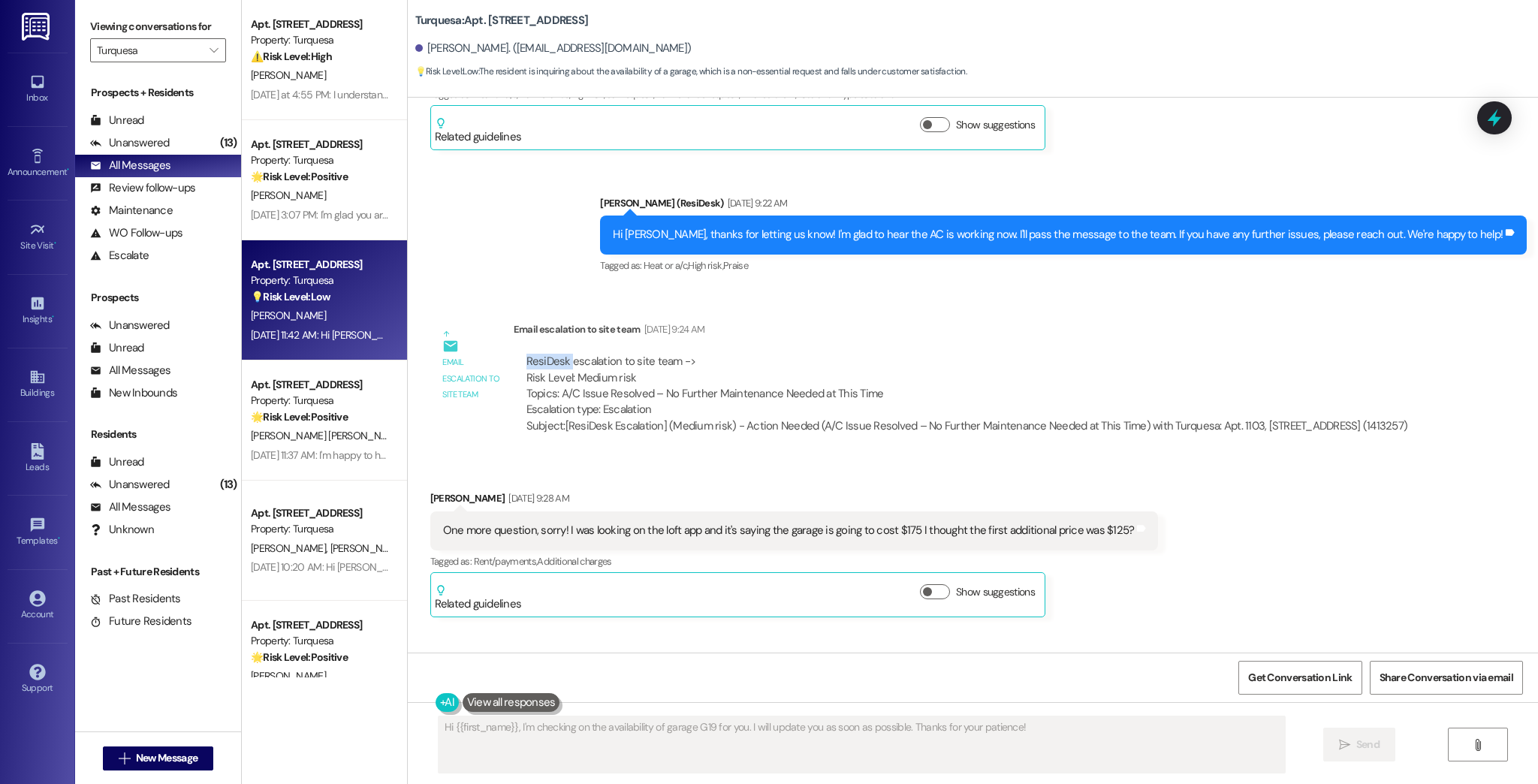 drag, startPoint x: 540, startPoint y: 362, endPoint x: 674, endPoint y: 356, distance: 134.13426 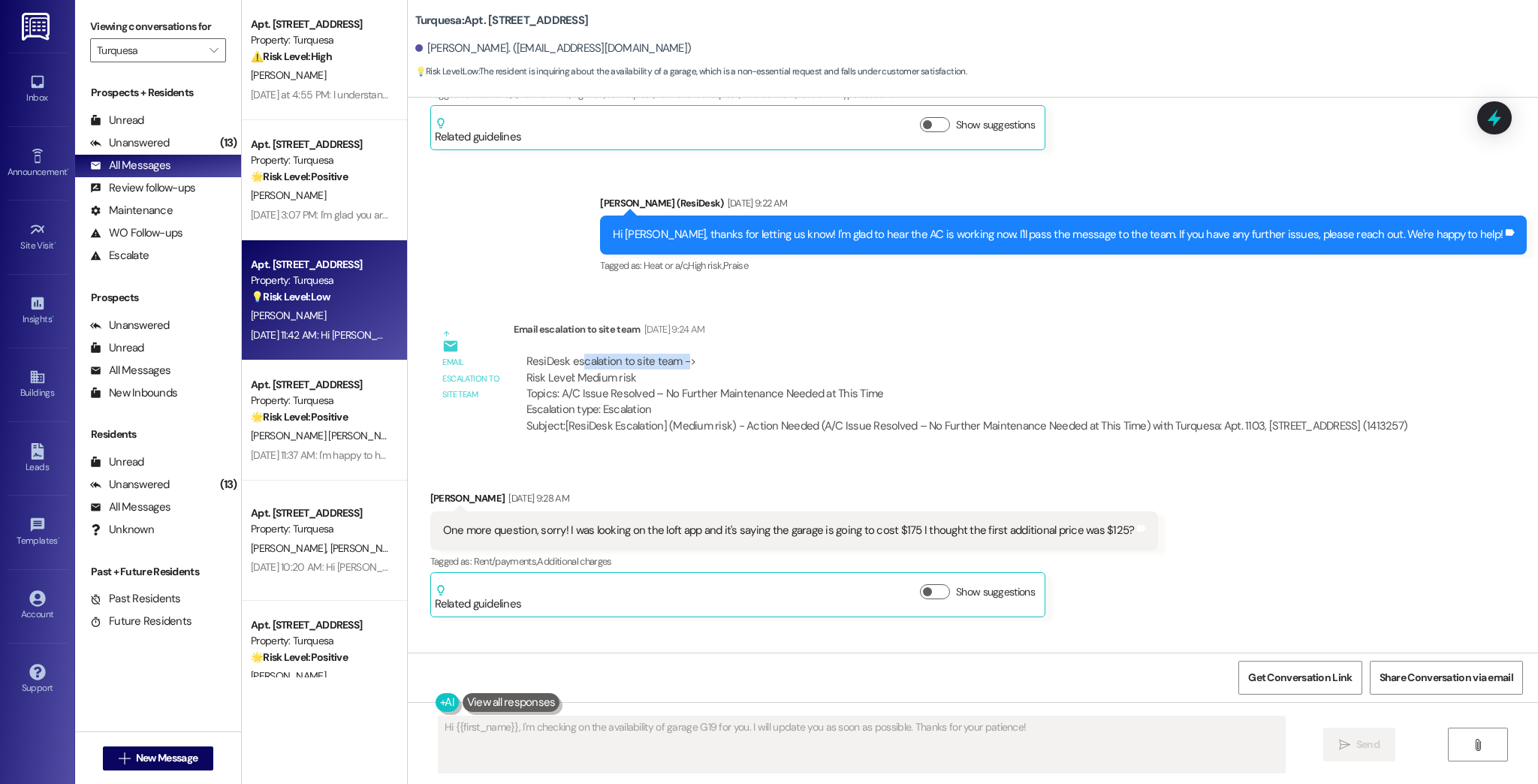 click on "ResiDesk escalation to site team ->
Risk Level: Medium risk
Topics: A/C Issue Resolved – No Further Maintenance Needed at This Time
Escalation type: Escalation" at bounding box center (967, 386) 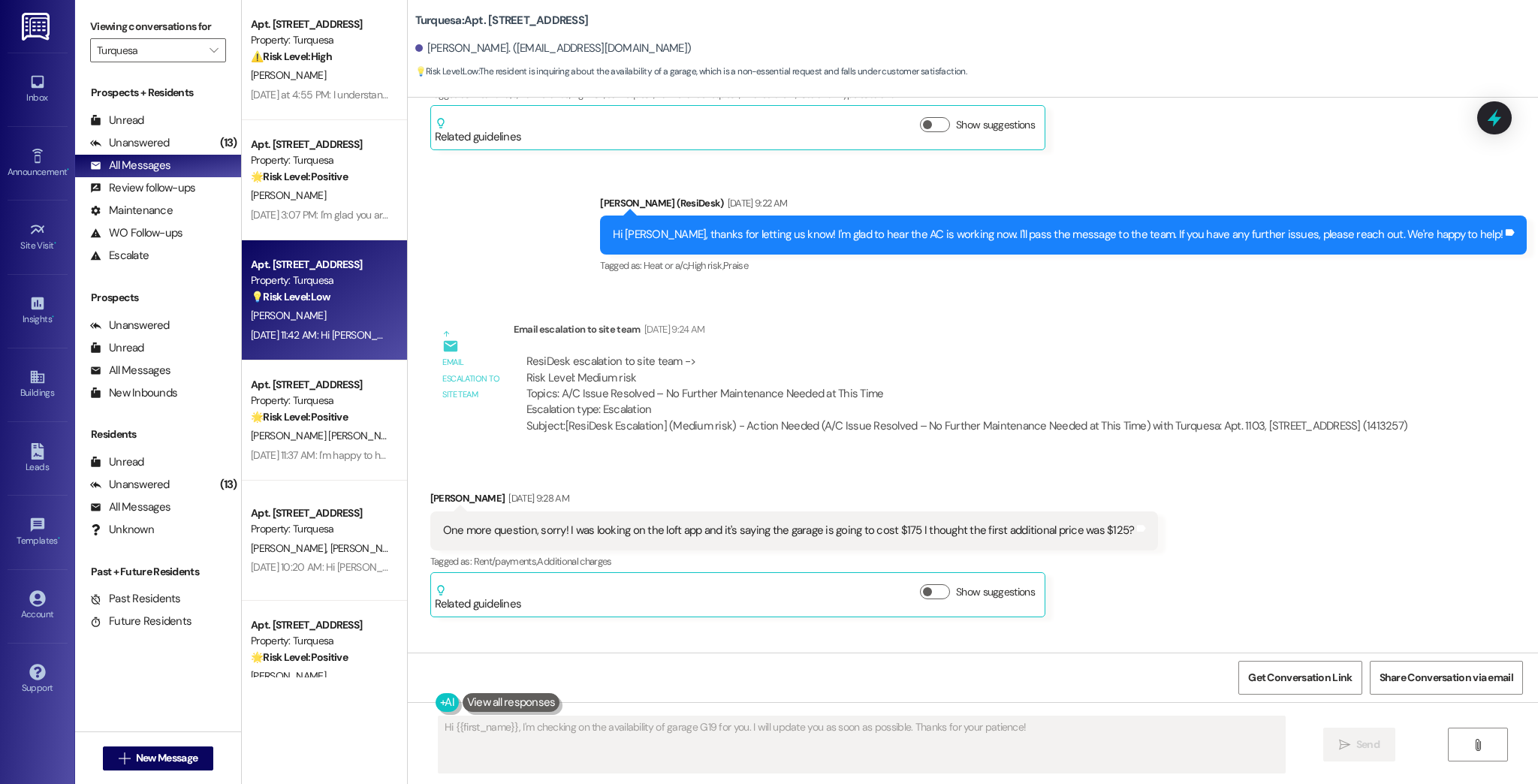 click on "ResiDesk escalation to site team ->
Risk Level: Medium risk
Topics: A/C Issue Resolved – No Further Maintenance Needed at This Time
Escalation type: Escalation" at bounding box center (967, 386) 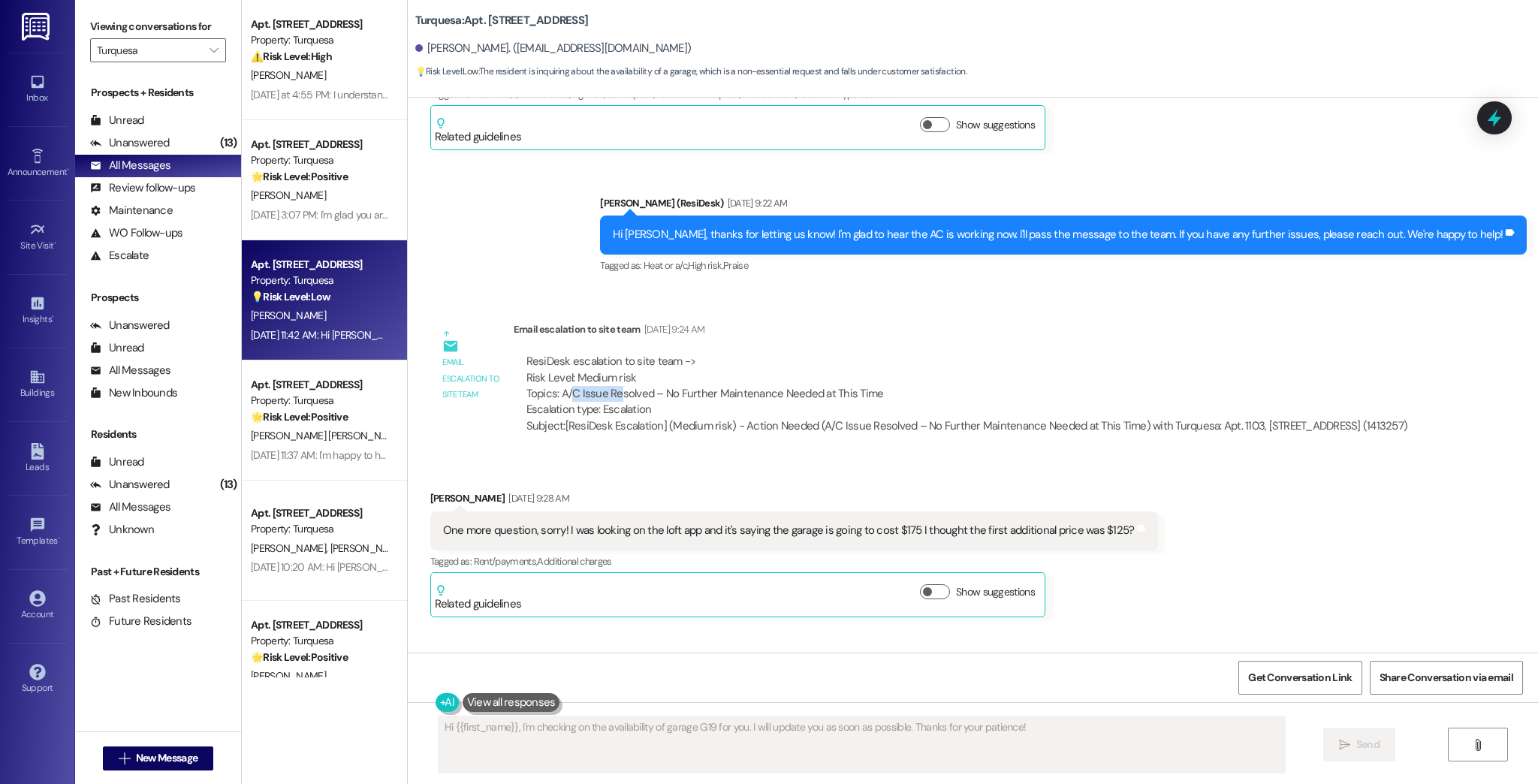 drag, startPoint x: 562, startPoint y: 390, endPoint x: 594, endPoint y: 394, distance: 32.249031 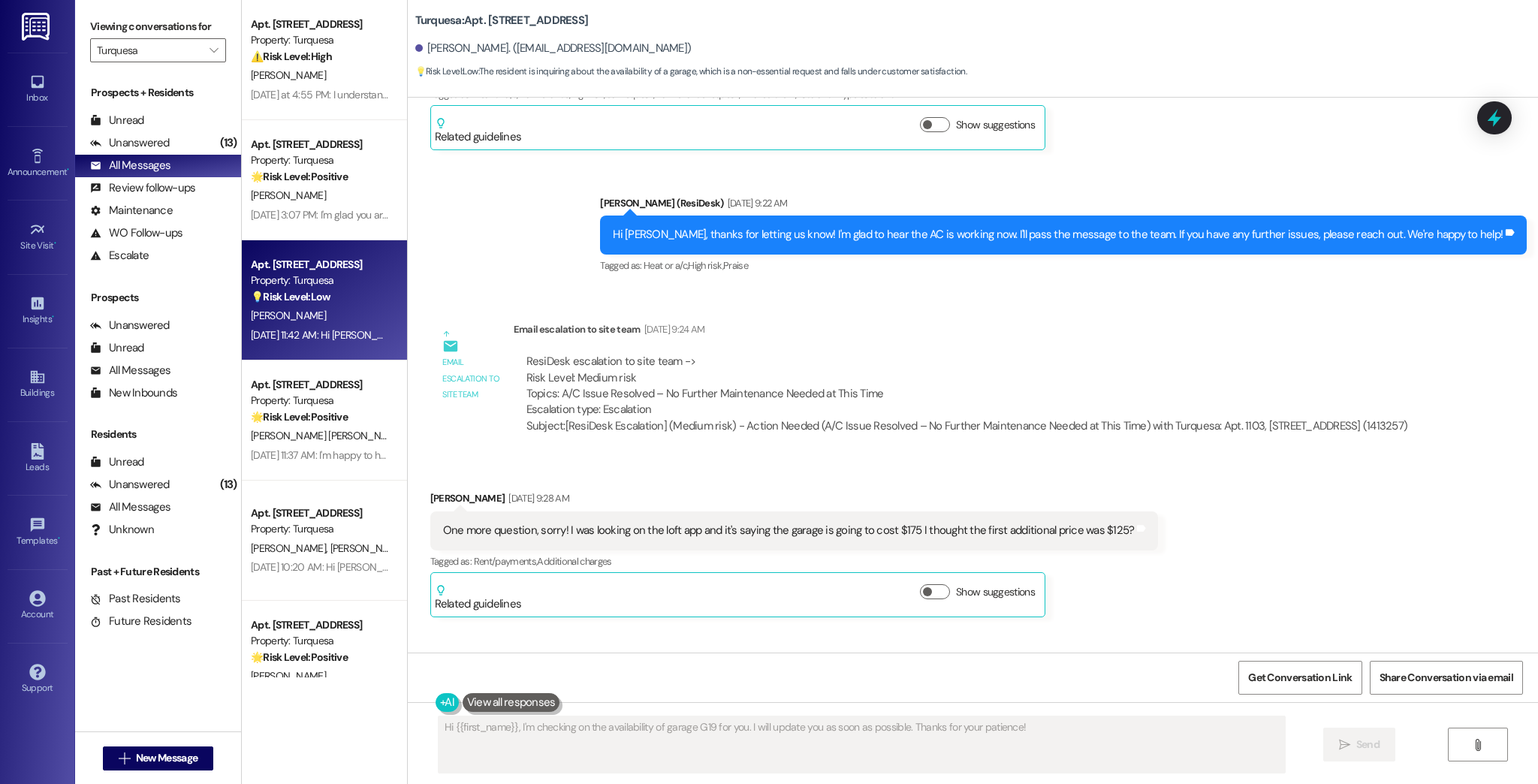 click on "ResiDesk escalation to site team ->
Risk Level: Medium risk
Topics: A/C Issue Resolved – No Further Maintenance Needed at This Time
Escalation type: Escalation" at bounding box center [967, 386] 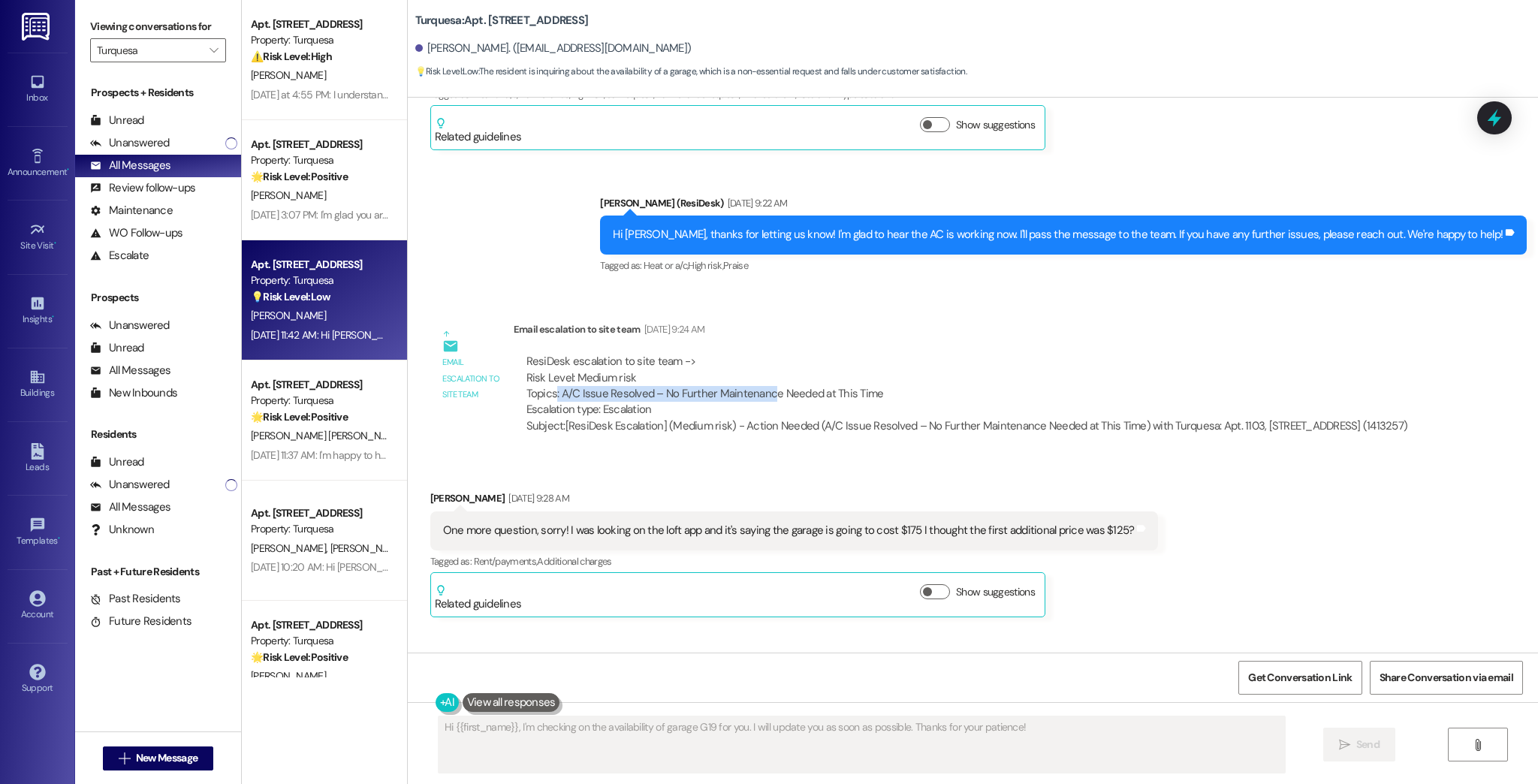 drag, startPoint x: 557, startPoint y: 392, endPoint x: 759, endPoint y: 394, distance: 202.0099 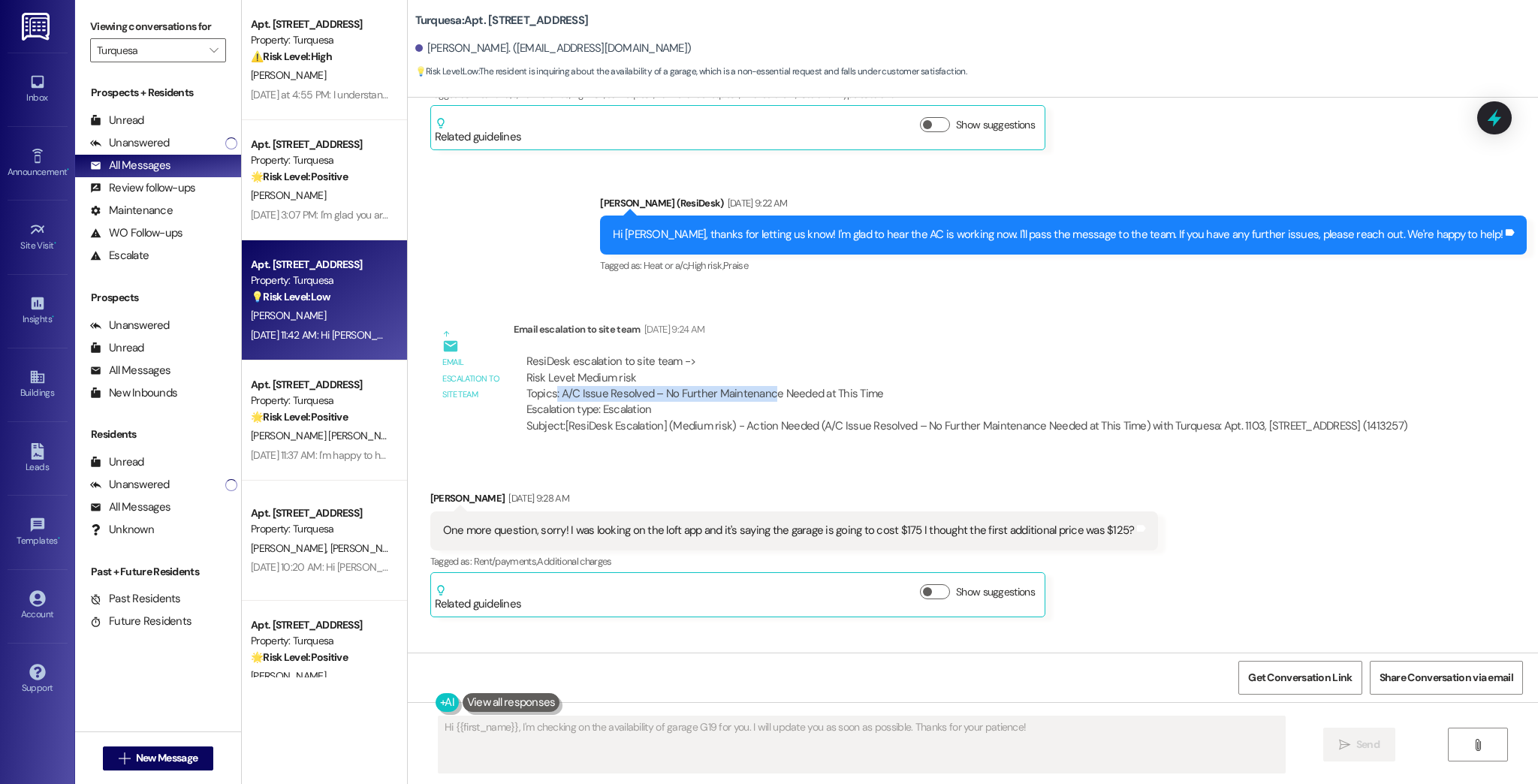 click on "ResiDesk escalation to site team ->
Risk Level: Medium risk
Topics: A/C Issue Resolved – No Further Maintenance Needed at This Time
Escalation type: Escalation" at bounding box center [967, 386] 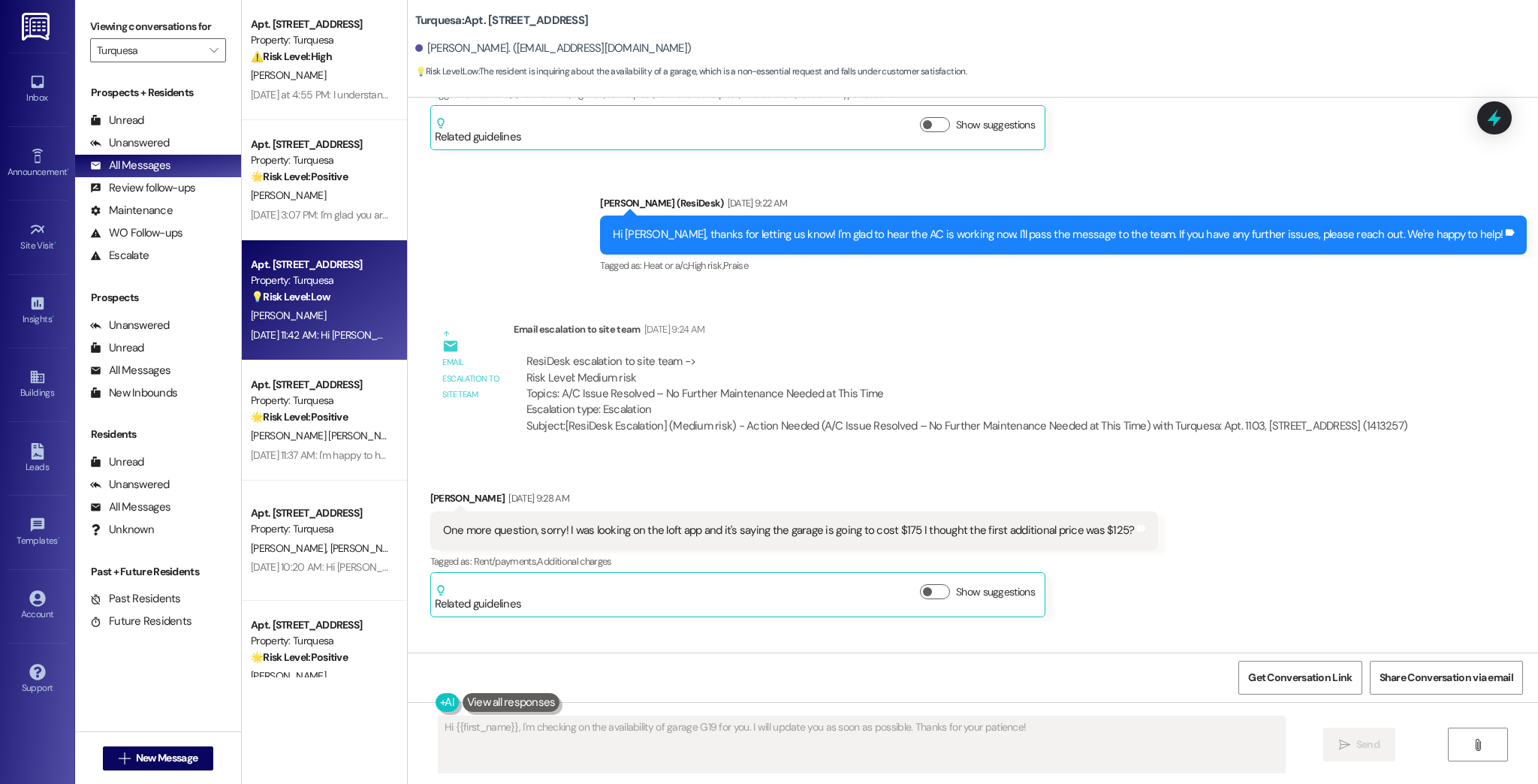 click on "Subject:  [ResiDesk Escalation] (Medium risk) - Action Needed (A/C Issue Resolved – No Further Maintenance Needed at This Time) with Turquesa: Apt. 1103, [STREET_ADDRESS] (1413257)" at bounding box center [967, 426] 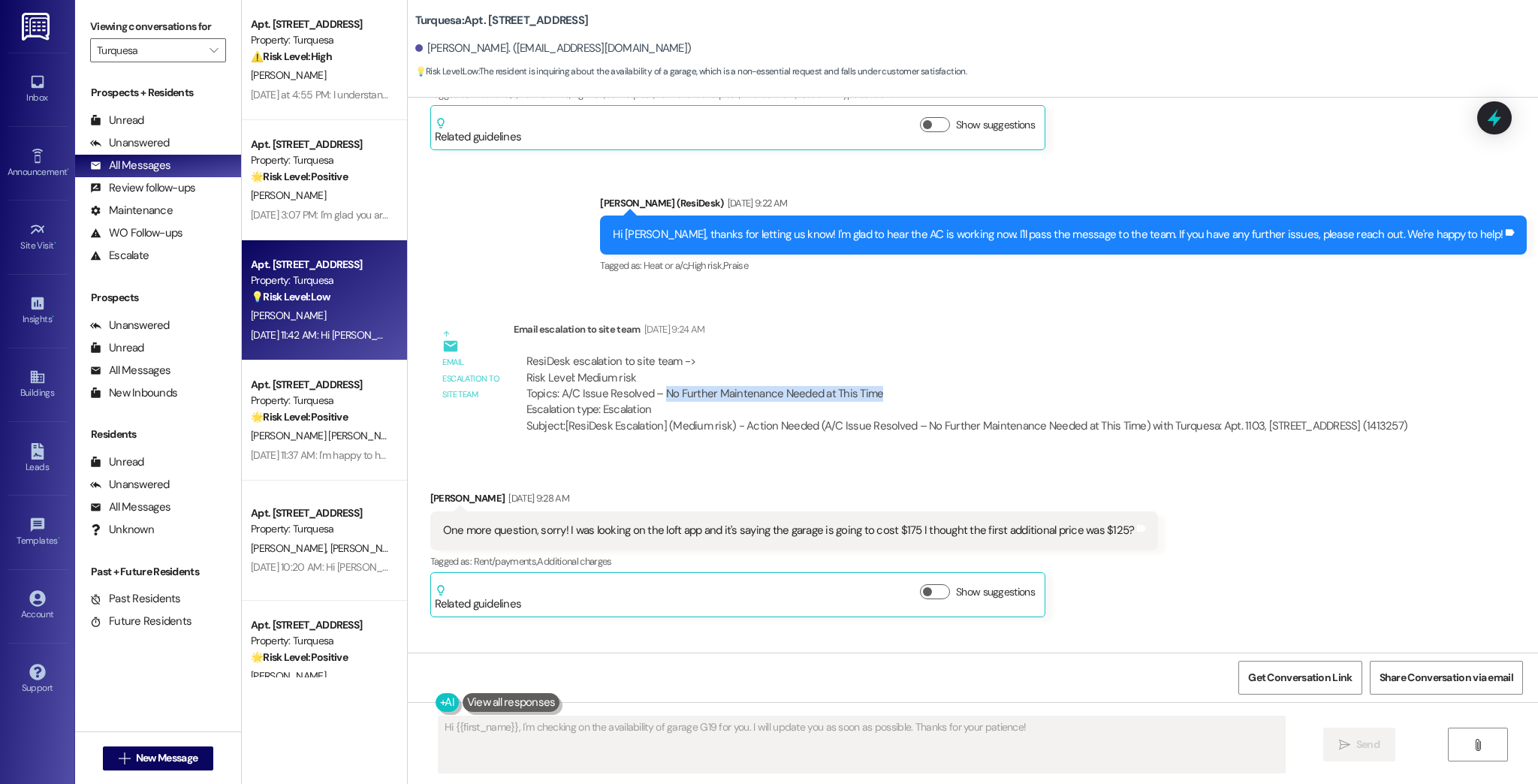 drag, startPoint x: 655, startPoint y: 393, endPoint x: 853, endPoint y: 394, distance: 198.0025 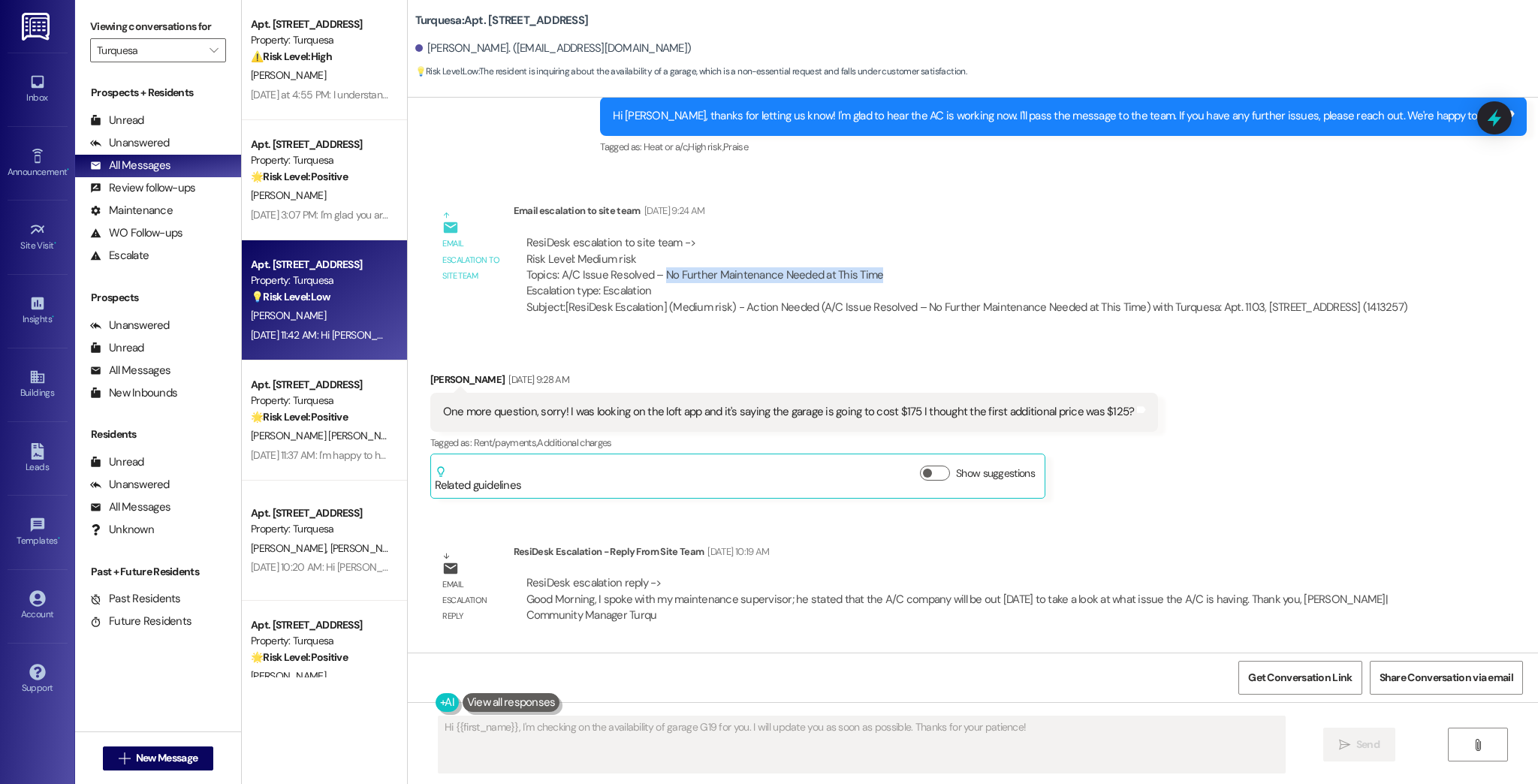 scroll, scrollTop: 360, scrollLeft: 0, axis: vertical 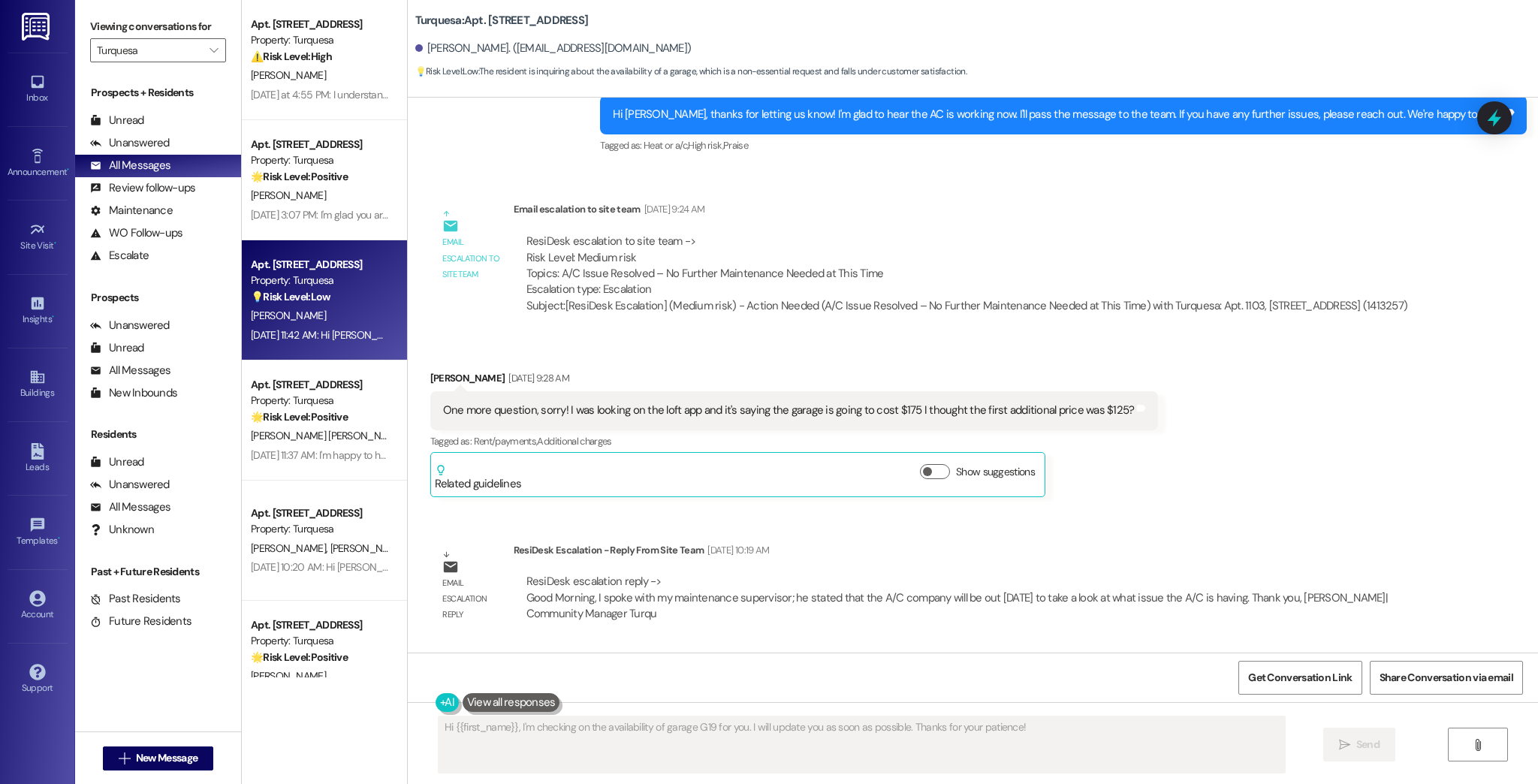 click on "One more question, sorry! I was looking on the loft app and it's saying the garage is going to cost $175 I thought the first additional price was $125?" at bounding box center (789, 410) 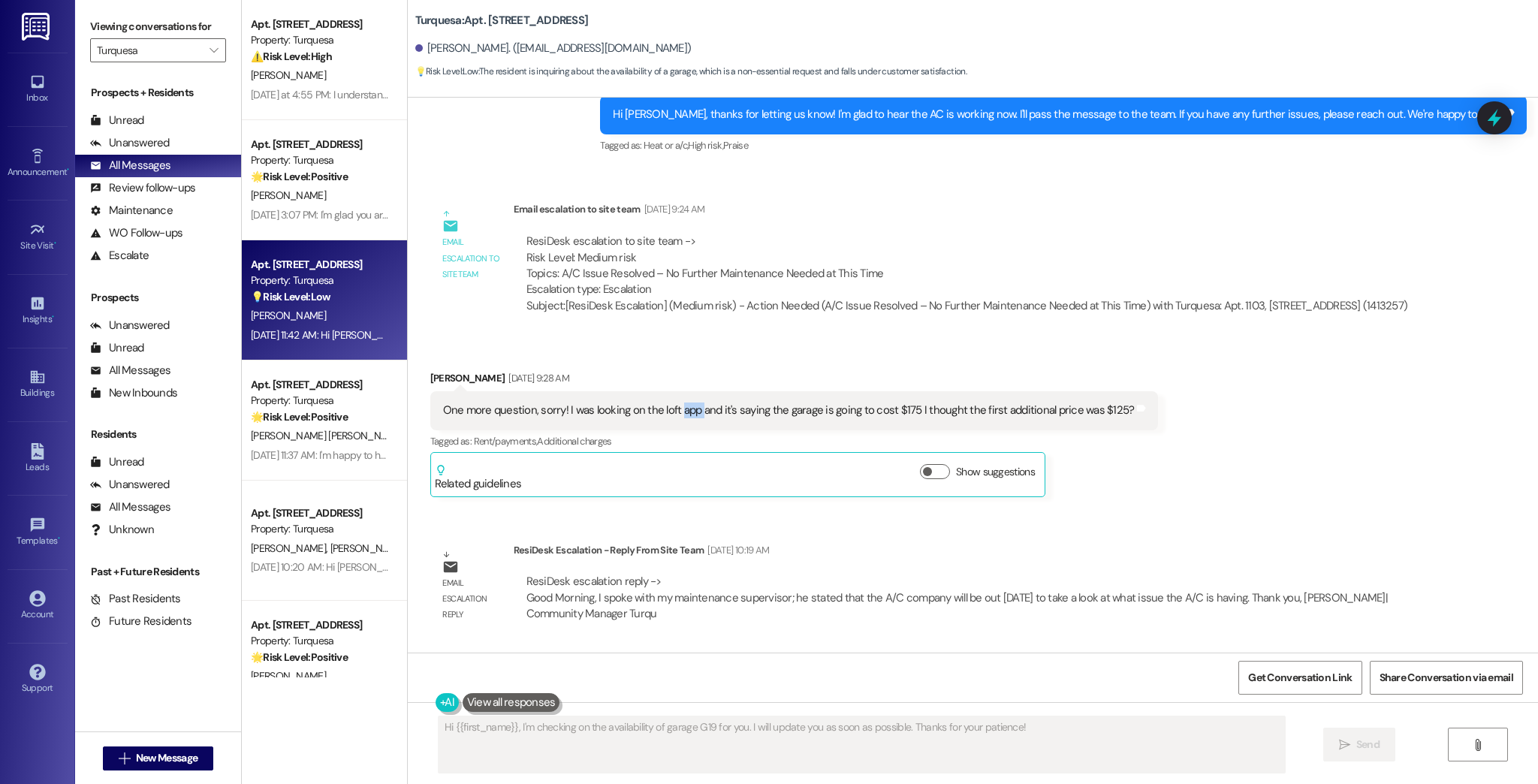 click on "One more question, sorry! I was looking on the loft app and it's saying the garage is going to cost $175 I thought the first additional price was $125?" at bounding box center (789, 410) 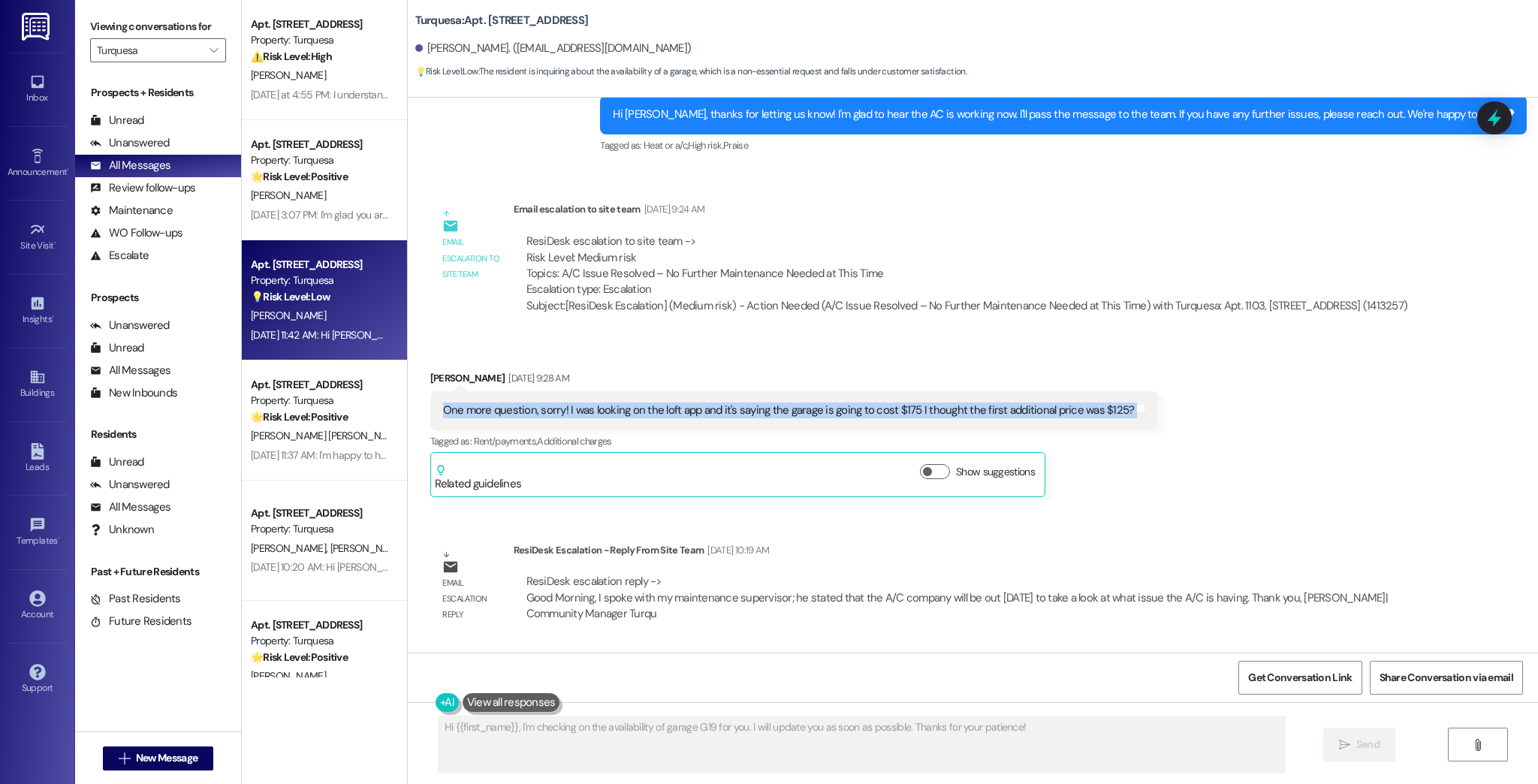 click on "One more question, sorry! I was looking on the loft app and it's saying the garage is going to cost $175 I thought the first additional price was $125?" at bounding box center [789, 410] 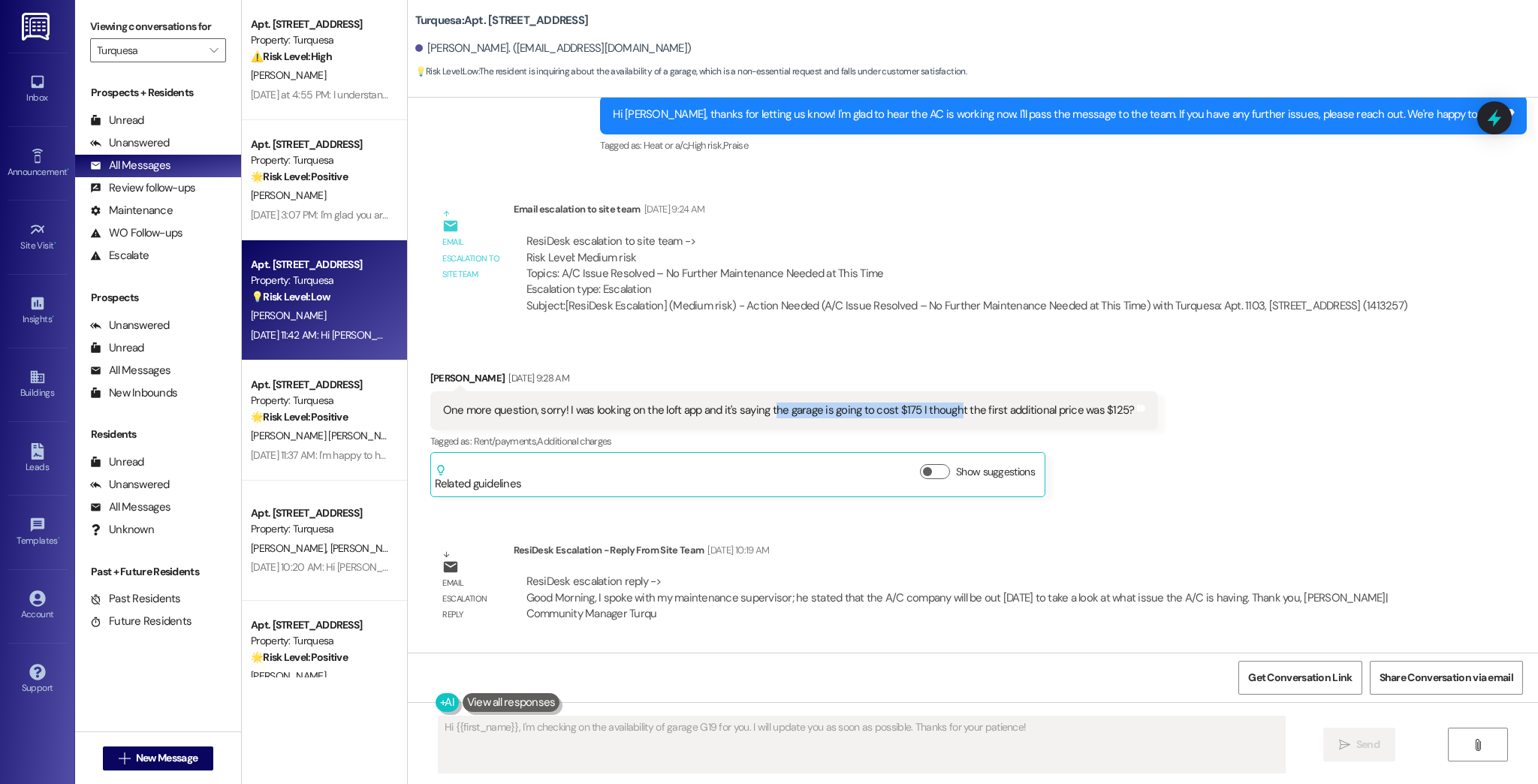 drag, startPoint x: 776, startPoint y: 413, endPoint x: 948, endPoint y: 417, distance: 172.04651 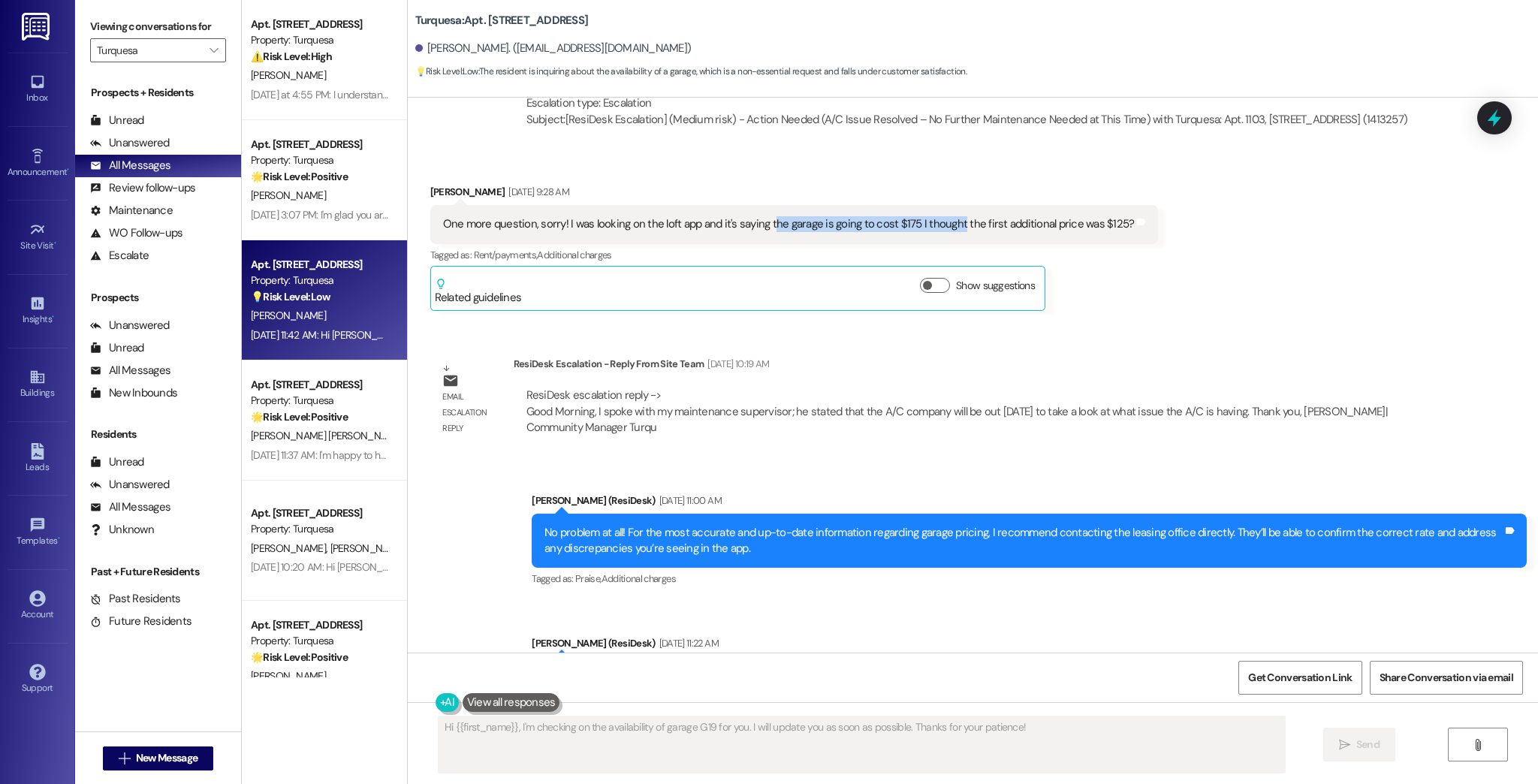 scroll, scrollTop: 541, scrollLeft: 0, axis: vertical 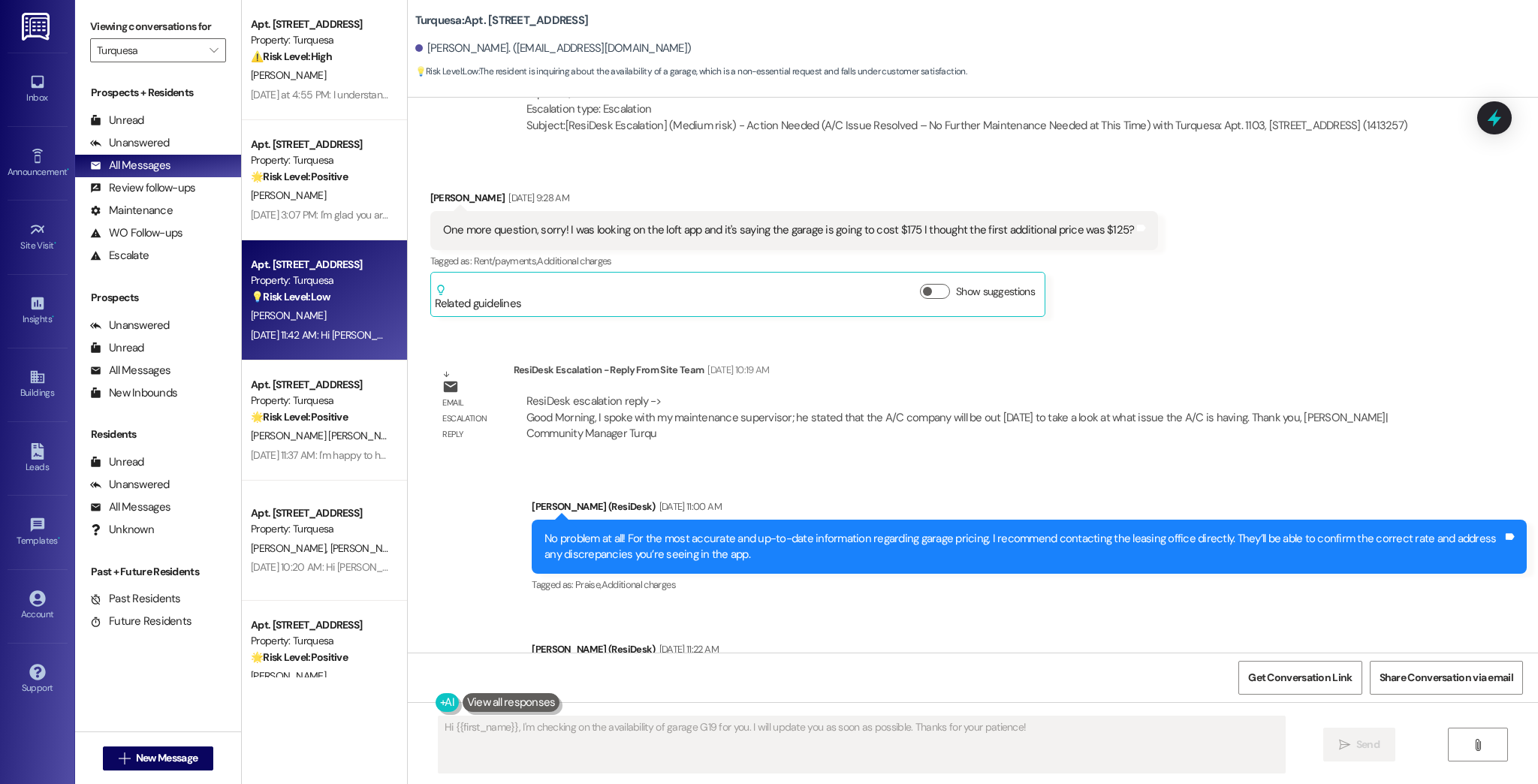 click on "No problem at all! For the most accurate and up-to-date information regarding garage pricing, I recommend contacting the leasing office directly. They’ll be able to confirm the correct rate and address any discrepancies you’re seeing in the app." at bounding box center (1024, 547) 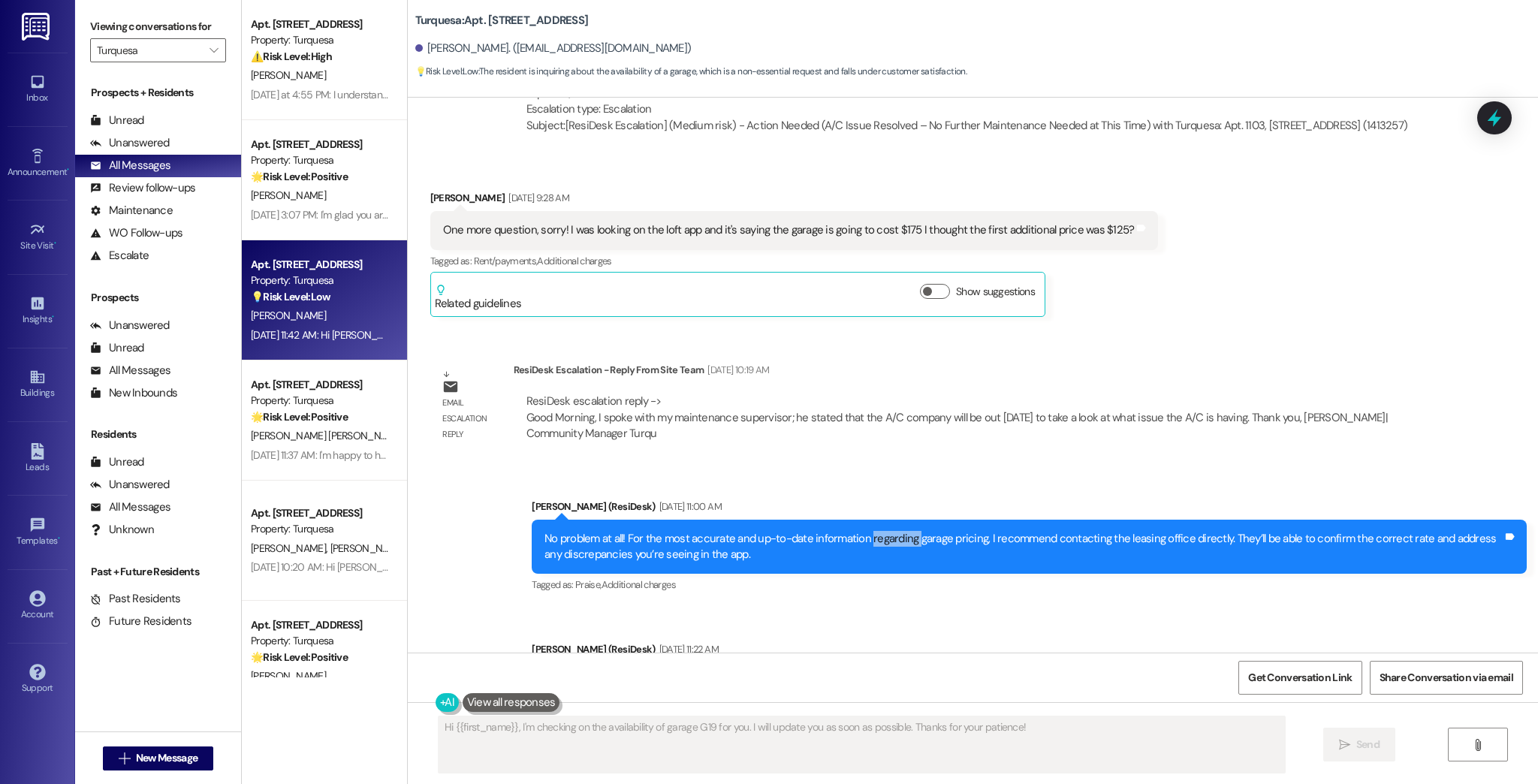 click on "No problem at all! For the most accurate and up-to-date information regarding garage pricing, I recommend contacting the leasing office directly. They’ll be able to confirm the correct rate and address any discrepancies you’re seeing in the app." at bounding box center (1024, 547) 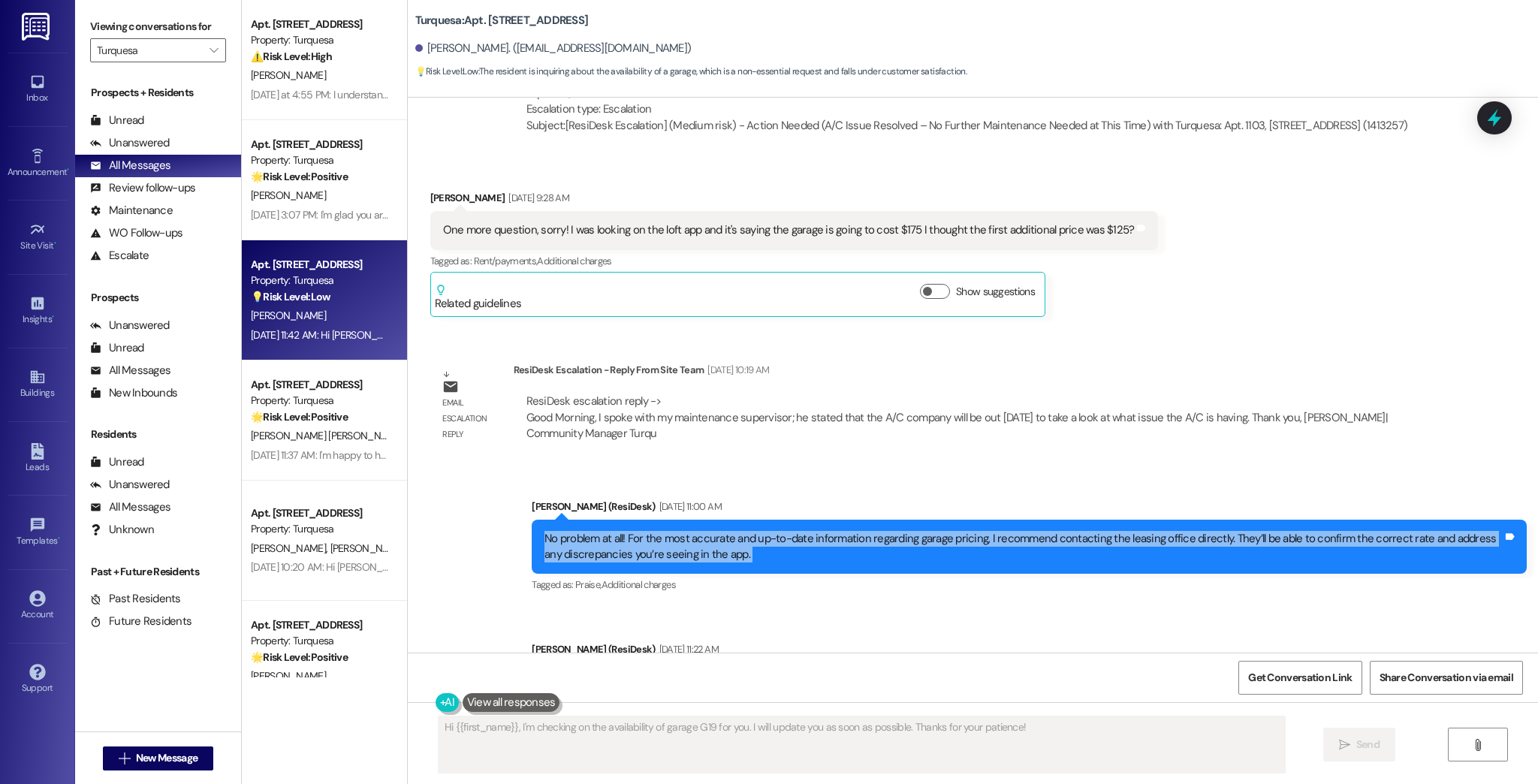 drag, startPoint x: 858, startPoint y: 541, endPoint x: 1048, endPoint y: 541, distance: 190 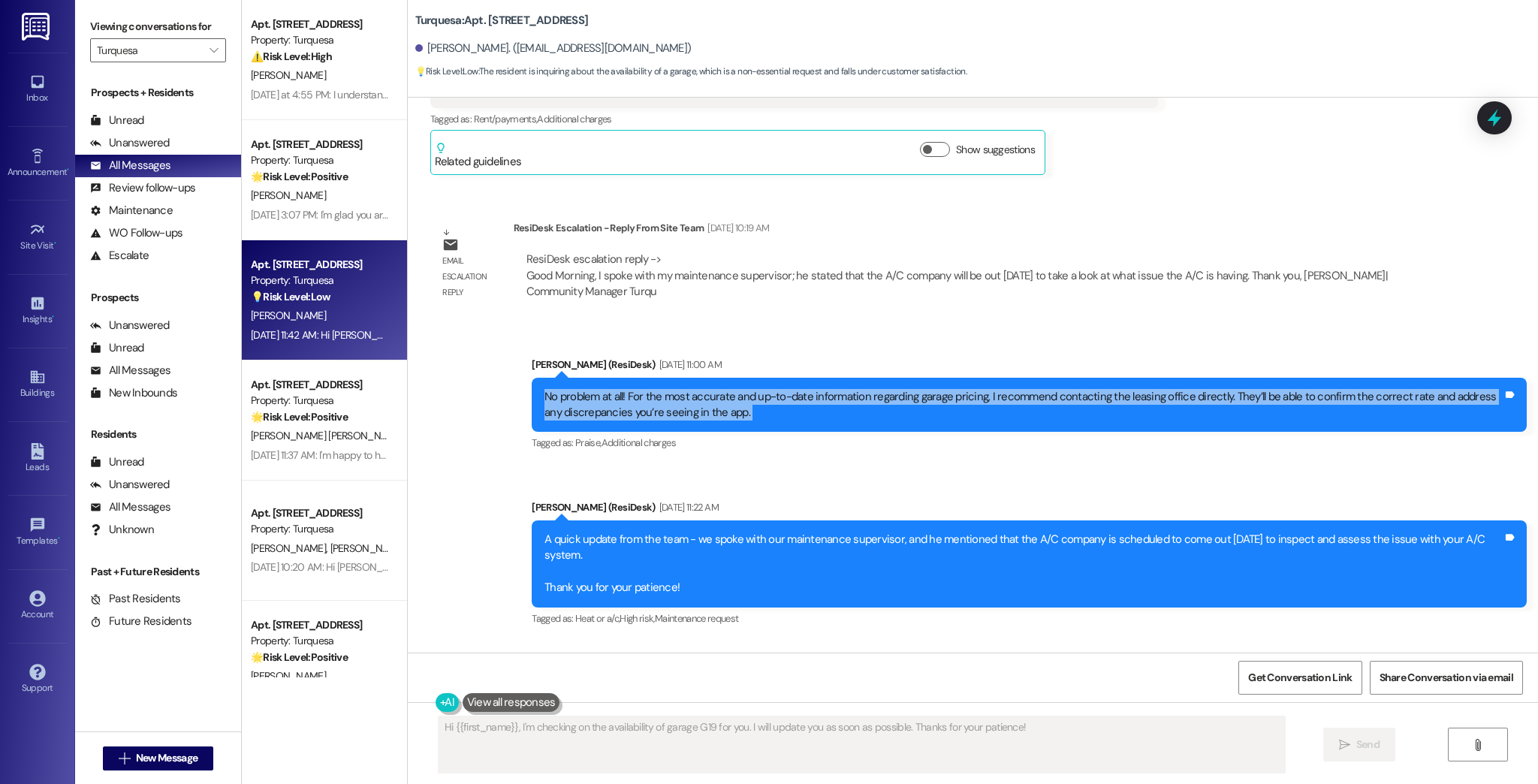 scroll, scrollTop: 670, scrollLeft: 0, axis: vertical 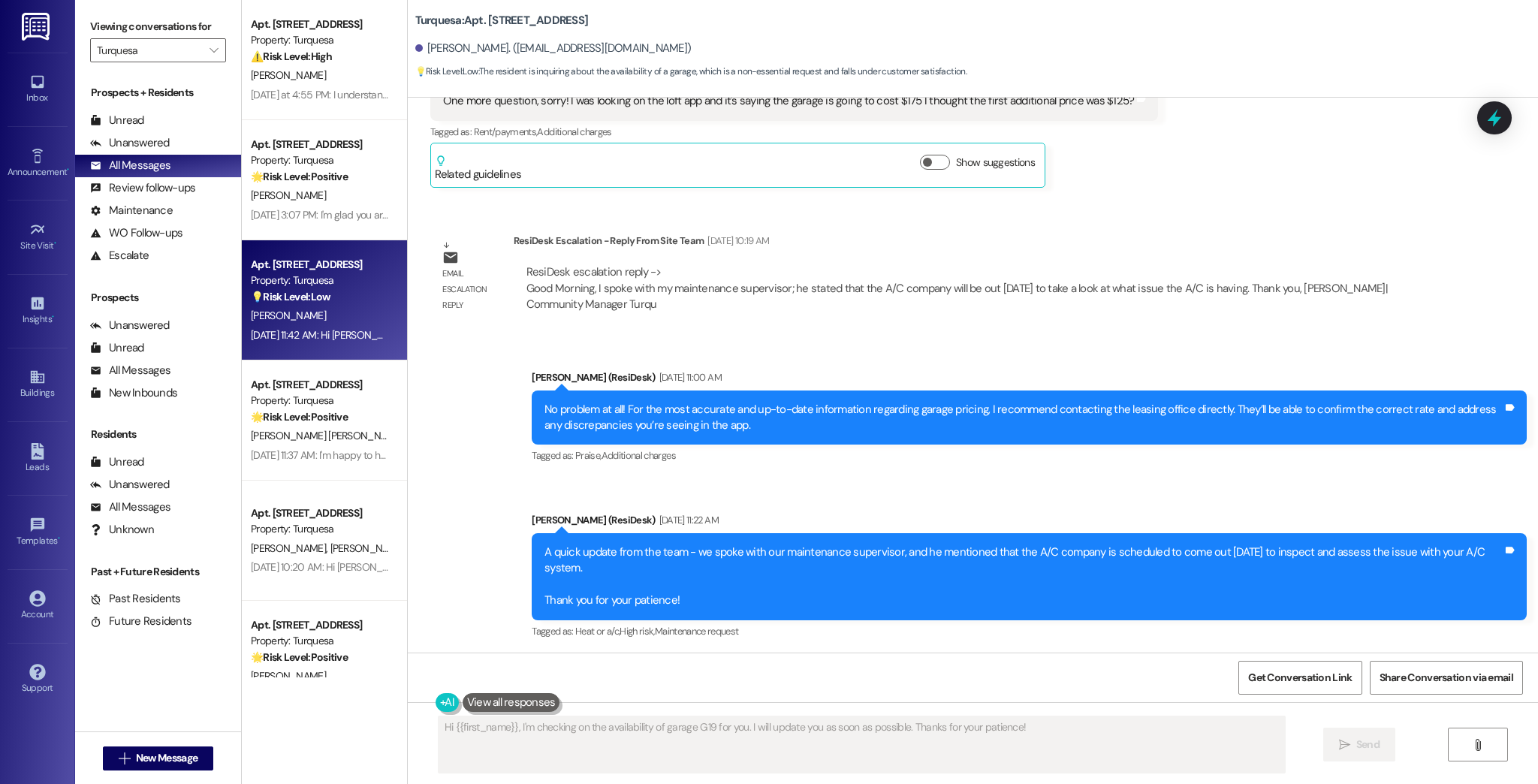 click on "Sent via SMS [PERSON_NAME]   (ResiDesk) [DATE] 11:00 AM No problem at all! For the most accurate and up-to-date information regarding garage pricing, I recommend contacting the leasing office directly. They’ll be able to confirm the correct rate and address any discrepancies you’re seeing in the app. Tags and notes Tagged as:   Praise ,  Click to highlight conversations about Praise Additional charges Click to highlight conversations about Additional charges Sent via SMS [PERSON_NAME]   (ResiDesk) [DATE] 11:22 AM A quick update from the team - we spoke with our maintenance supervisor, and he mentioned that the A/C company is scheduled to come out [DATE] to inspect and assess the issue with your A/C system.
Thank you for your patience! Tags and notes Tagged as:   Heat or a/c ,  Click to highlight conversations about Heat or a/c High risk ,  Click to highlight conversations about High risk Maintenance request Click to highlight conversations about Maintenance request" at bounding box center [973, 494] 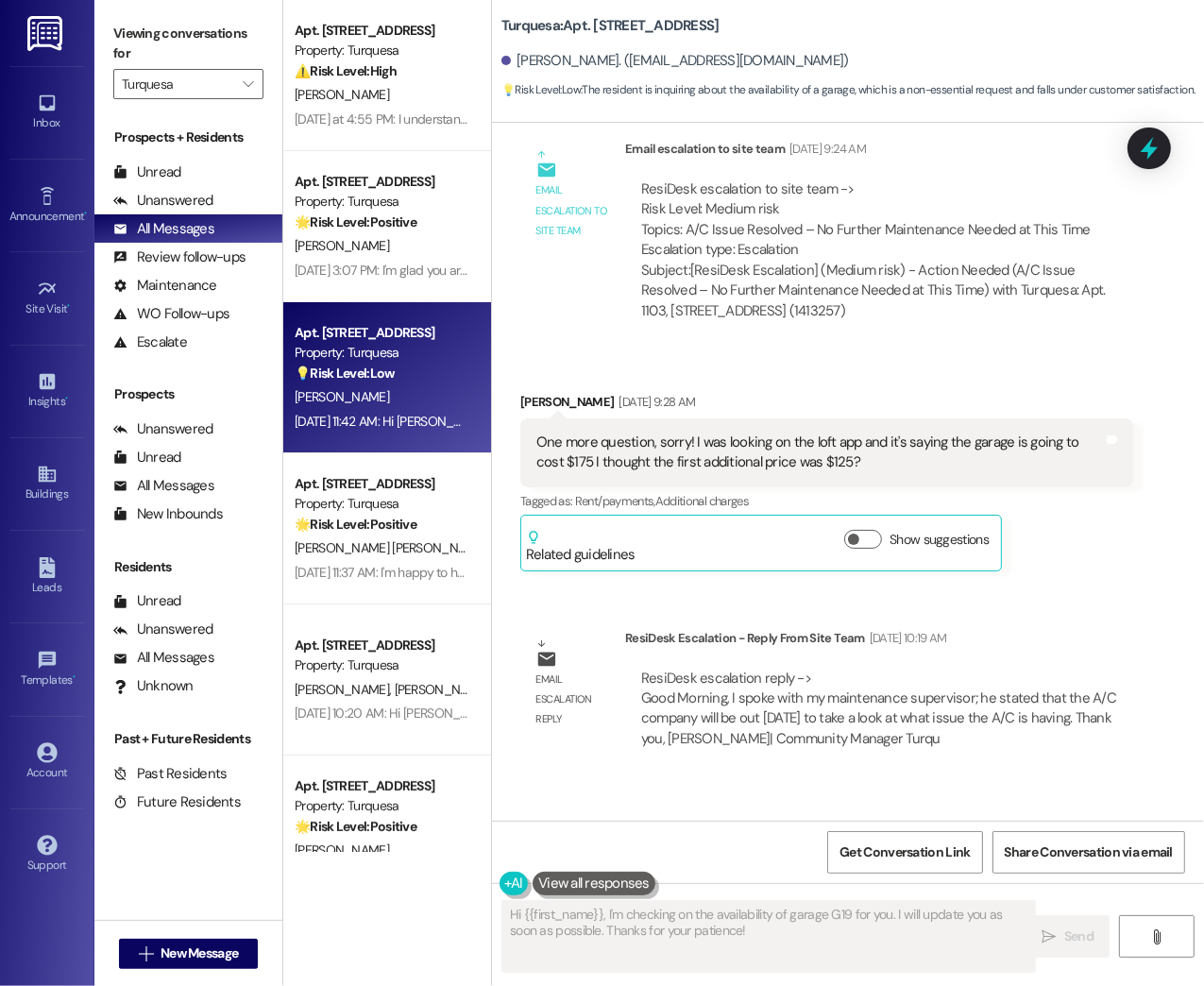 scroll, scrollTop: 616, scrollLeft: 0, axis: vertical 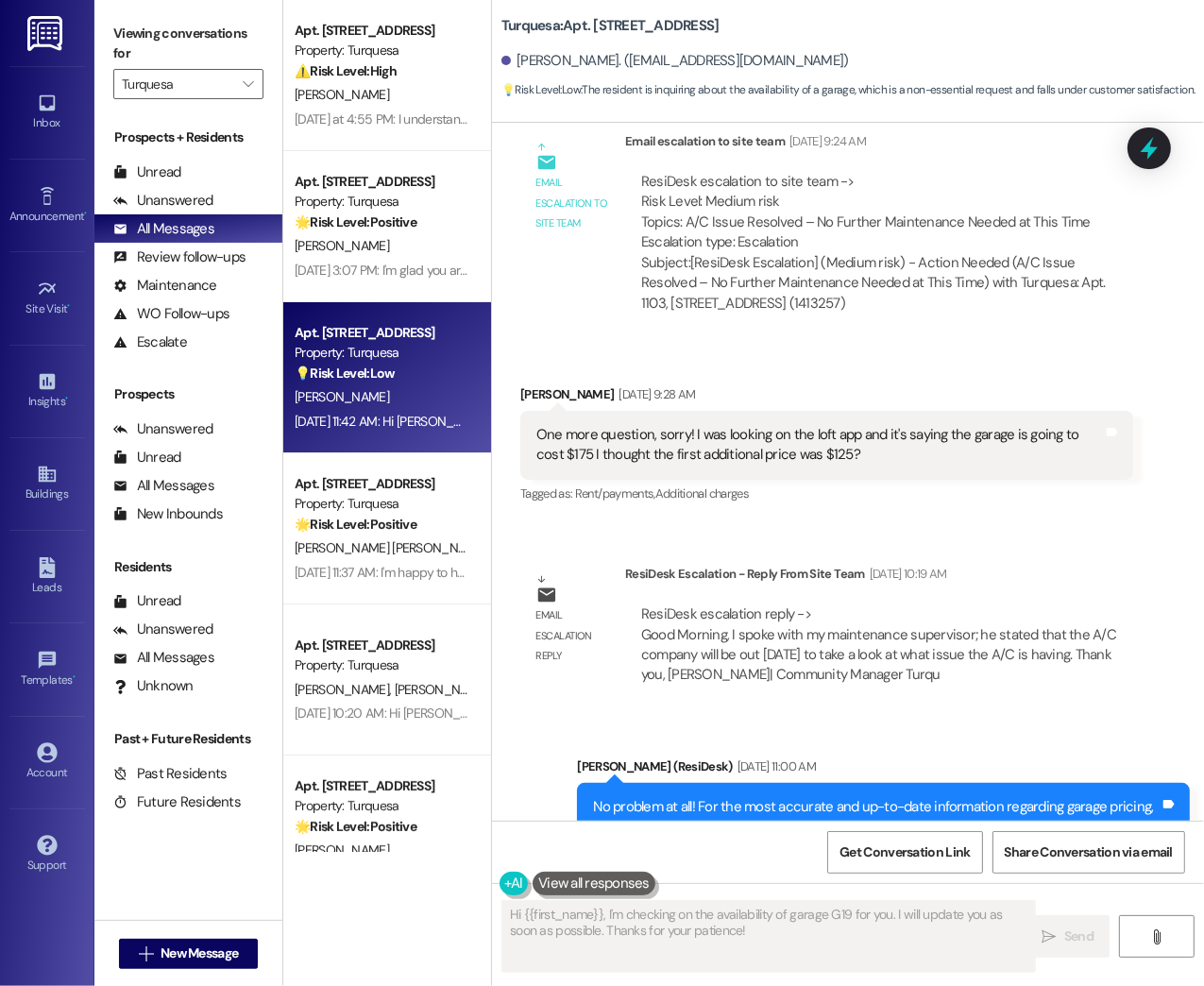 click on "Lease started [DATE] 6:00 PM Received via SMS [PERSON_NAME]   Neutral [DATE] 9:10 AM Hi [PERSON_NAME], this is [PERSON_NAME] apt 1-1103. Can you let the maintenance man know that our air conditioner is working now and if we have problems again we will reach out. I’m sorry I tried calling the office but no one is answering. Thanks!   Tags and notes Tagged as:   Heat or a/c ,  Click to highlight conversations about Heat or a/c Maintenance ,  Click to highlight conversations about Maintenance High risk ,  Click to highlight conversations about High risk Call request ,  Click to highlight conversations about Call request Maintenance request ,  Click to highlight conversations about Maintenance request Emailed client ,  Click to highlight conversations about Emailed client Escalation type escalation Click to highlight conversations about Escalation type escalation  Related guidelines Show suggestions Sent via SMS [PERSON_NAME]   (ResiDesk) [DATE] 9:22 AM Tags and notes Tagged as:   Heat or a/c ," at bounding box center (848, 471) 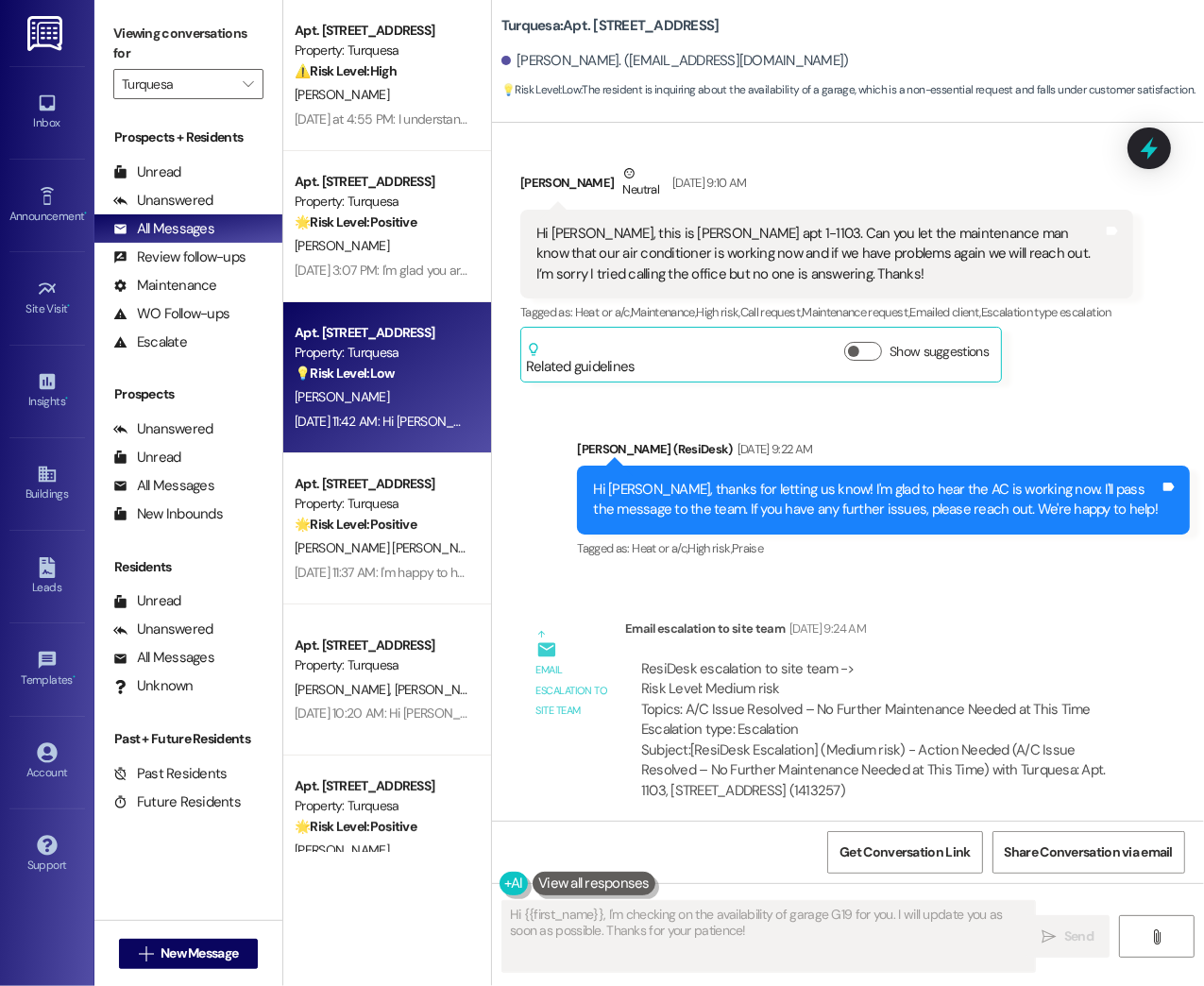 scroll, scrollTop: 87, scrollLeft: 0, axis: vertical 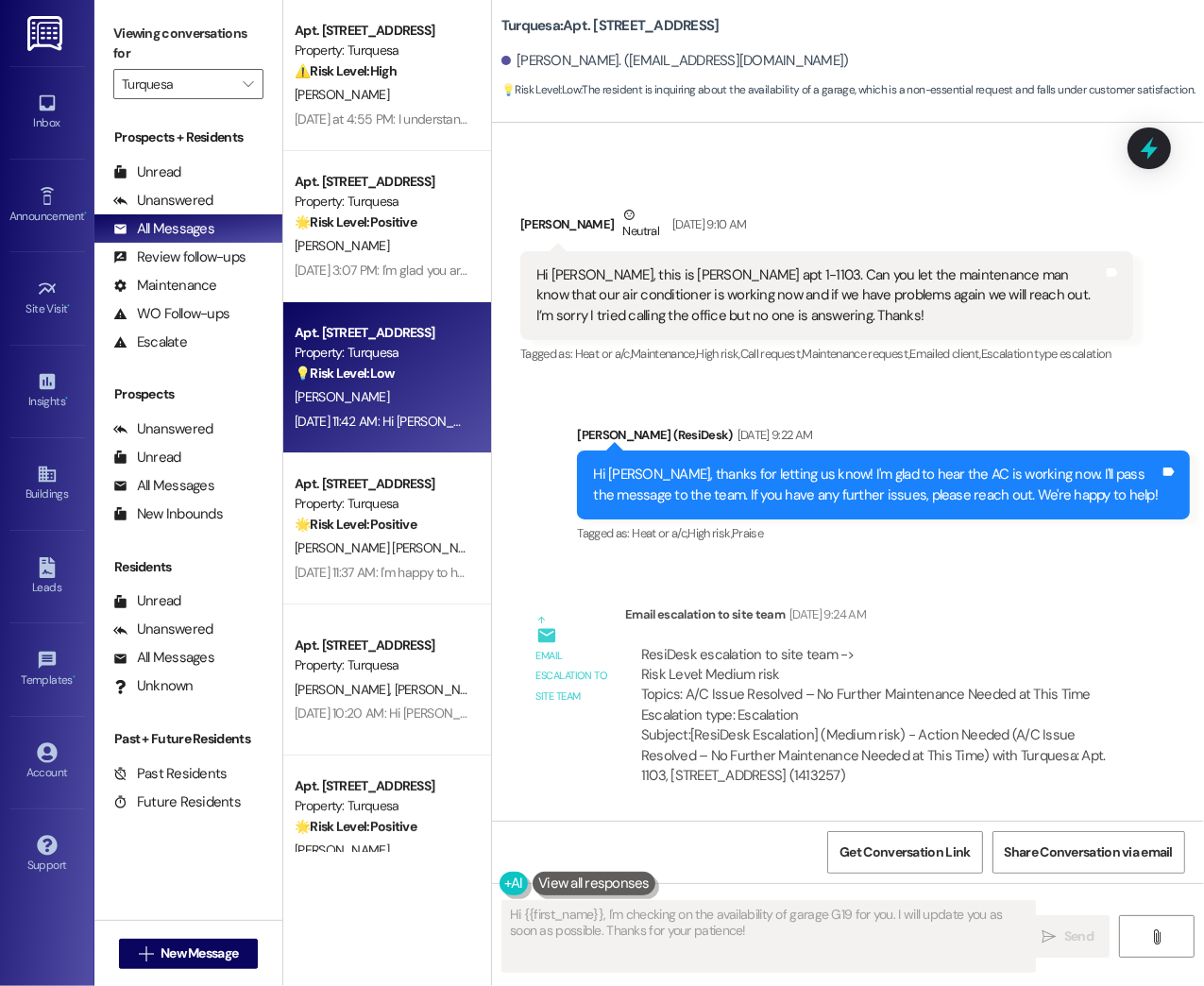 click on "Received via SMS [PERSON_NAME]   Neutral [DATE] 9:10 AM Hi [PERSON_NAME], this is [PERSON_NAME] apt 1-1103. Can you let the maintenance man know that our air conditioner is working now and if we have problems again we will reach out. I’m sorry I tried calling the office but no one is answering. Thanks!   Tags and notes Tagged as:   Heat or a/c ,  Click to highlight conversations about Heat or a/c Maintenance ,  Click to highlight conversations about Maintenance High risk ,  Click to highlight conversations about High risk Call request ,  Click to highlight conversations about Call request Maintenance request ,  Click to highlight conversations about Maintenance request Emailed client ,  Click to highlight conversations about Emailed client Escalation type escalation Click to highlight conversations about Escalation type escalation" at bounding box center [826, 286] 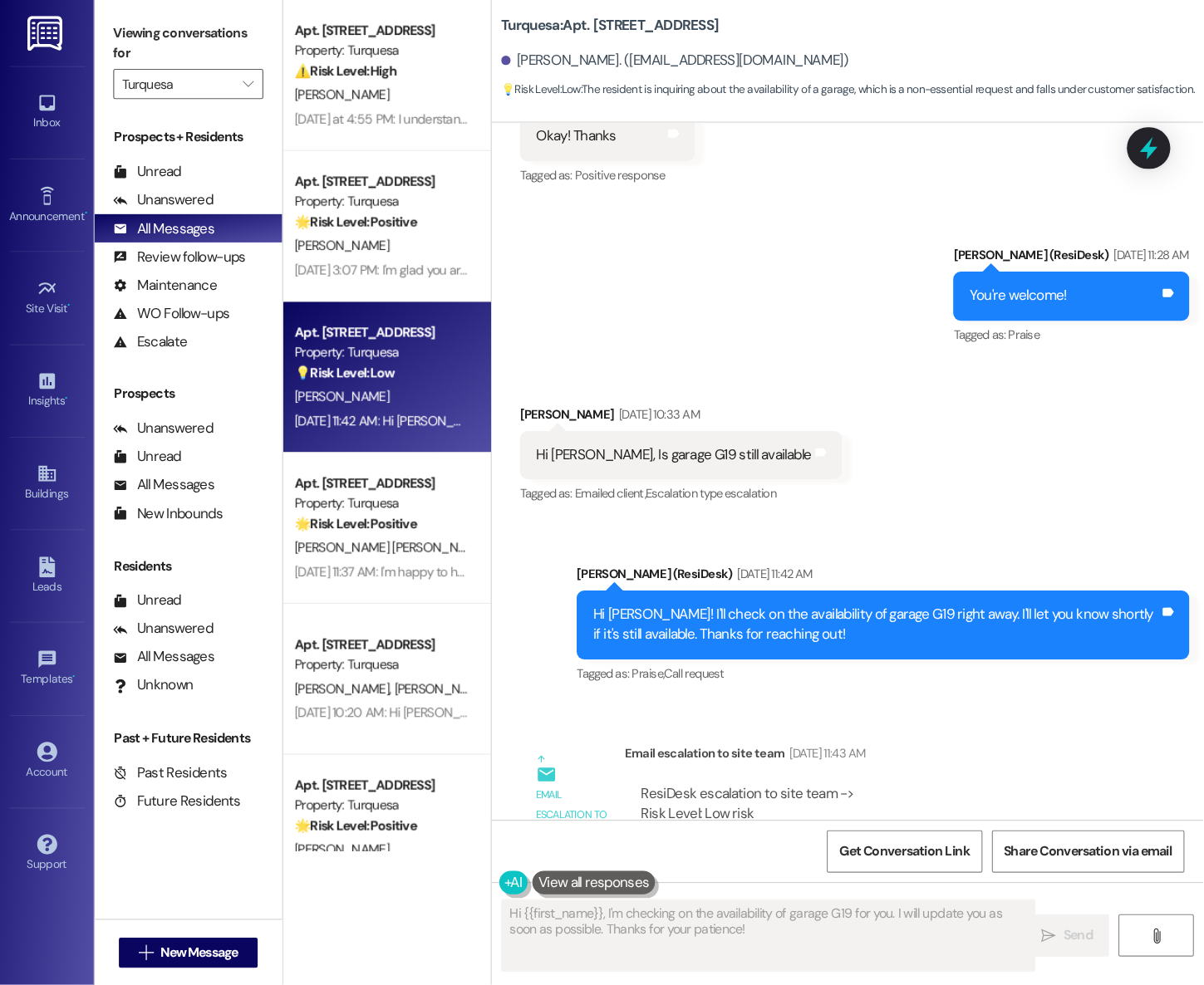 scroll, scrollTop: 1388, scrollLeft: 0, axis: vertical 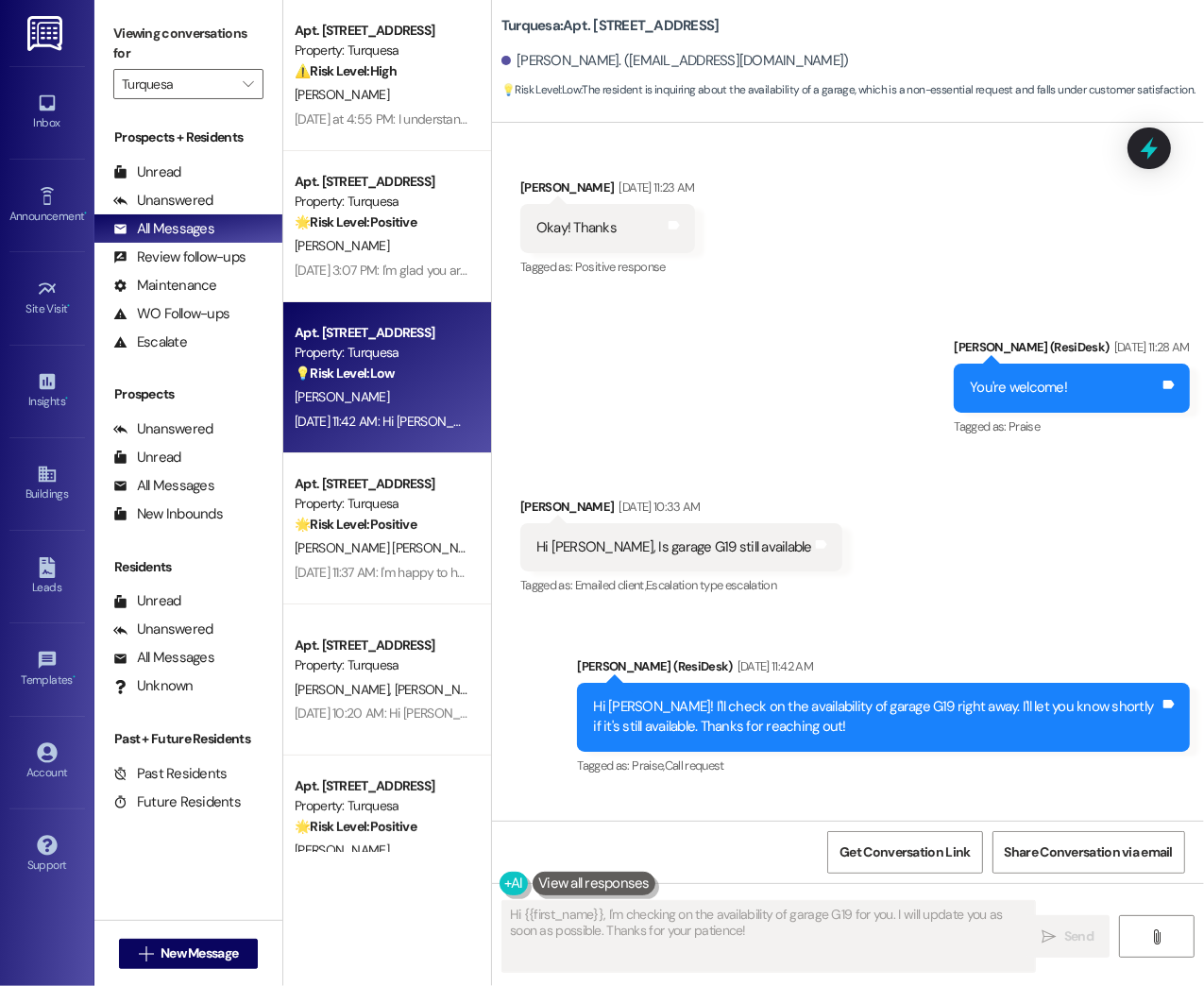 click on "Received via SMS [PERSON_NAME] [DATE] 10:33 AM Hi [PERSON_NAME], Is garage G19 still available  Tags and notes Tagged as:   Emailed client ,  Click to highlight conversations about Emailed client Escalation type escalation Click to highlight conversations about Escalation type escalation" at bounding box center [848, 534] 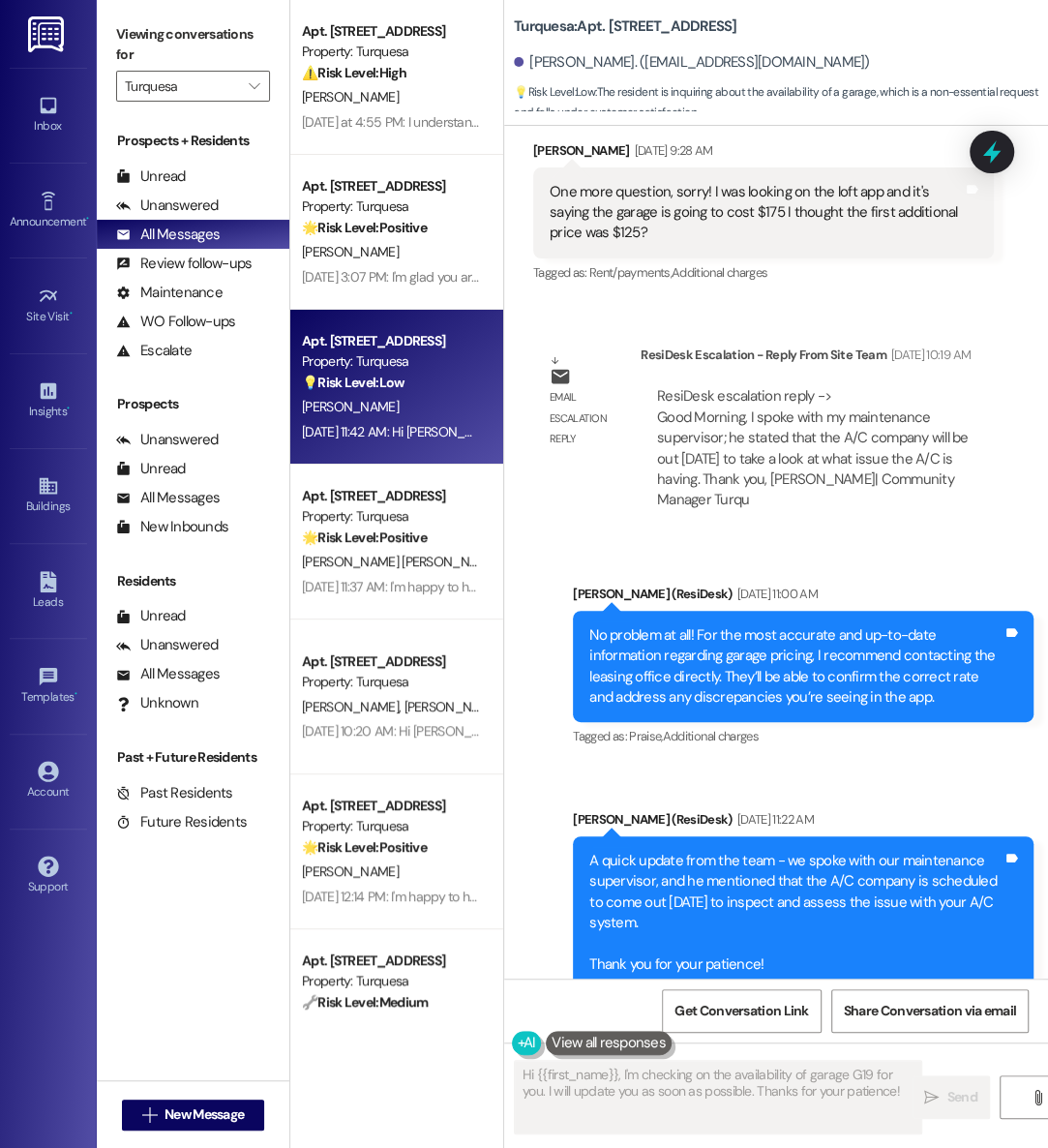scroll, scrollTop: 880, scrollLeft: 0, axis: vertical 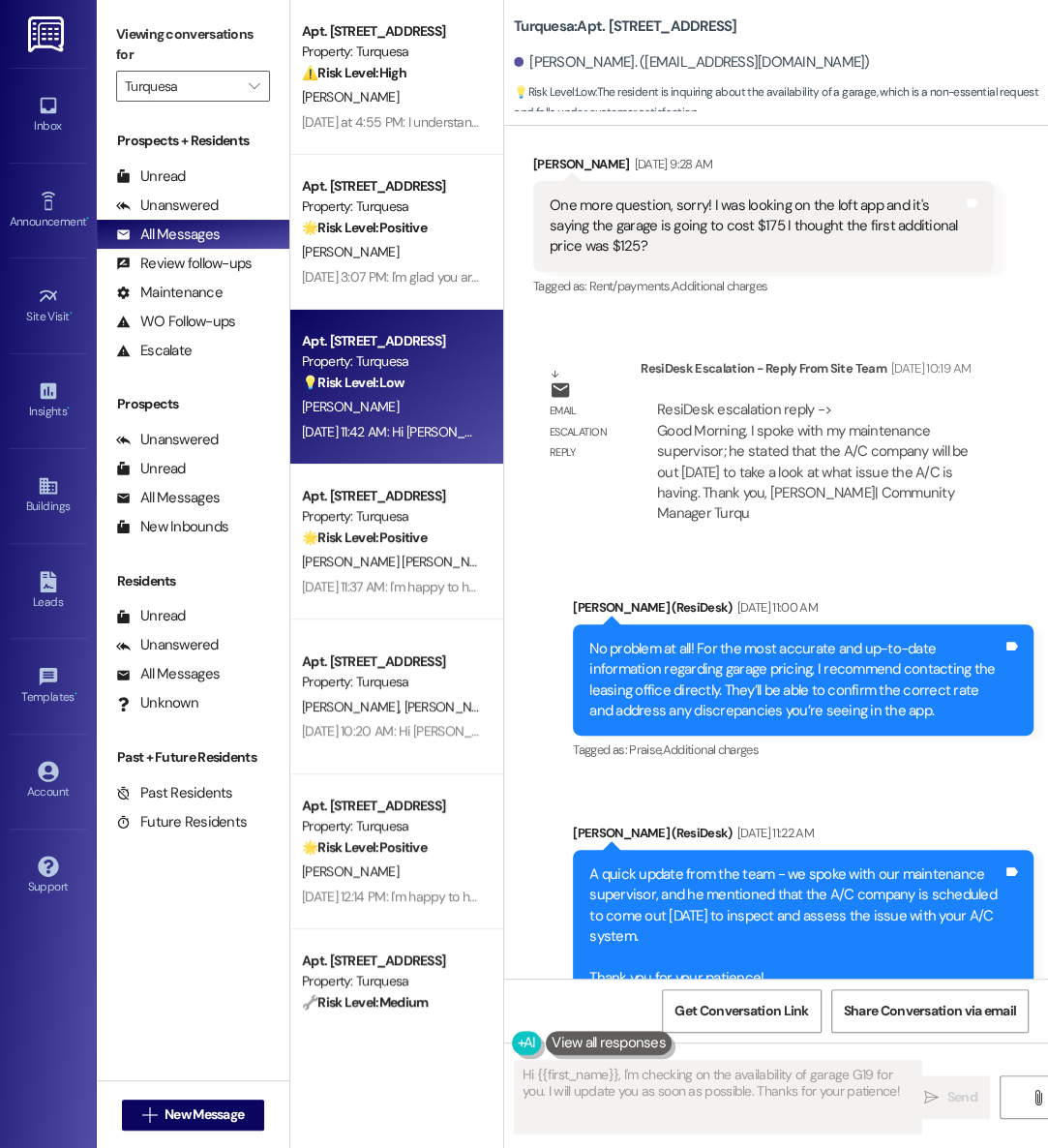 click on "ResiDesk escalation reply ->
Good Morning, I spoke with my maintenance supervisor; he stated that the A/C company will be out [DATE] to take a look at what issue the A/C is having. Thank you, [PERSON_NAME]| Community Manager Turqu ResiDesk escalation reply ->
Good Morning, I spoke with my maintenance supervisor; he stated that the A/C company will be out [DATE] to take a look at what issue the A/C is having. Thank you, [PERSON_NAME]| Community Manager Turqu" at bounding box center [817, 462] 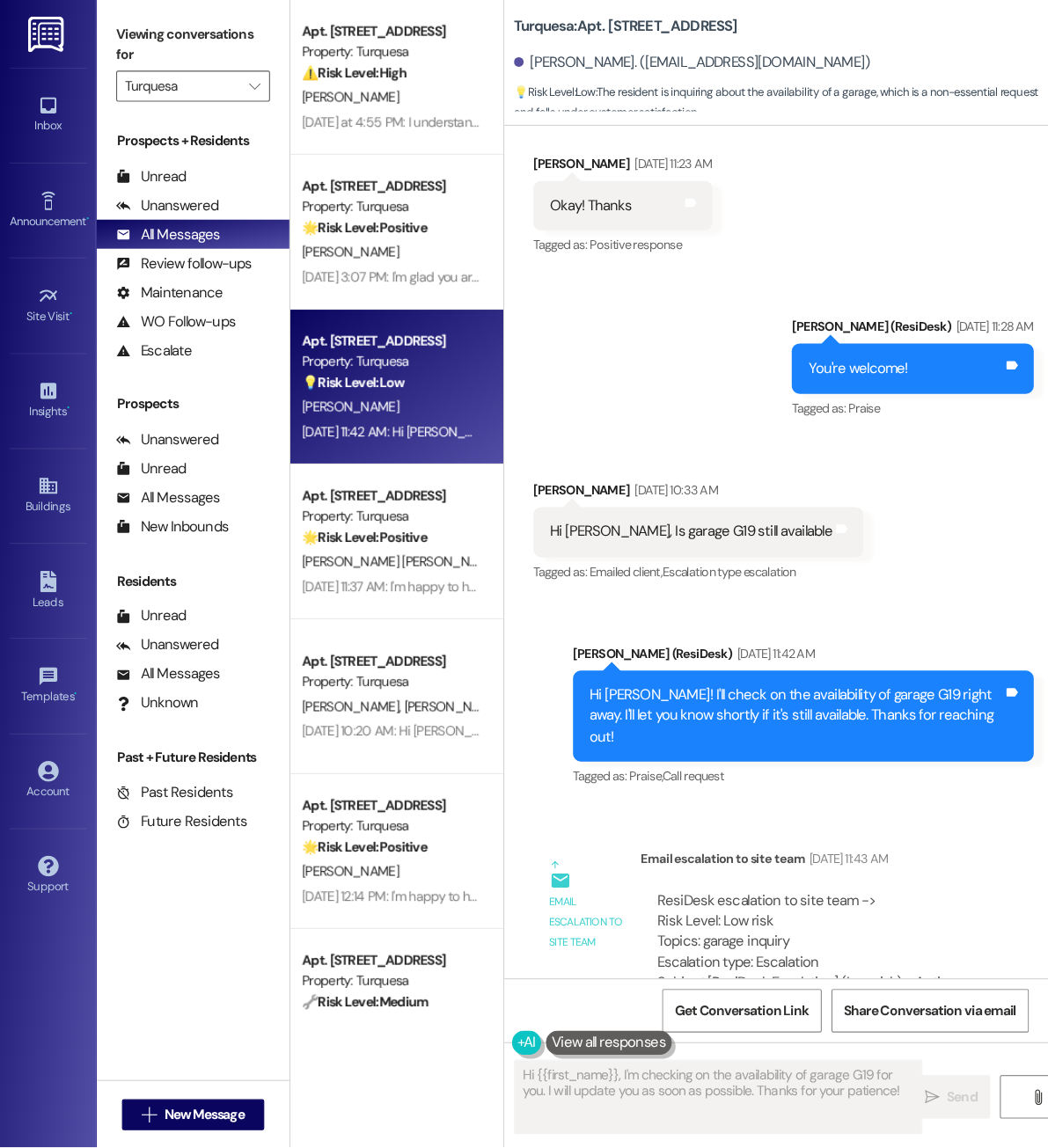 scroll, scrollTop: 1682, scrollLeft: 0, axis: vertical 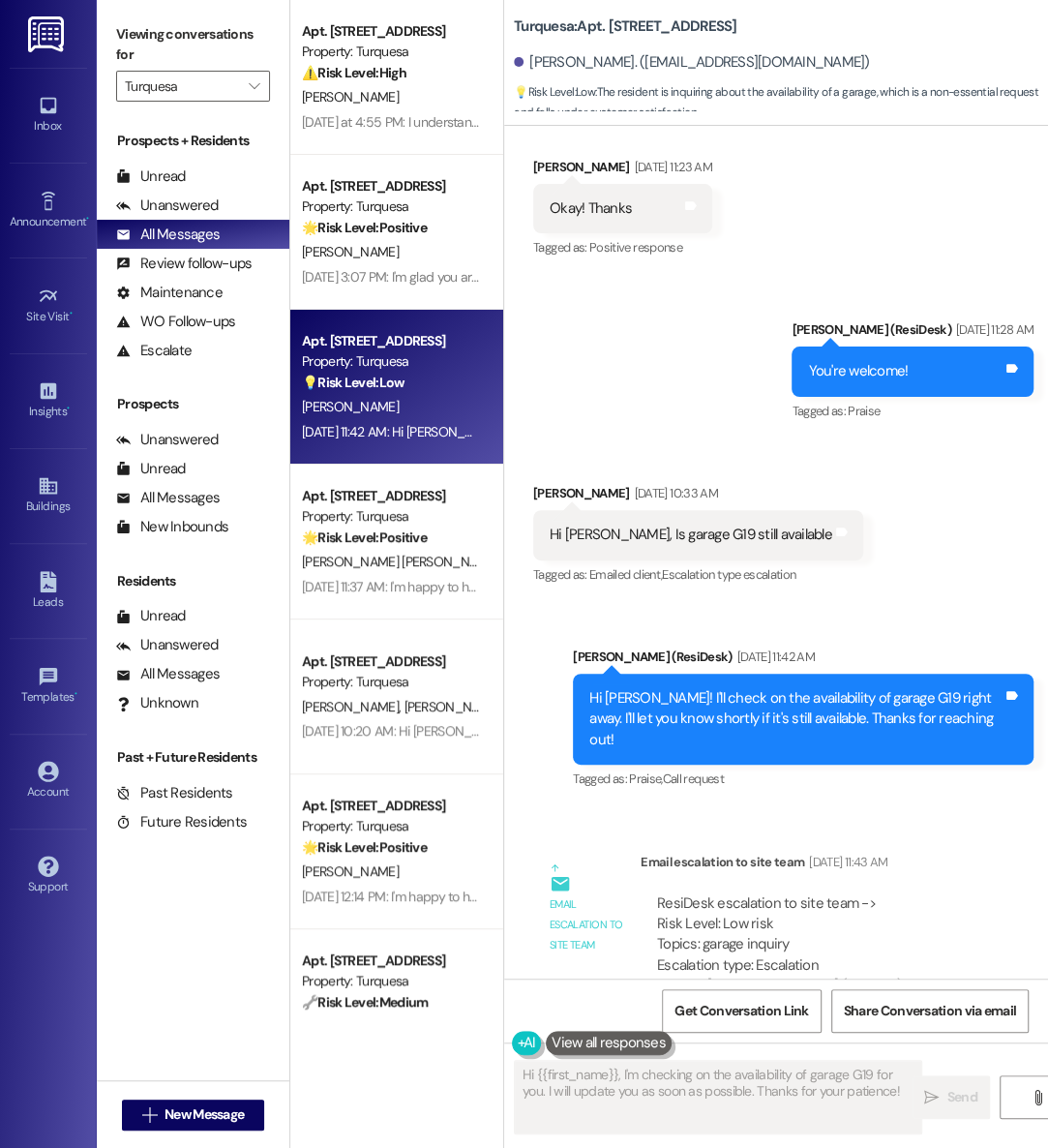 click on "Received via SMS [PERSON_NAME] [DATE] 10:33 AM Hi [PERSON_NAME], Is garage G19 still available  Tags and notes Tagged as:   Emailed client ,  Click to highlight conversations about Emailed client Escalation type escalation Click to highlight conversations about Escalation type escalation" at bounding box center [776, 521] 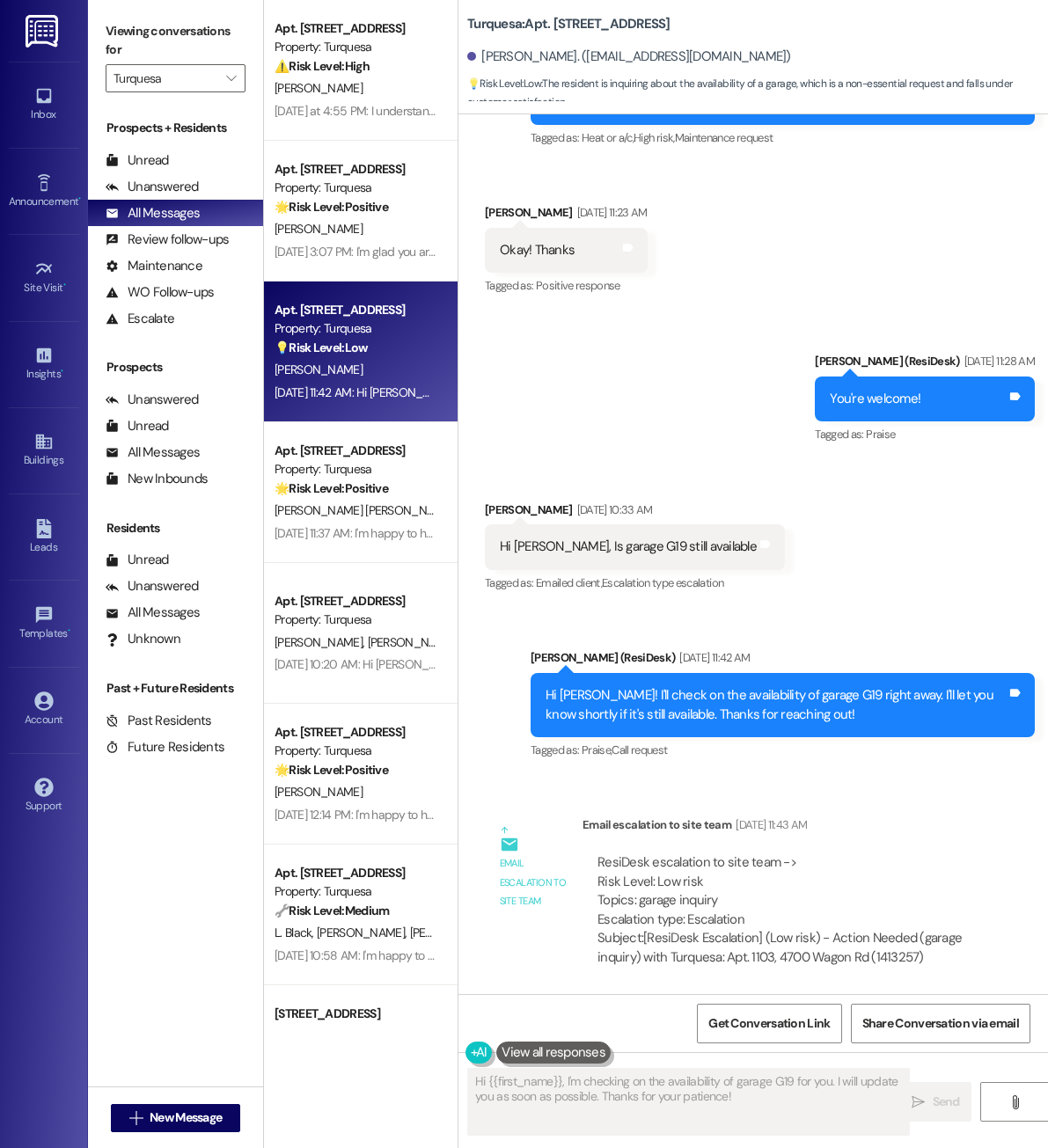 scroll, scrollTop: 1508, scrollLeft: 0, axis: vertical 